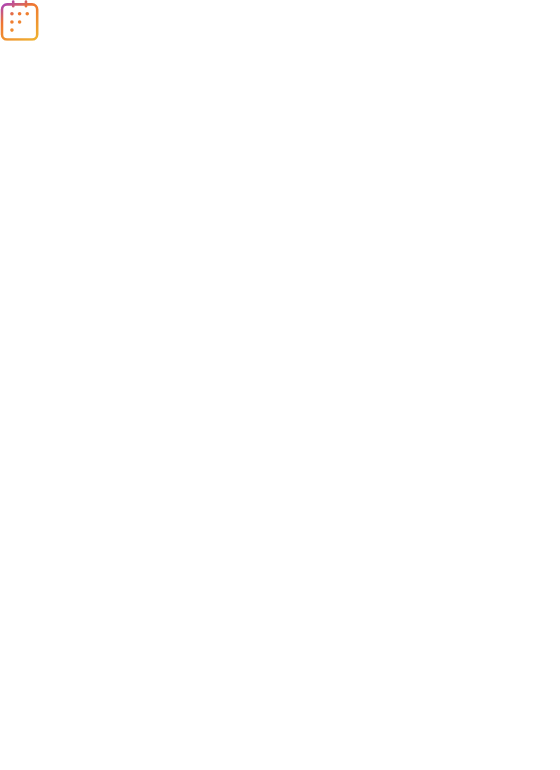 scroll, scrollTop: 0, scrollLeft: 0, axis: both 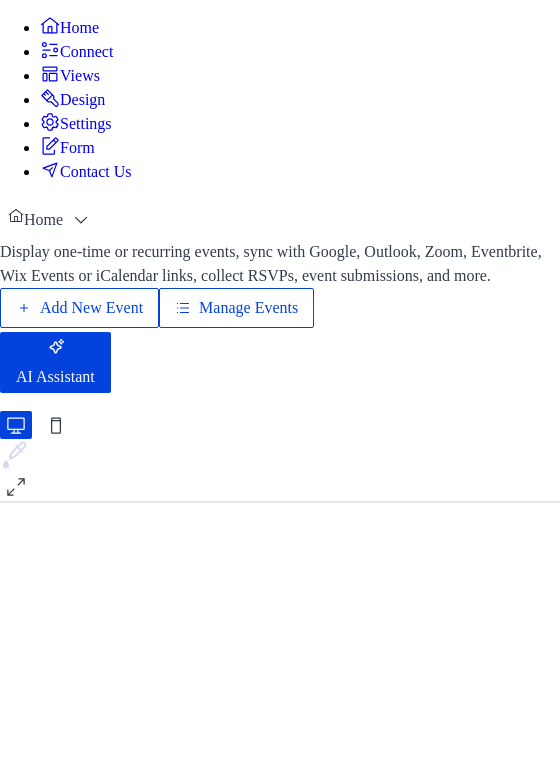 click on "Manage Events" at bounding box center [248, 308] 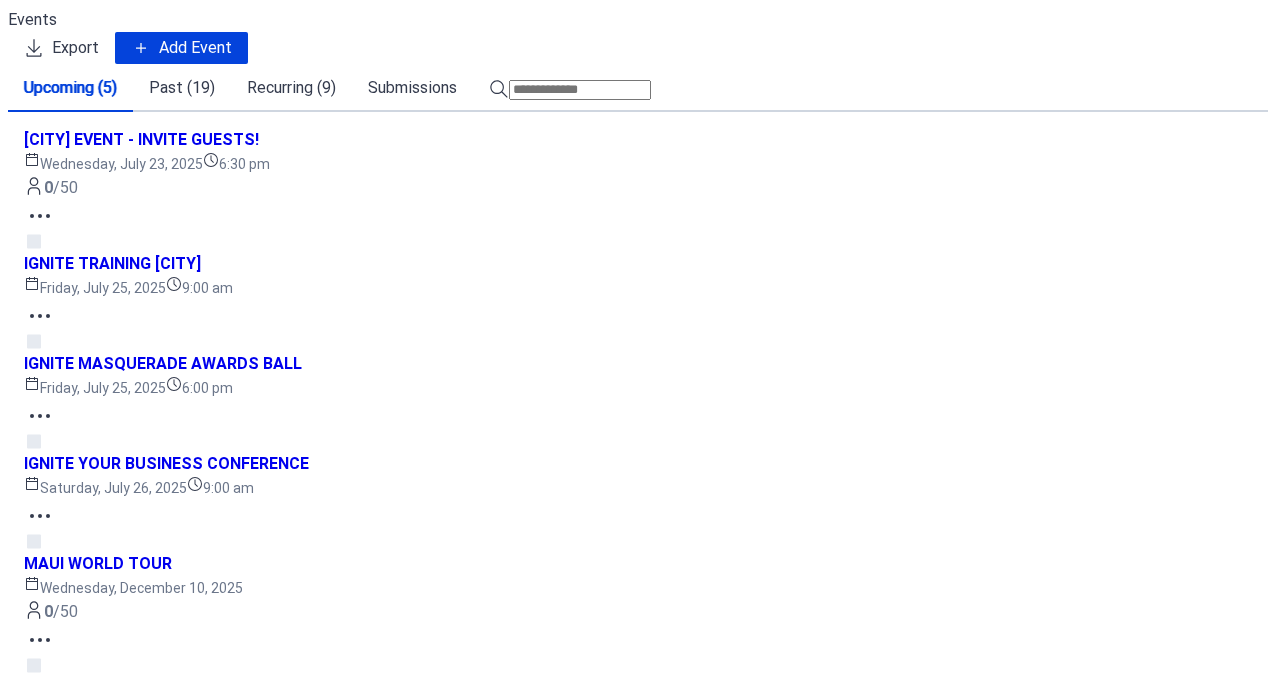 scroll, scrollTop: 0, scrollLeft: 0, axis: both 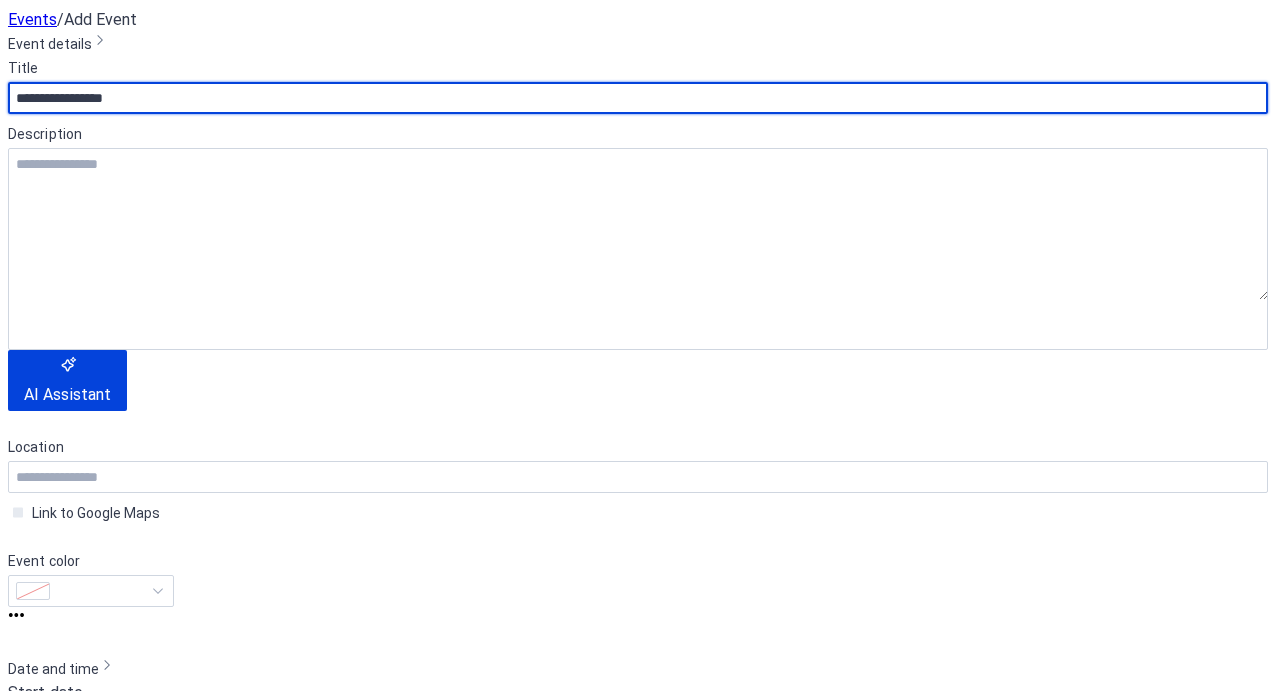type on "**********" 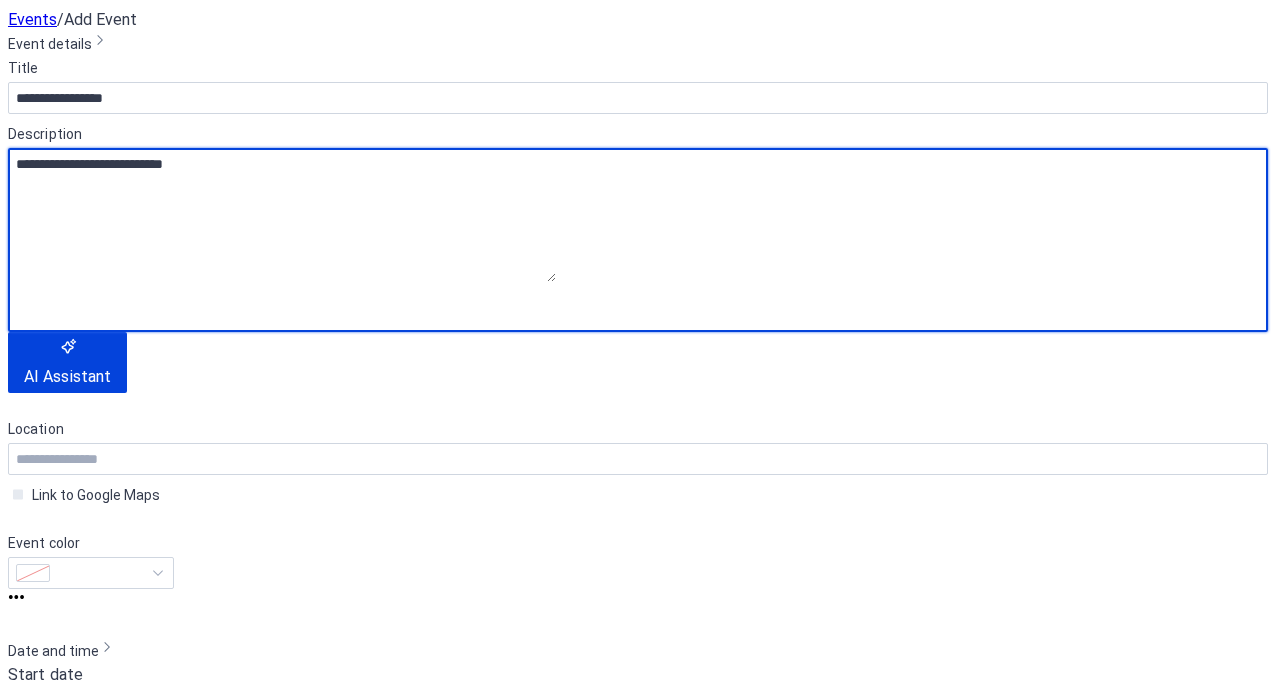 scroll, scrollTop: 378, scrollLeft: 0, axis: vertical 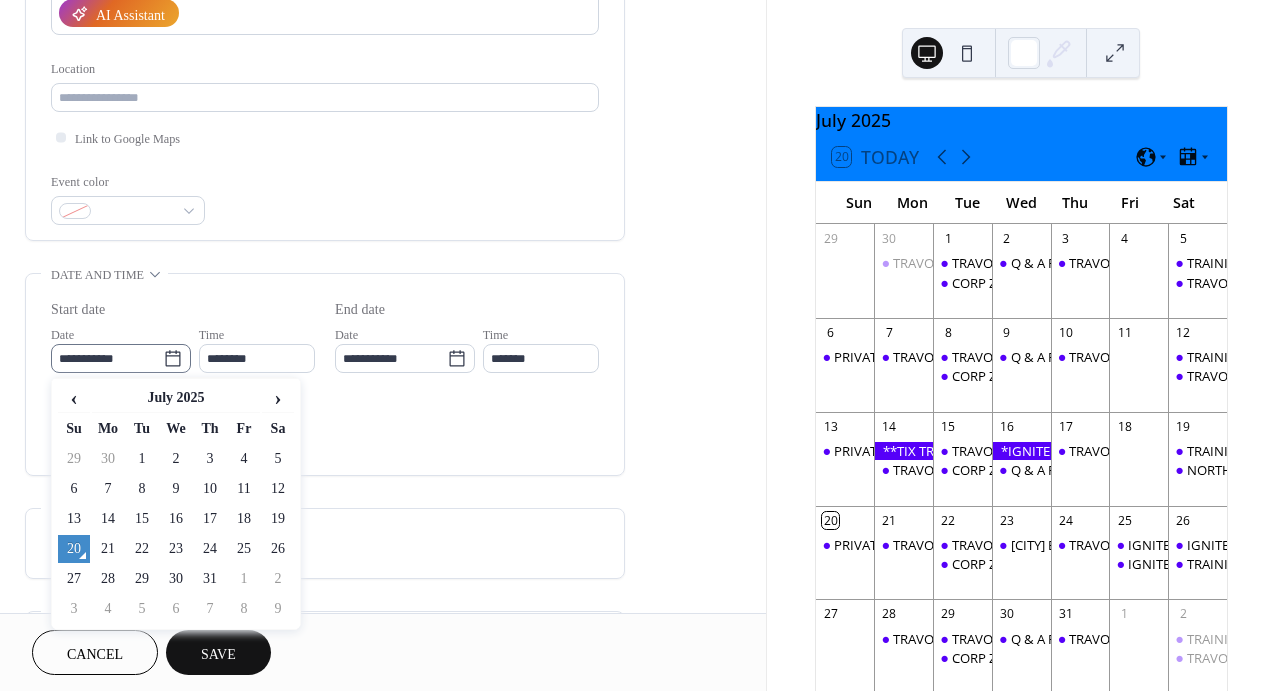 click 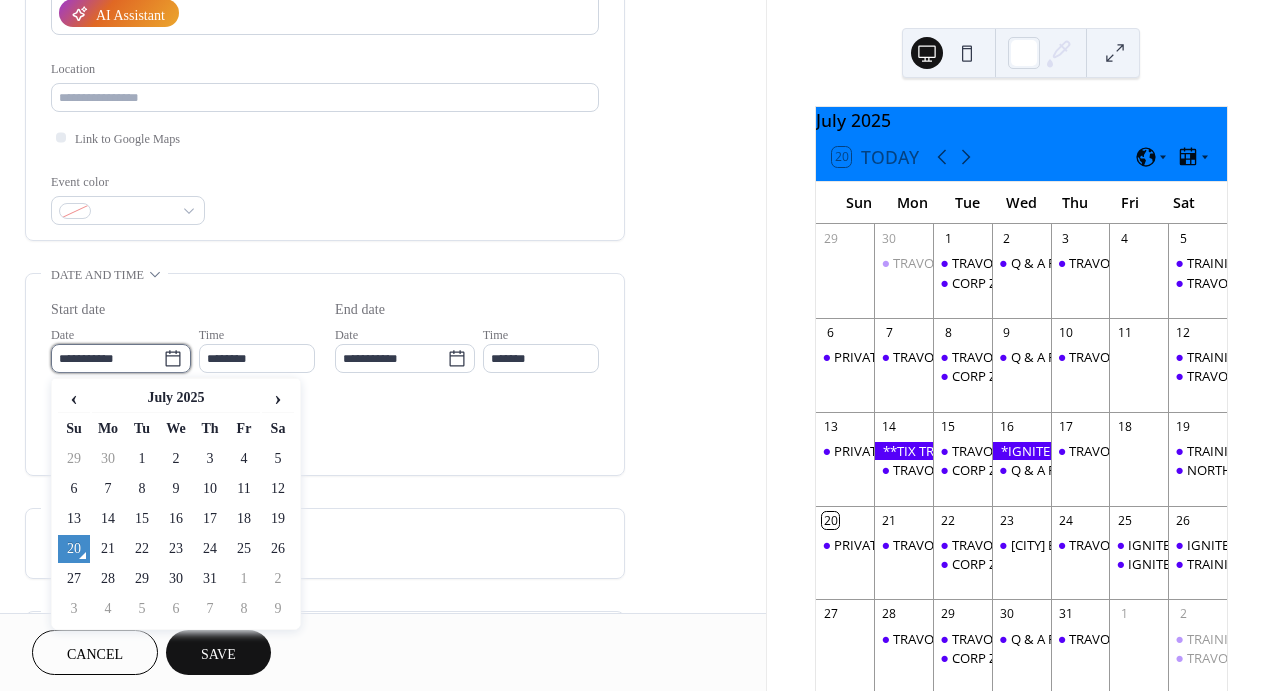 click on "**********" at bounding box center (107, 358) 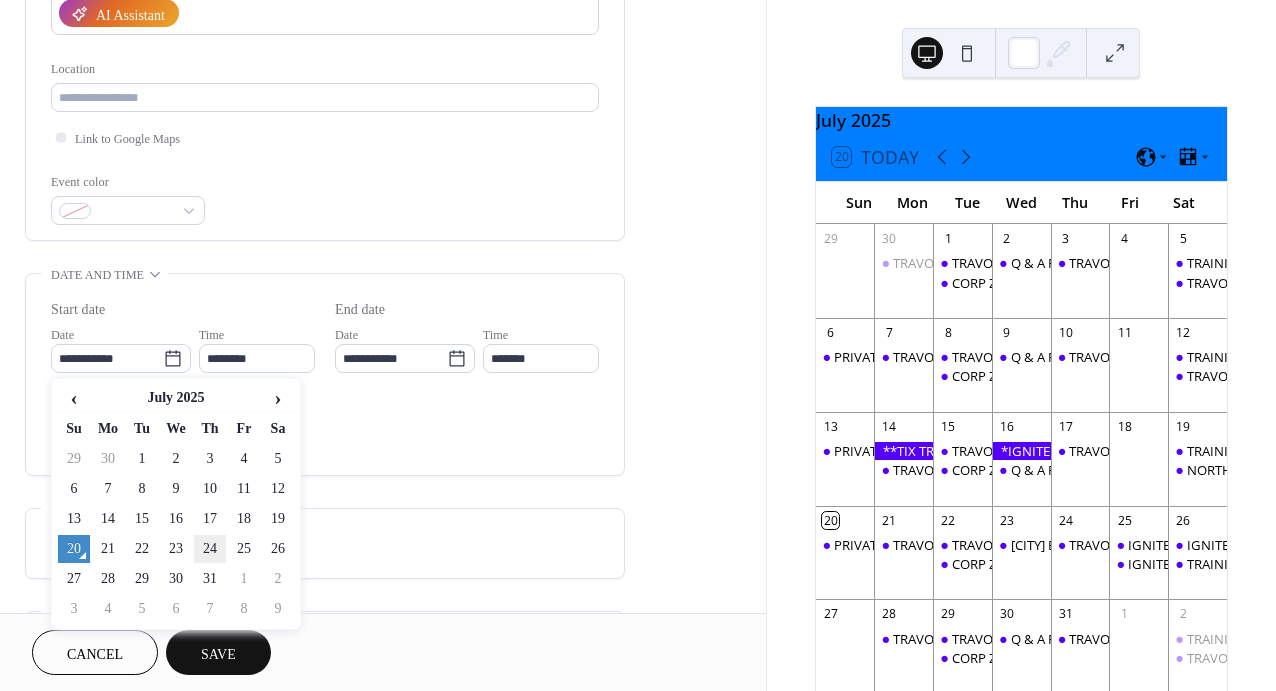 click on "24" at bounding box center (210, 549) 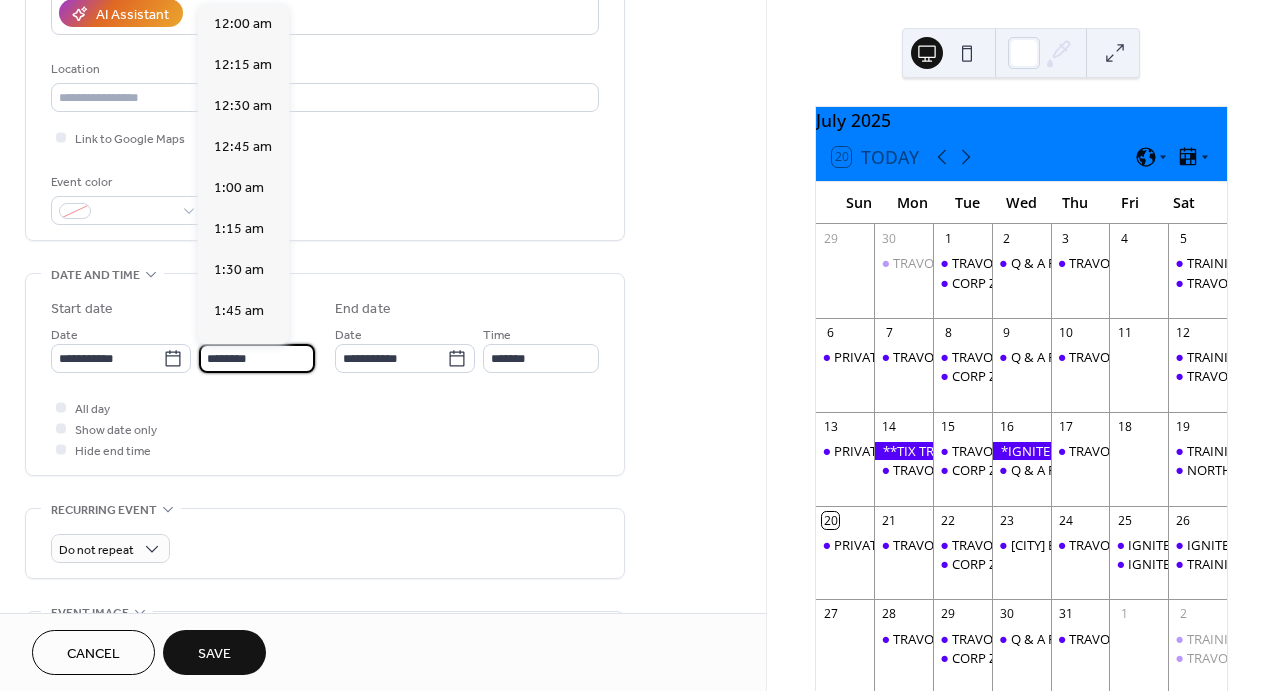 click on "********" at bounding box center (257, 358) 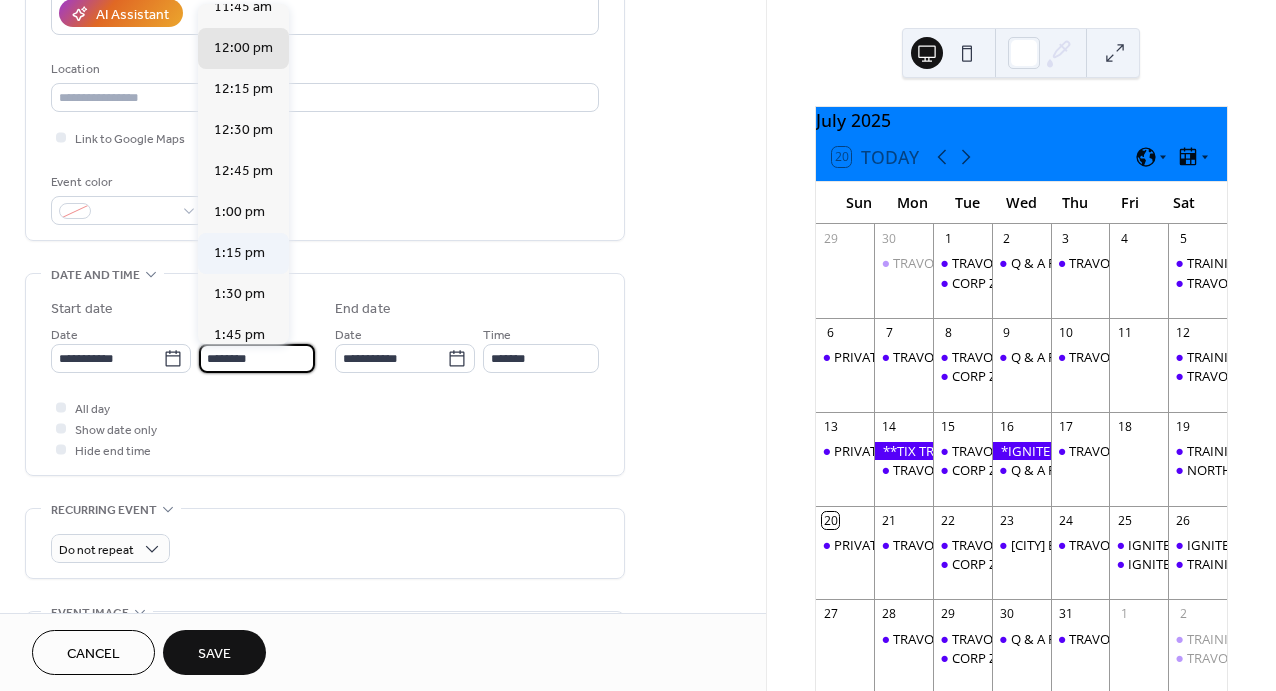 scroll, scrollTop: 2906, scrollLeft: 0, axis: vertical 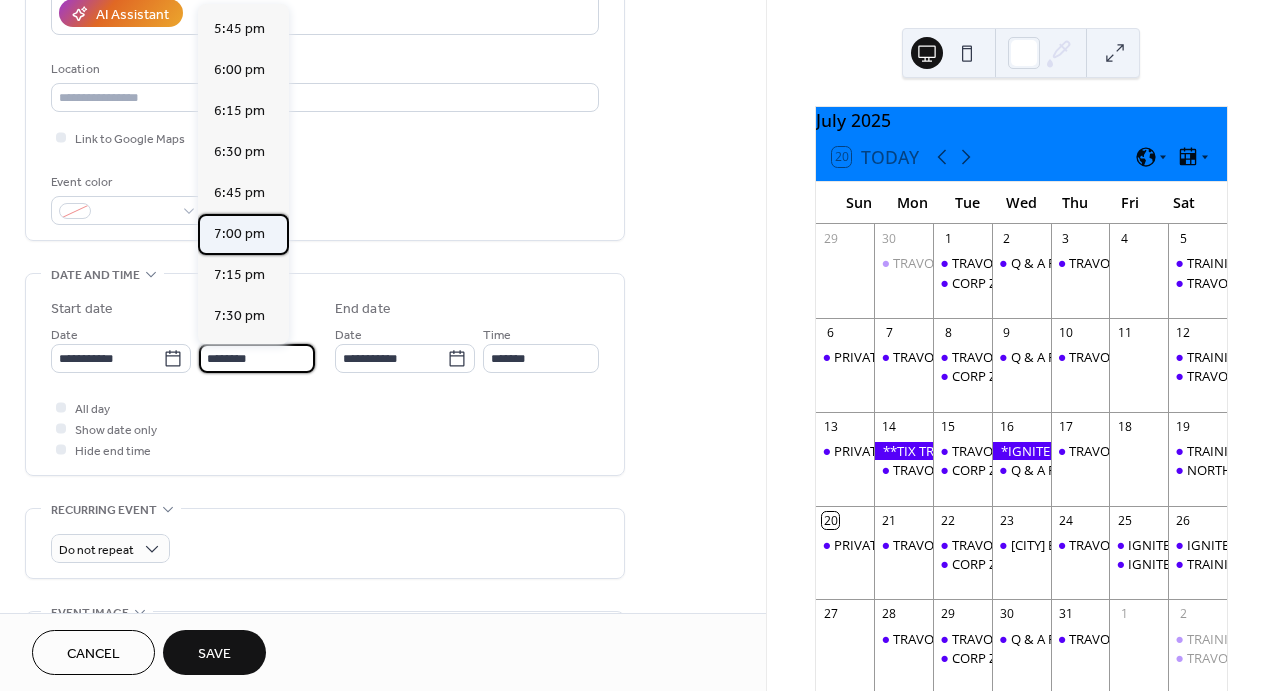 click on "7:00 pm" at bounding box center [239, 234] 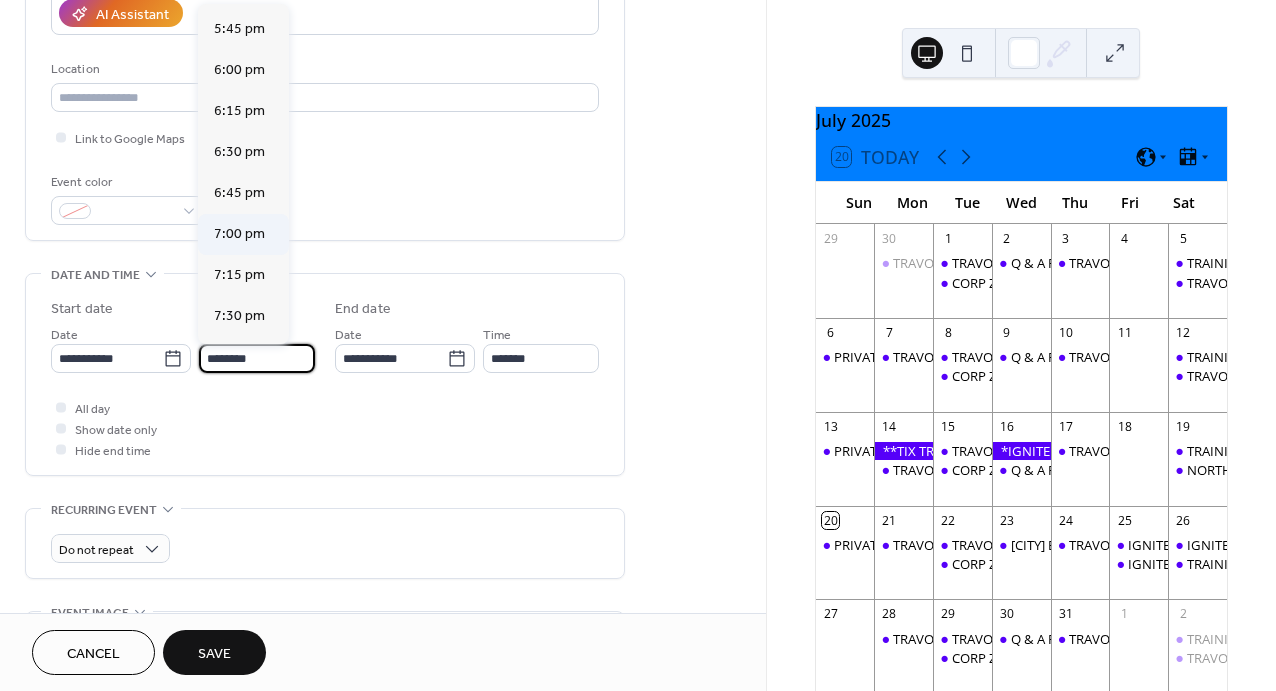 type on "*******" 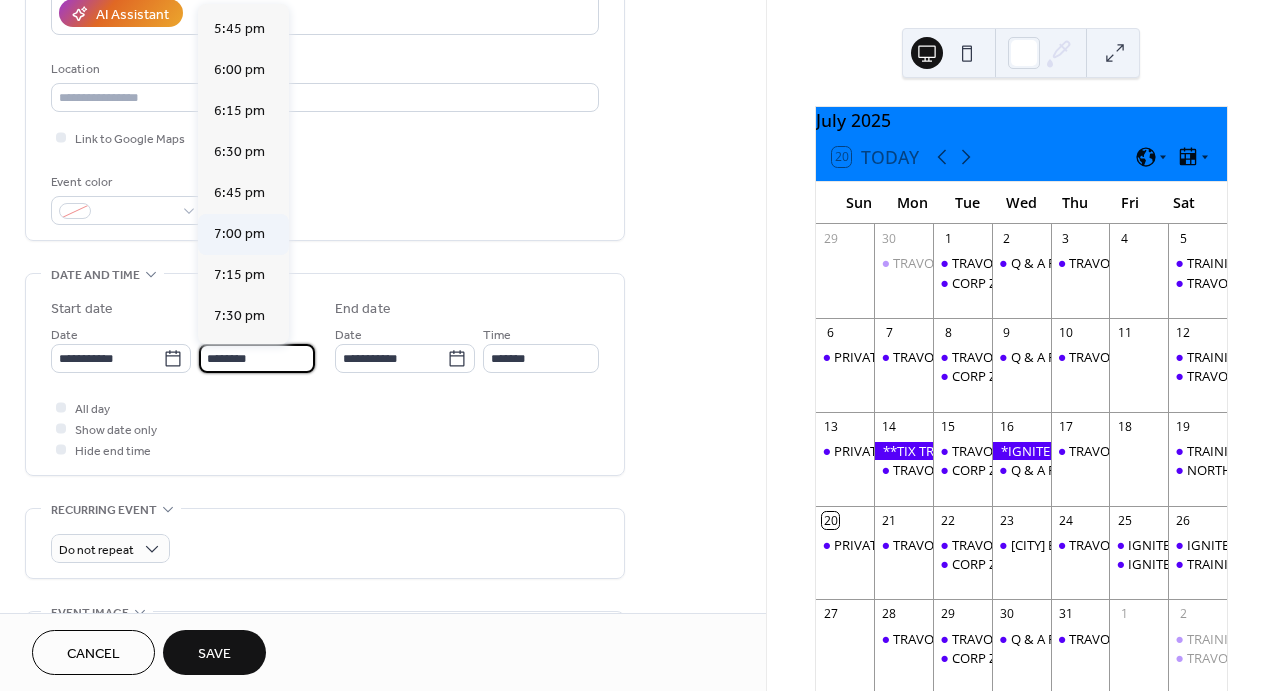 type on "*******" 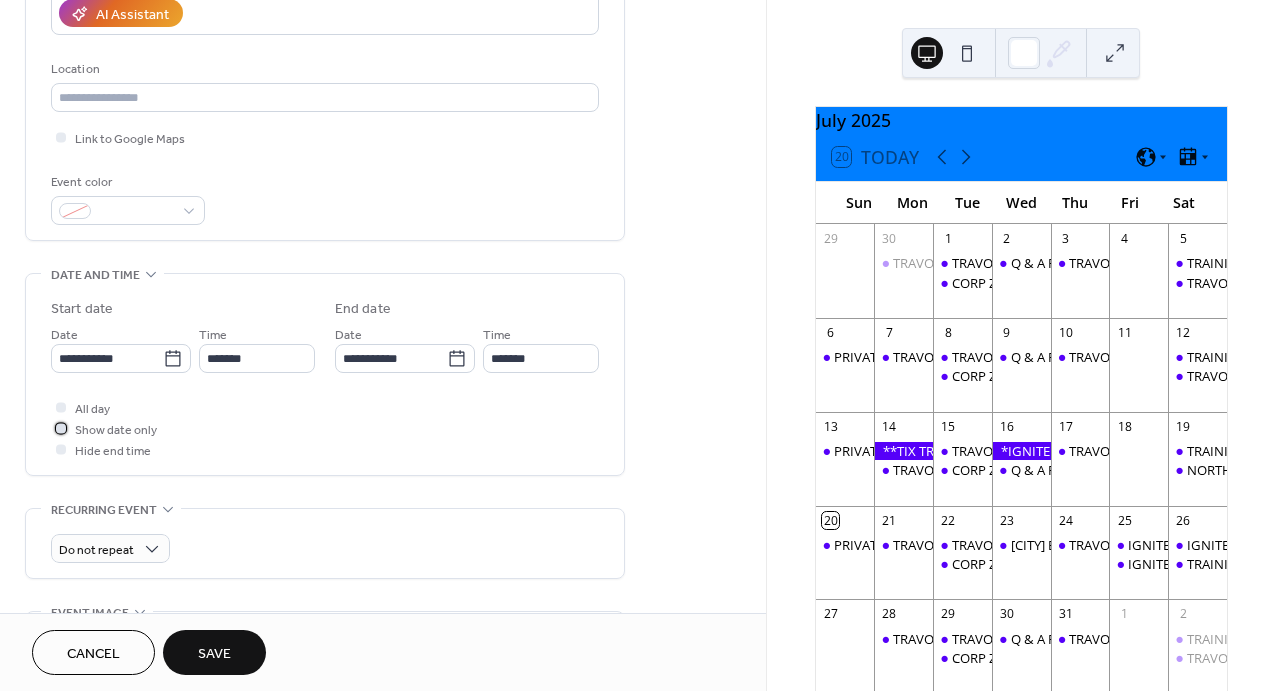 click at bounding box center (61, 428) 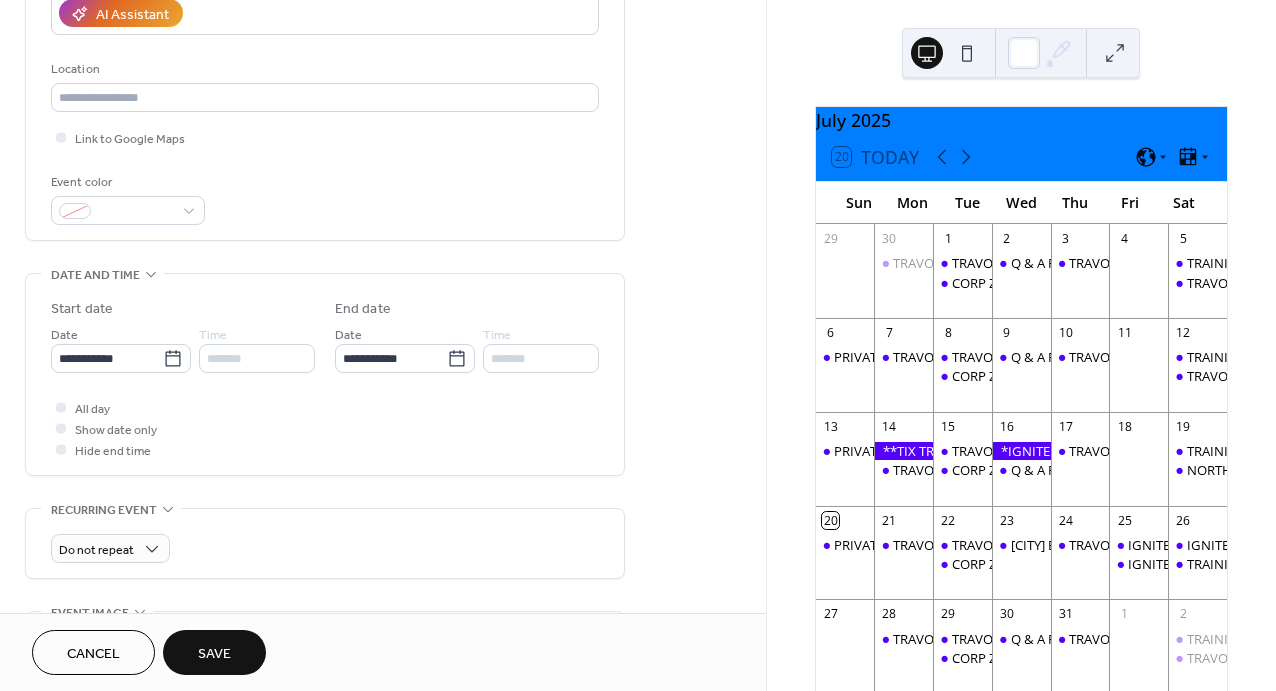 click at bounding box center (61, 449) 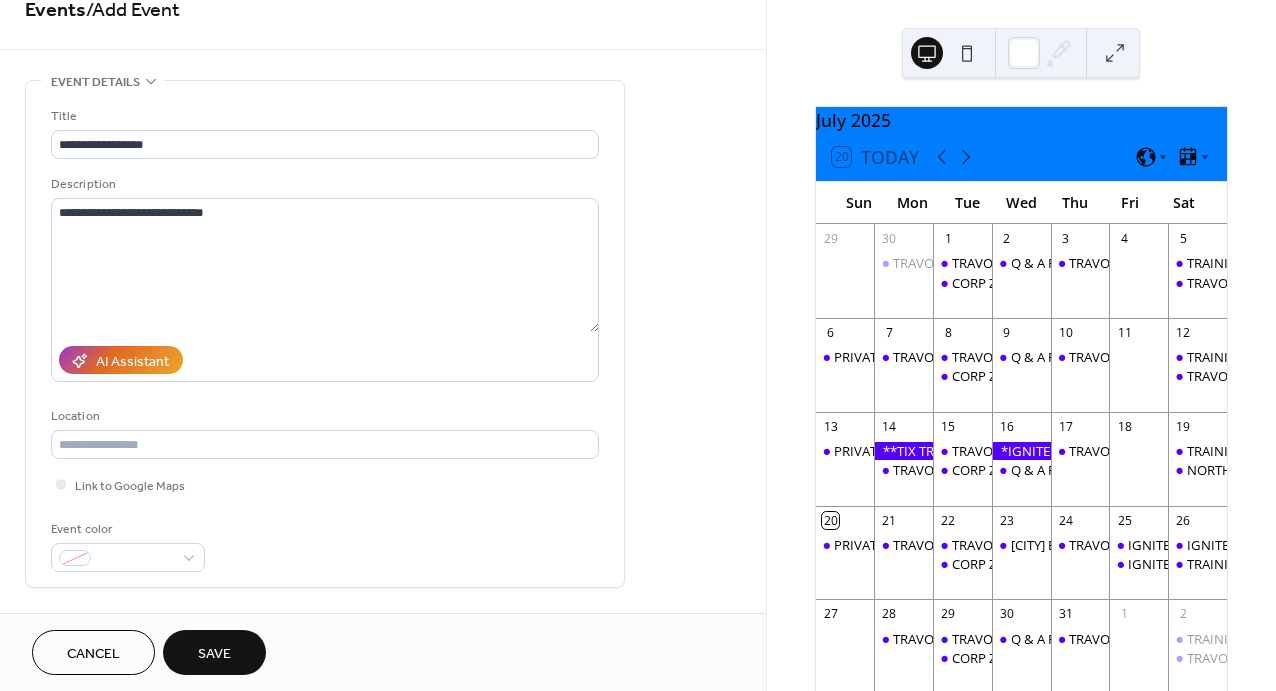 scroll, scrollTop: 0, scrollLeft: 0, axis: both 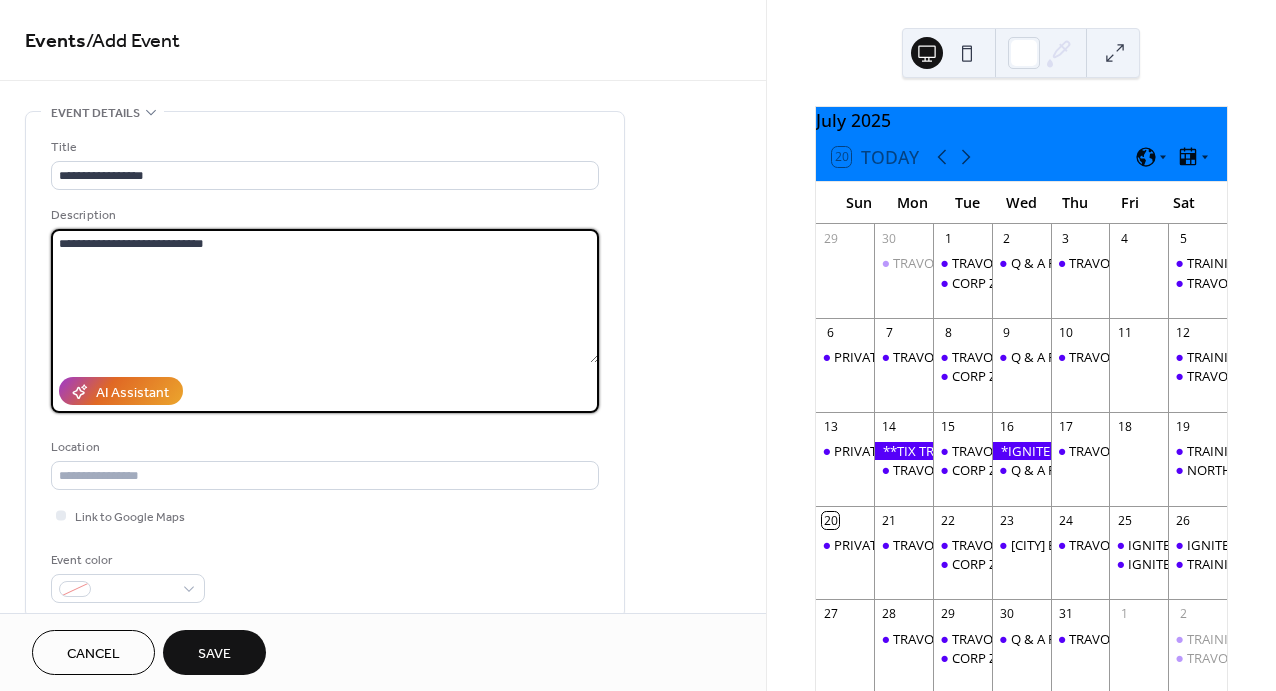 click on "**********" at bounding box center (325, 296) 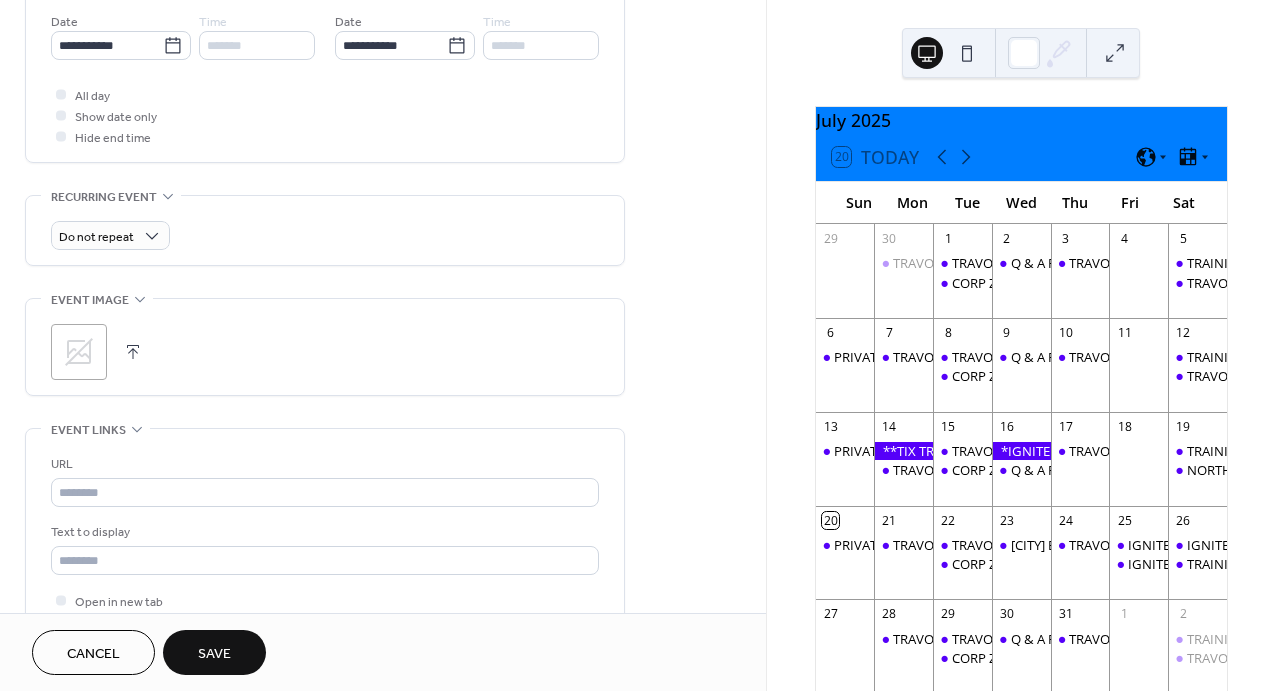 scroll, scrollTop: 699, scrollLeft: 0, axis: vertical 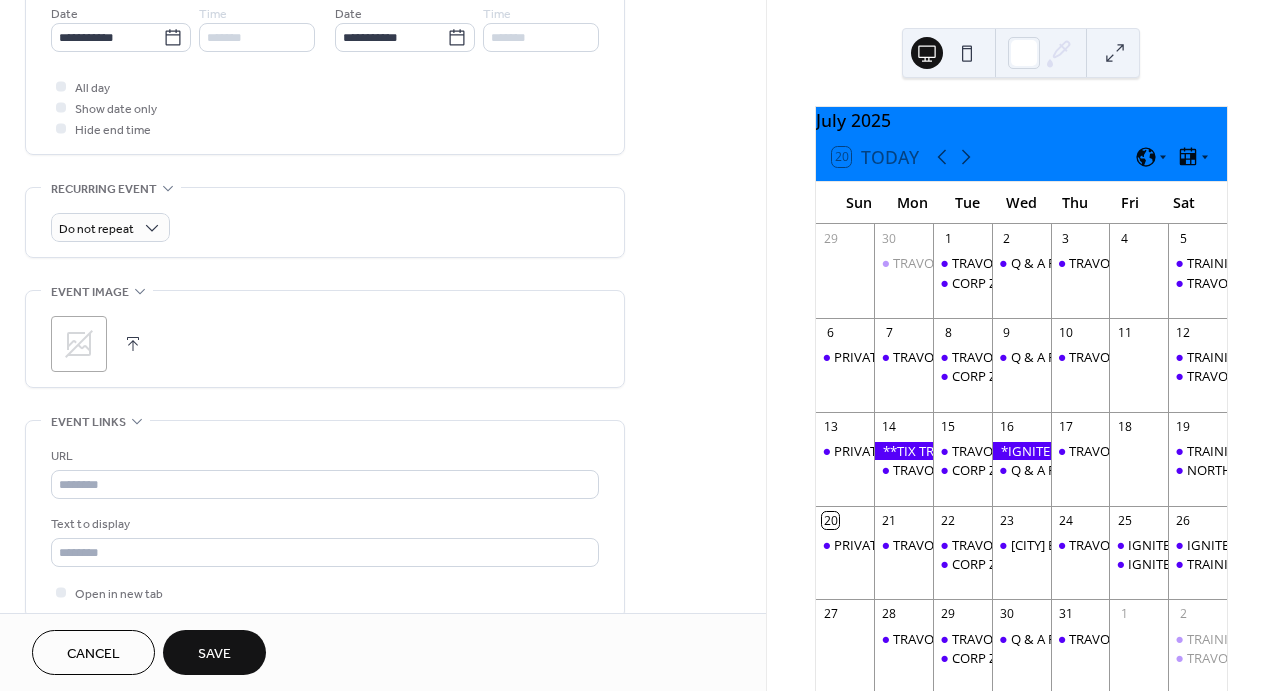 type on "**********" 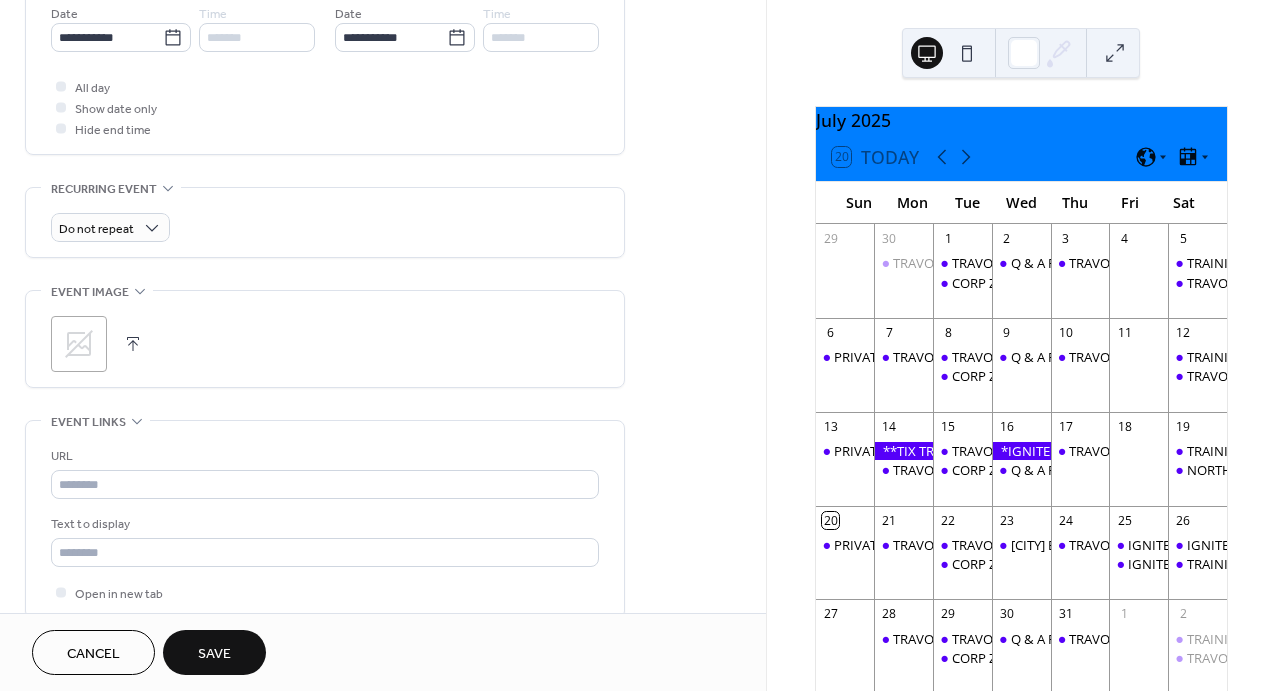 click 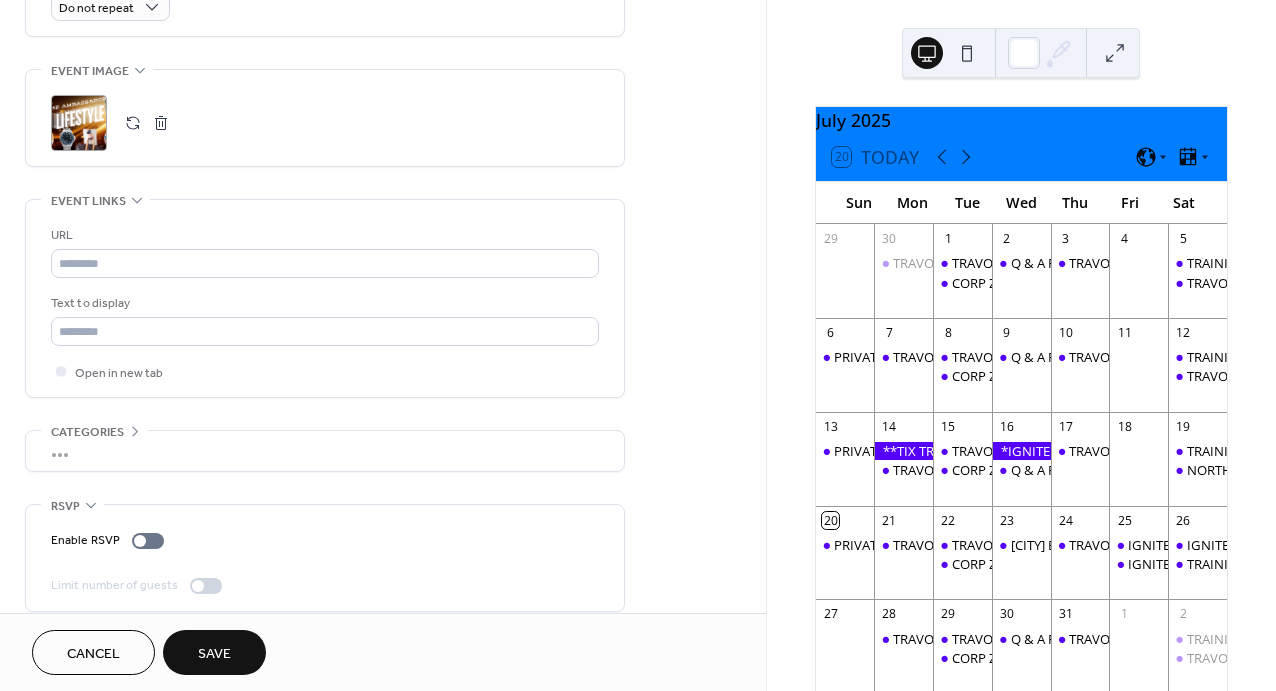 scroll, scrollTop: 939, scrollLeft: 0, axis: vertical 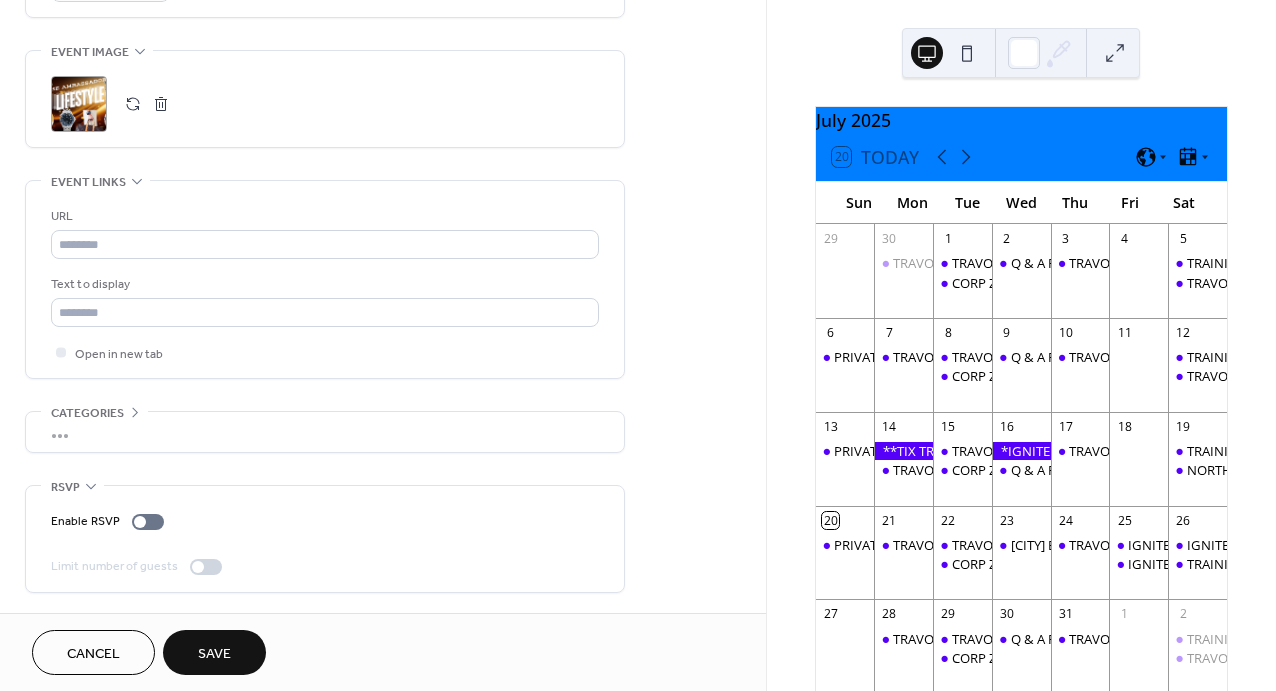 click on "Save" at bounding box center [214, 654] 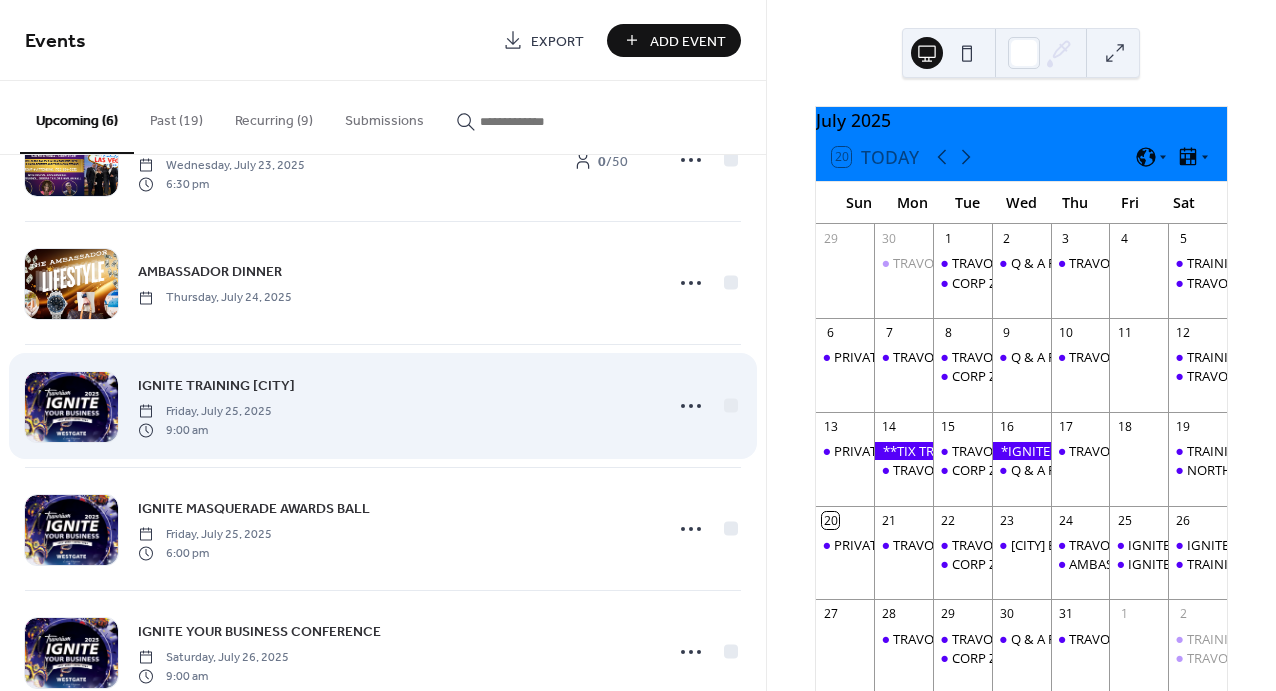 scroll, scrollTop: 89, scrollLeft: 0, axis: vertical 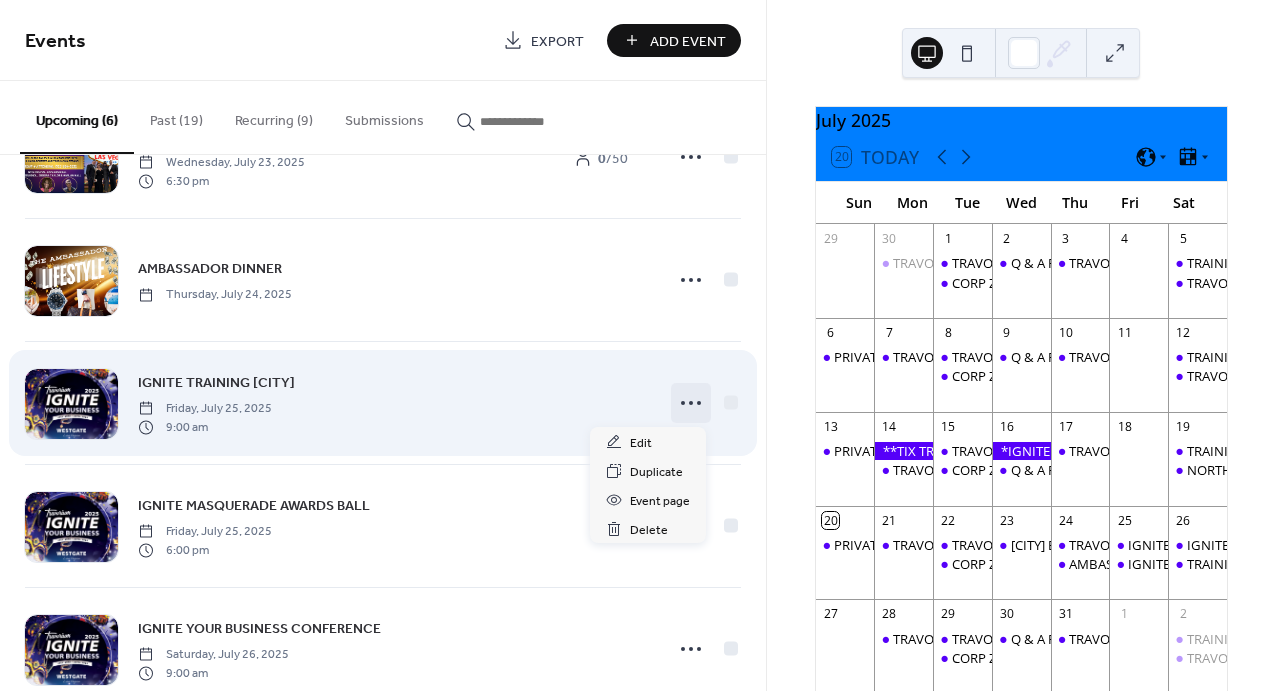 click 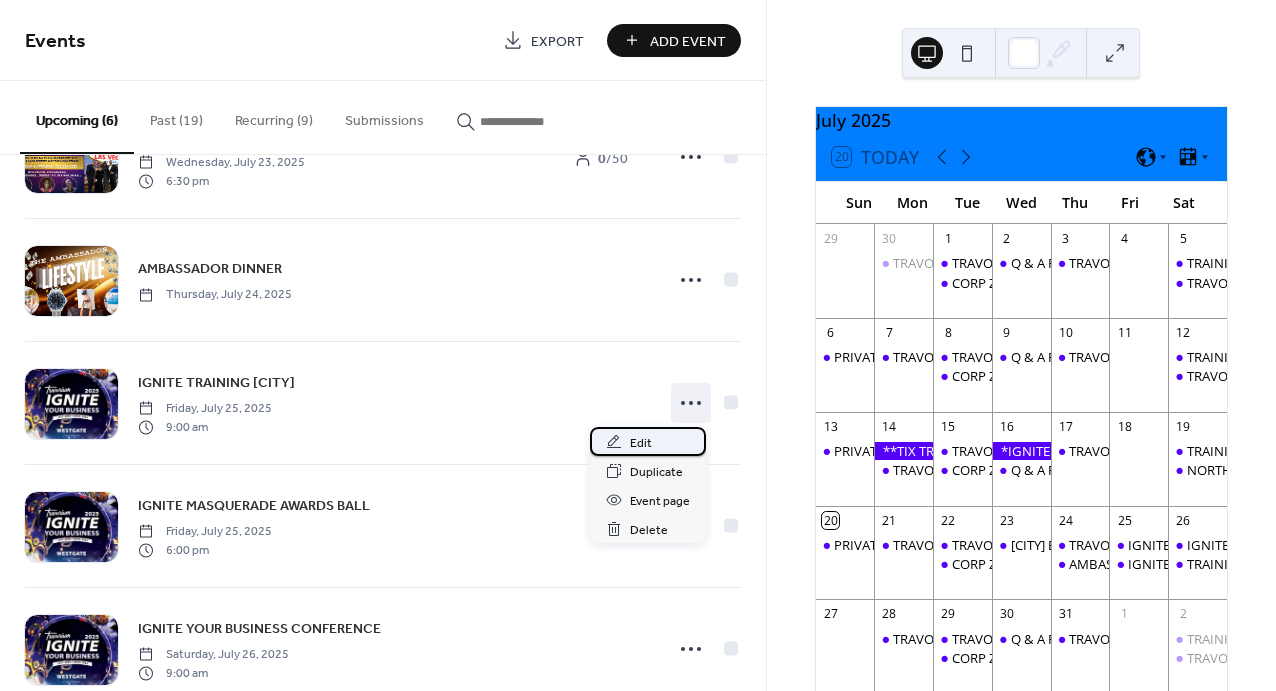 click on "Edit" at bounding box center (648, 441) 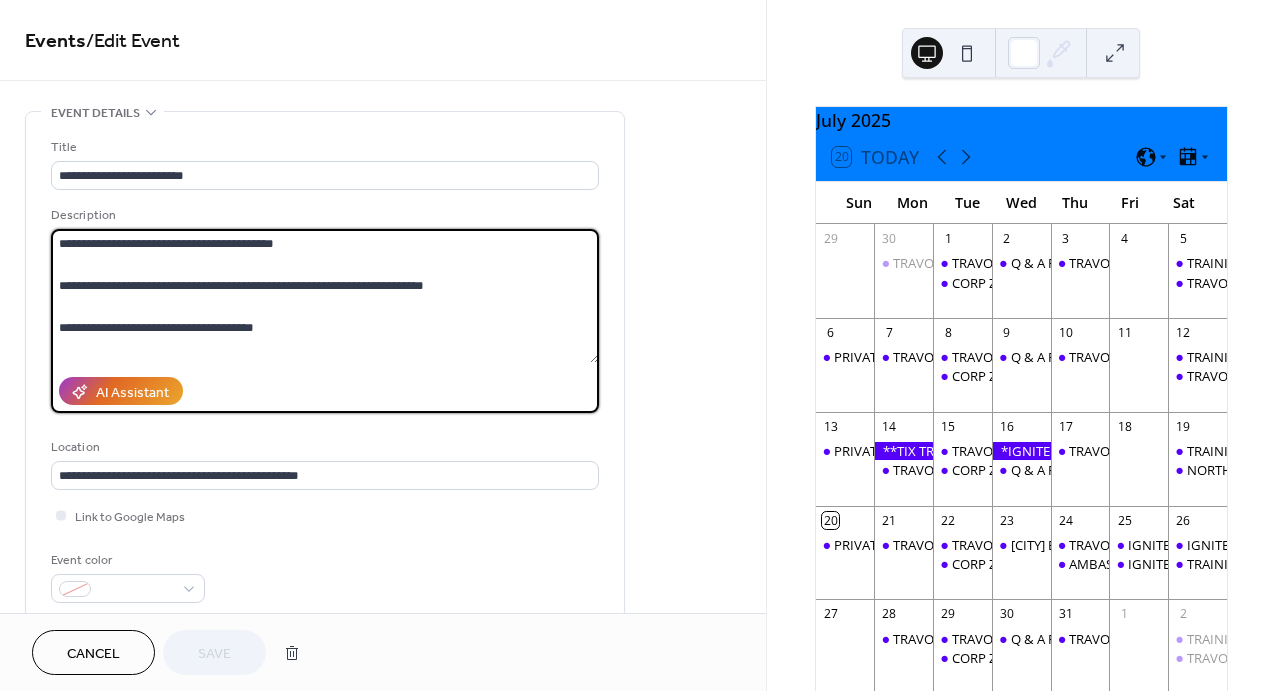 drag, startPoint x: 312, startPoint y: 239, endPoint x: -15, endPoint y: 231, distance: 327.09784 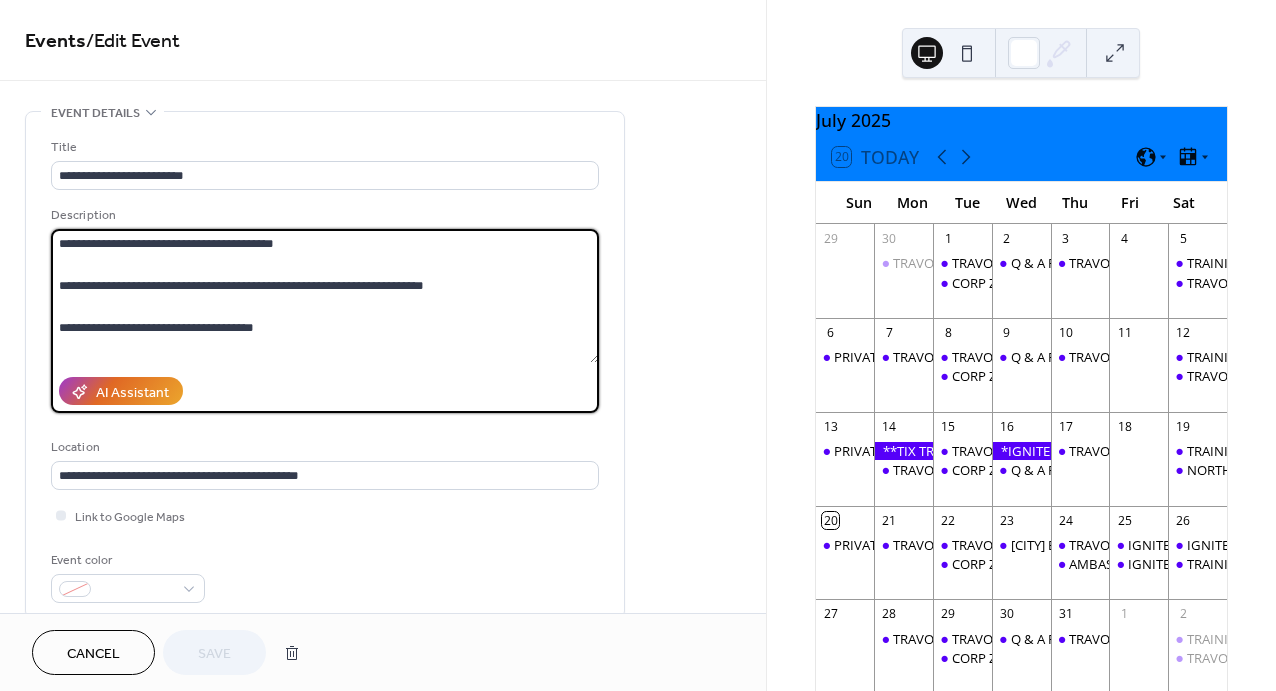 click on "**********" at bounding box center (638, 345) 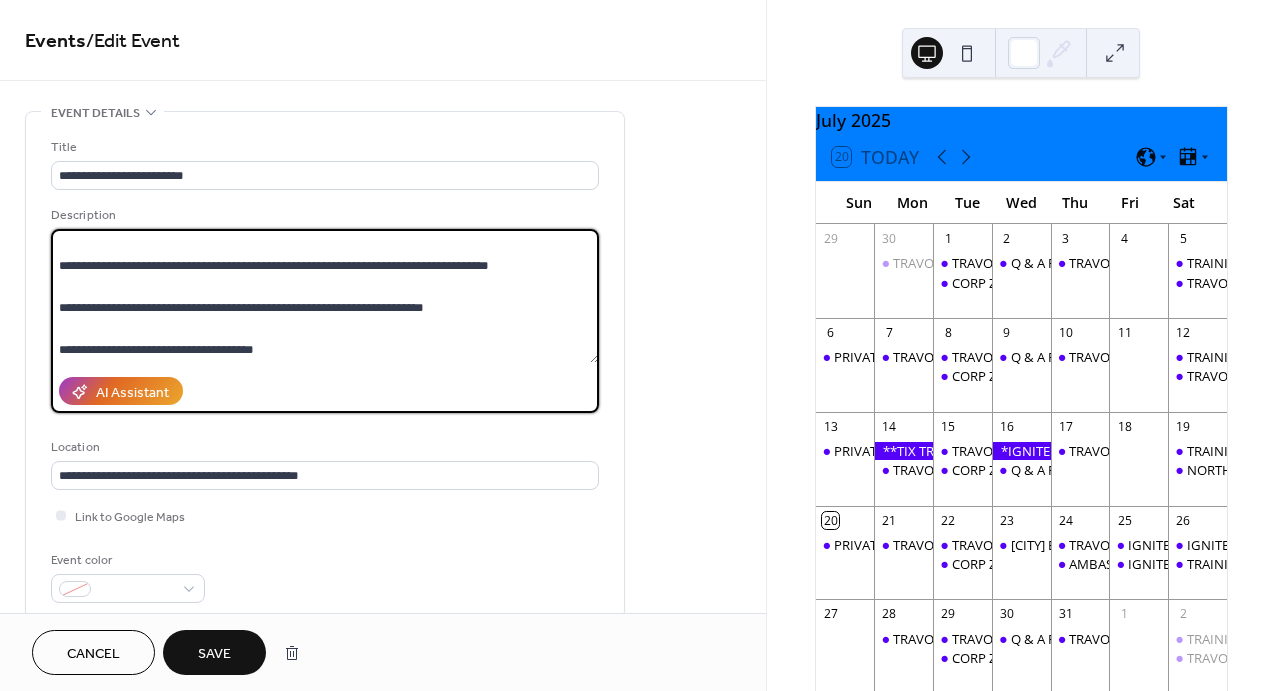 scroll, scrollTop: 21, scrollLeft: 0, axis: vertical 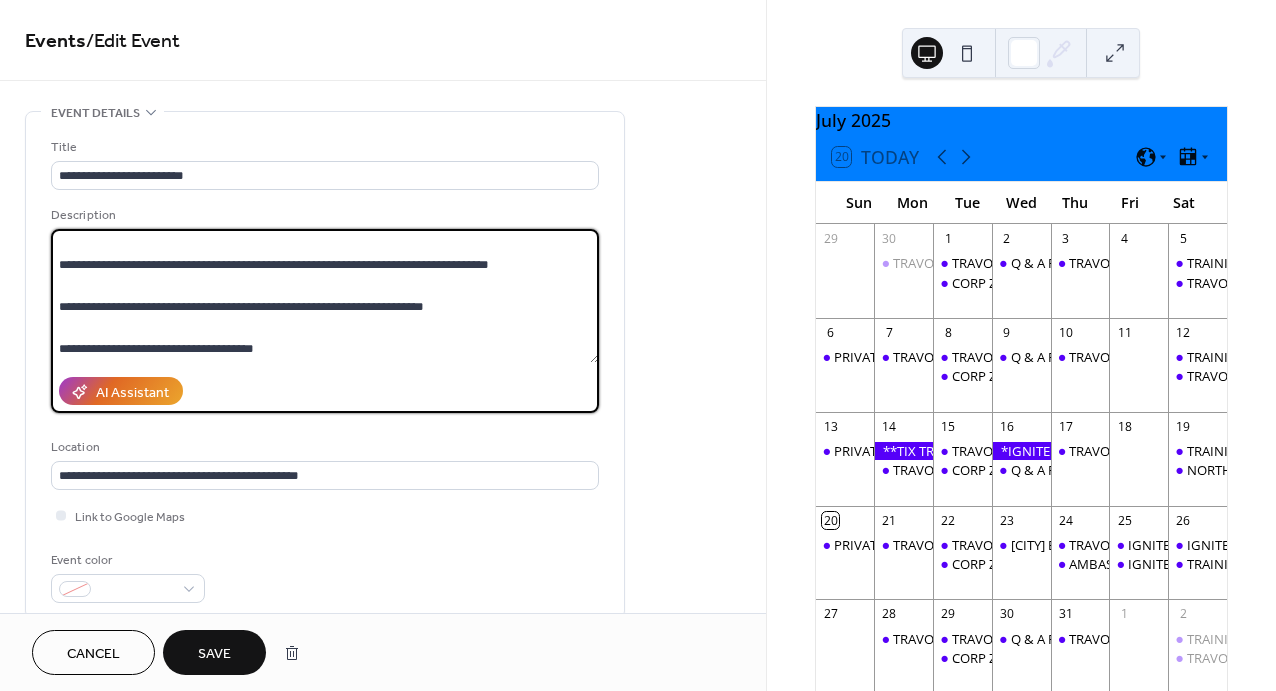 drag, startPoint x: 340, startPoint y: 348, endPoint x: 59, endPoint y: 342, distance: 281.06406 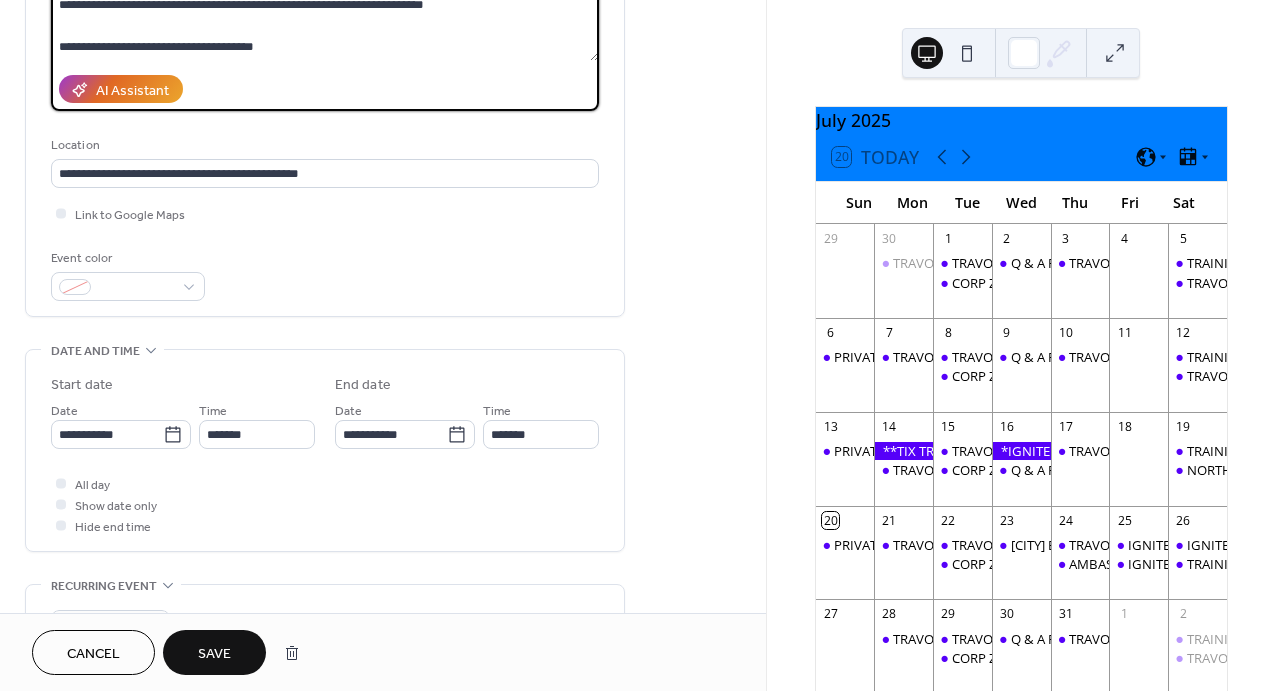 scroll, scrollTop: 358, scrollLeft: 0, axis: vertical 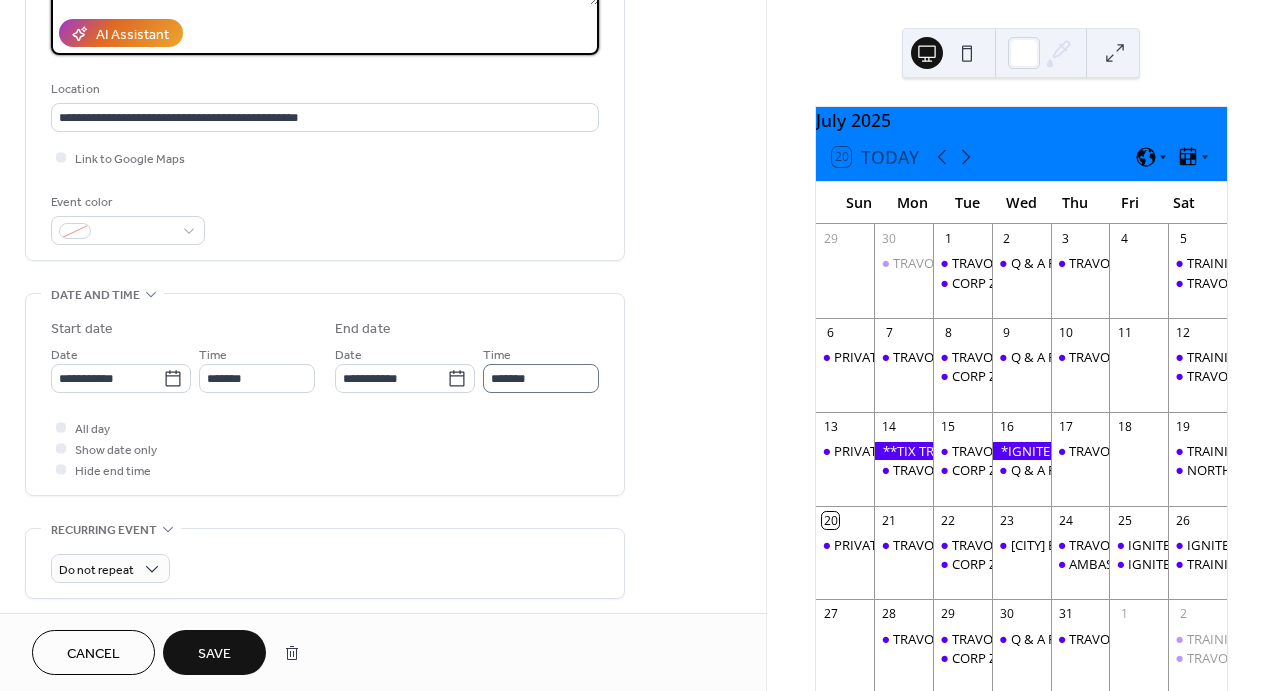 type on "**********" 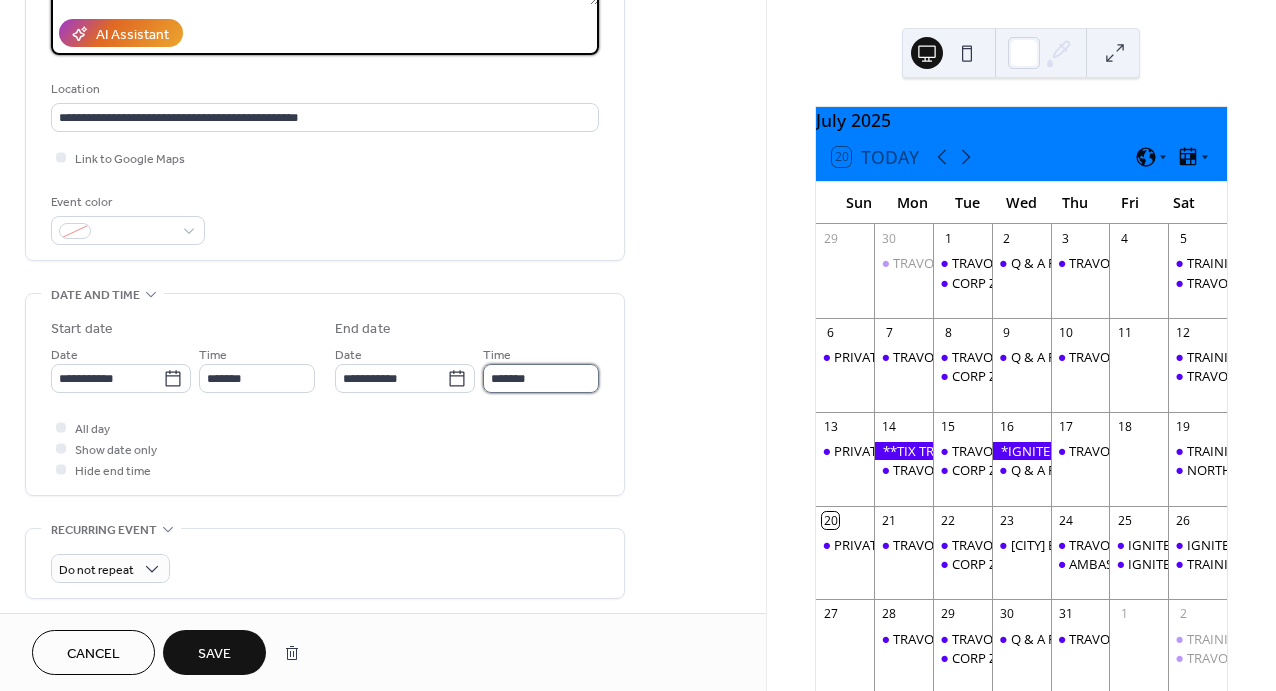 click on "*******" at bounding box center [541, 378] 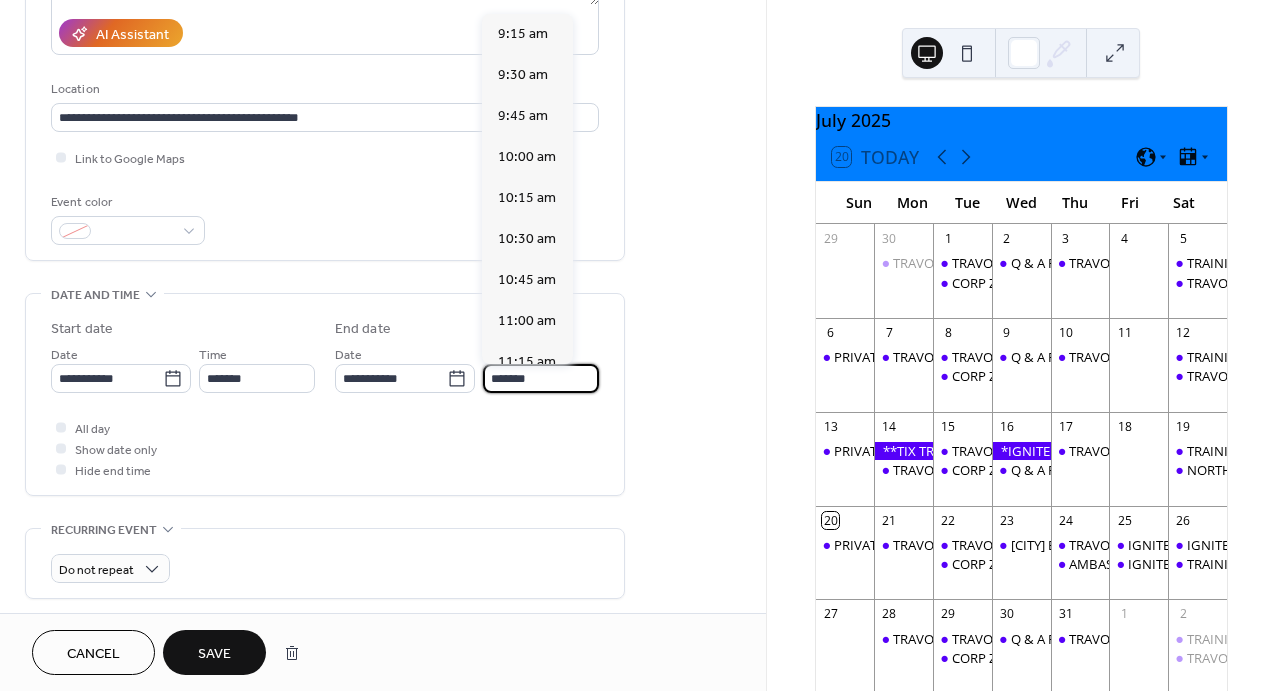scroll, scrollTop: 1093, scrollLeft: 0, axis: vertical 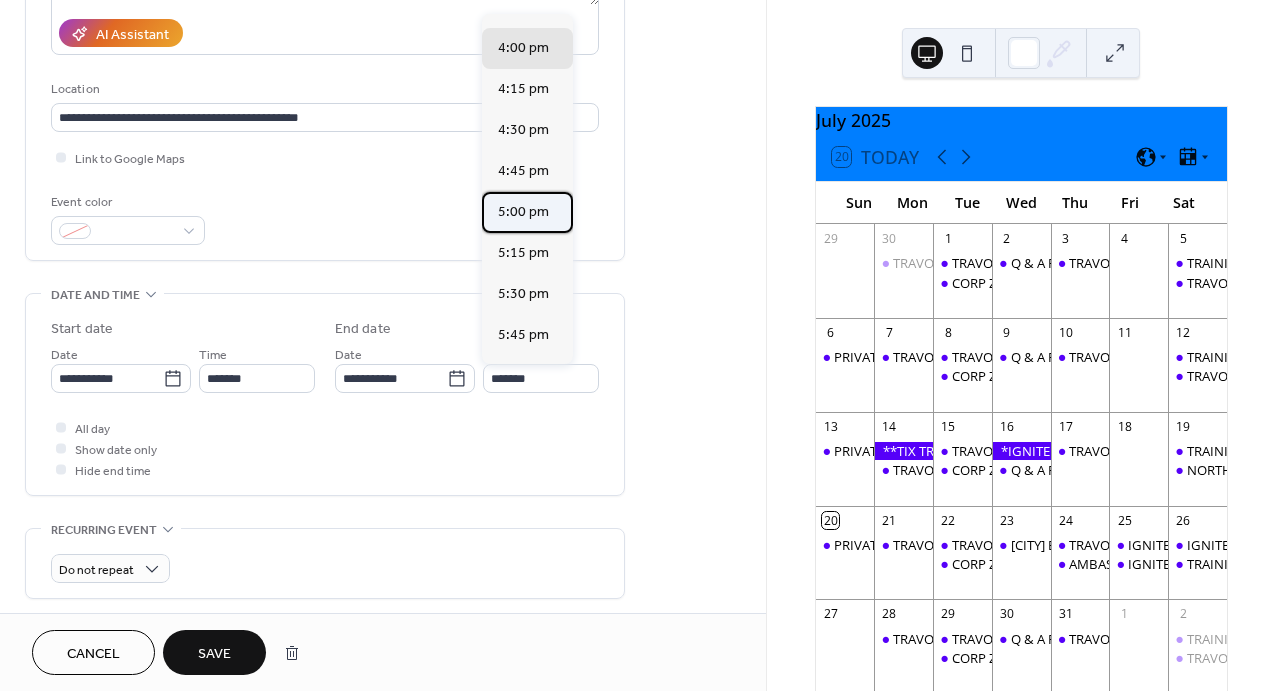 click on "5:00 pm" at bounding box center [523, 211] 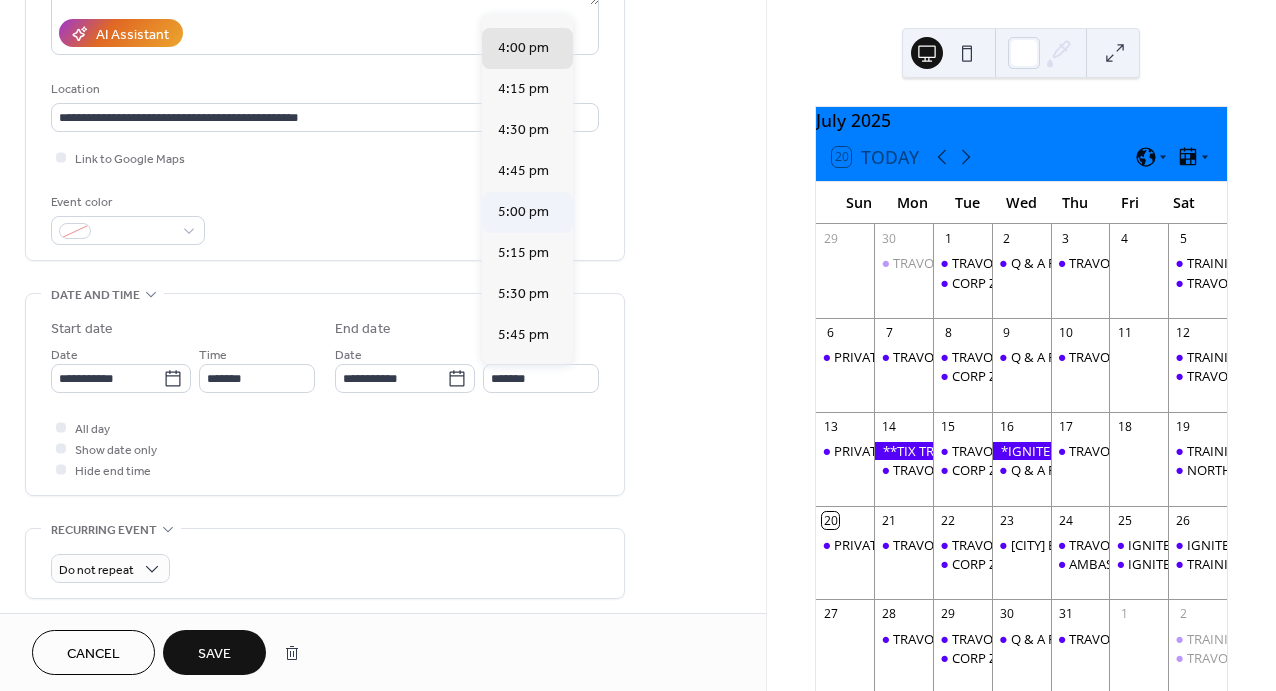 type on "*******" 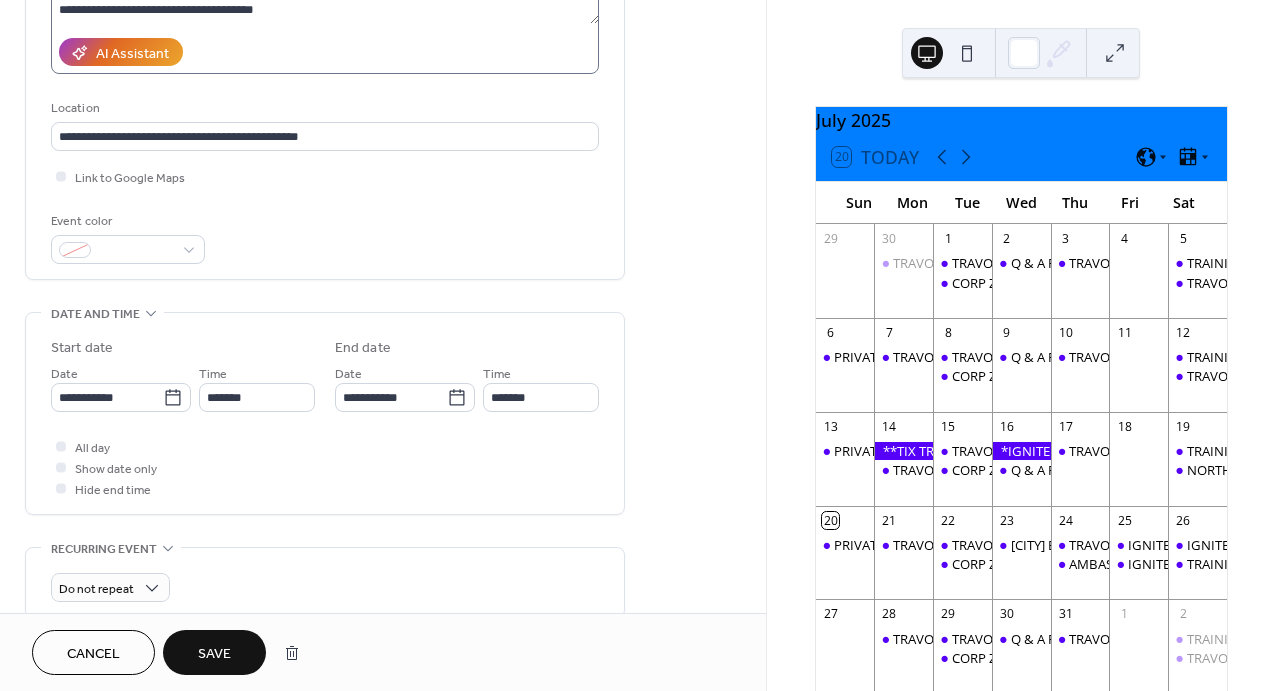 scroll, scrollTop: 0, scrollLeft: 0, axis: both 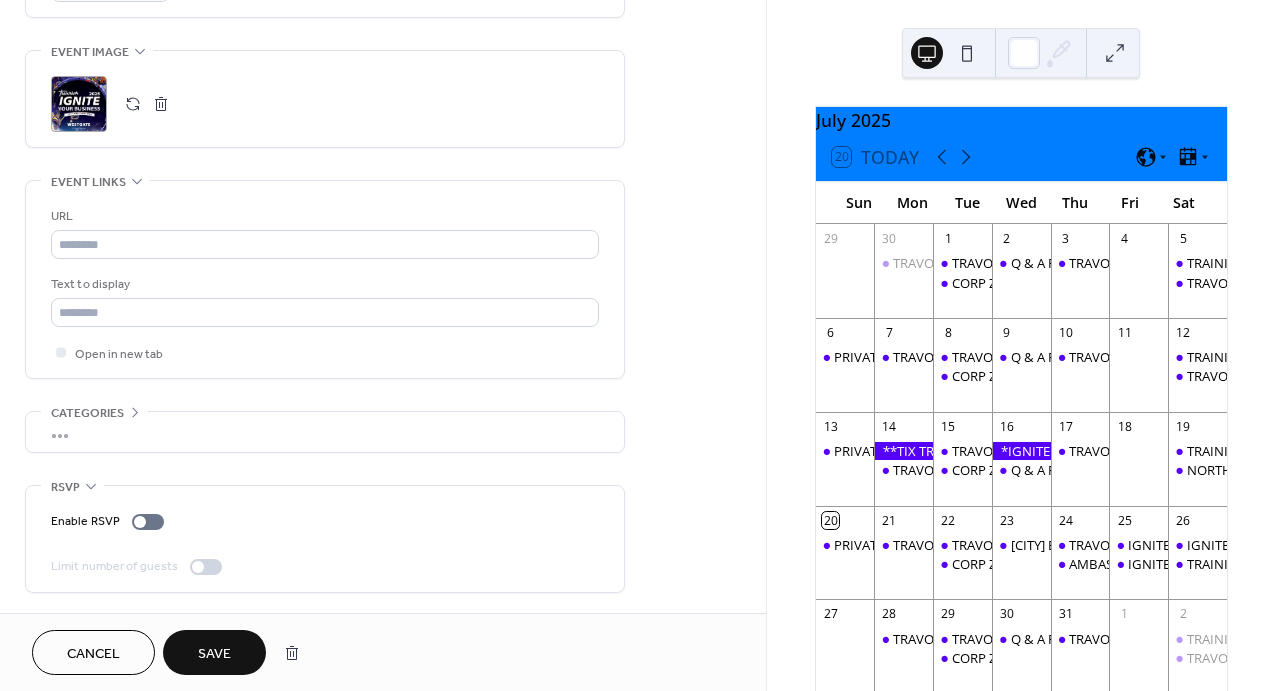 click on "Save" at bounding box center (214, 654) 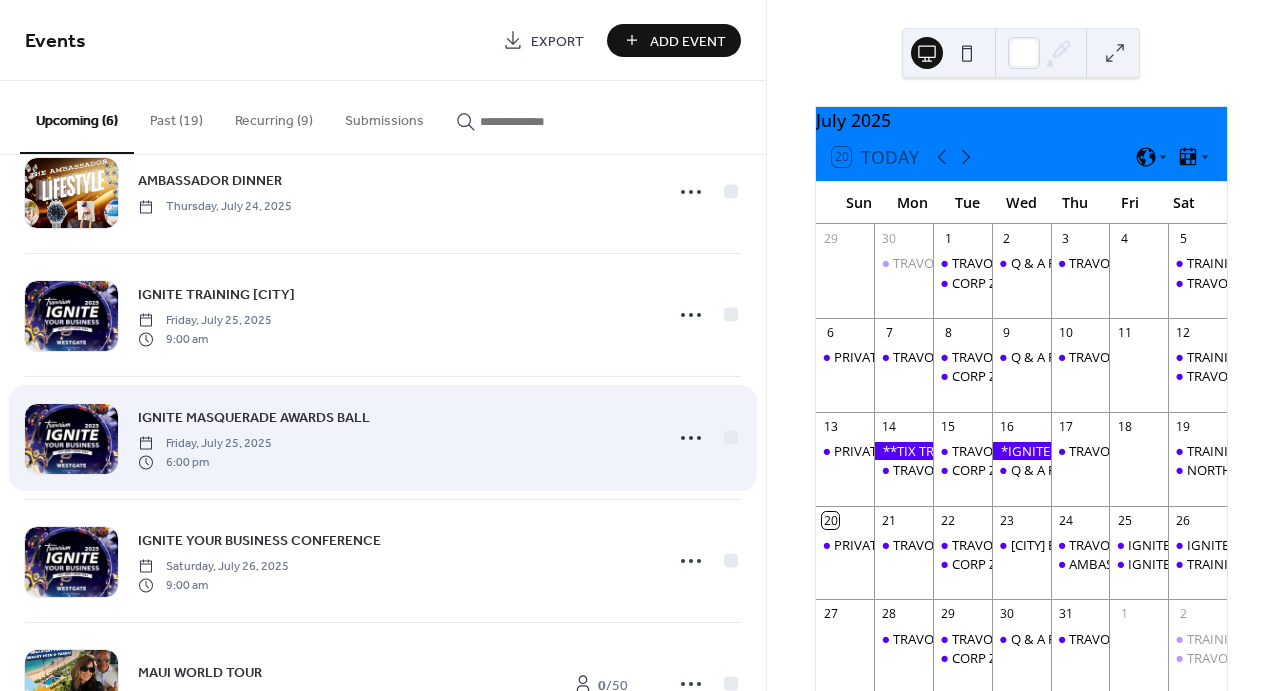 scroll, scrollTop: 178, scrollLeft: 0, axis: vertical 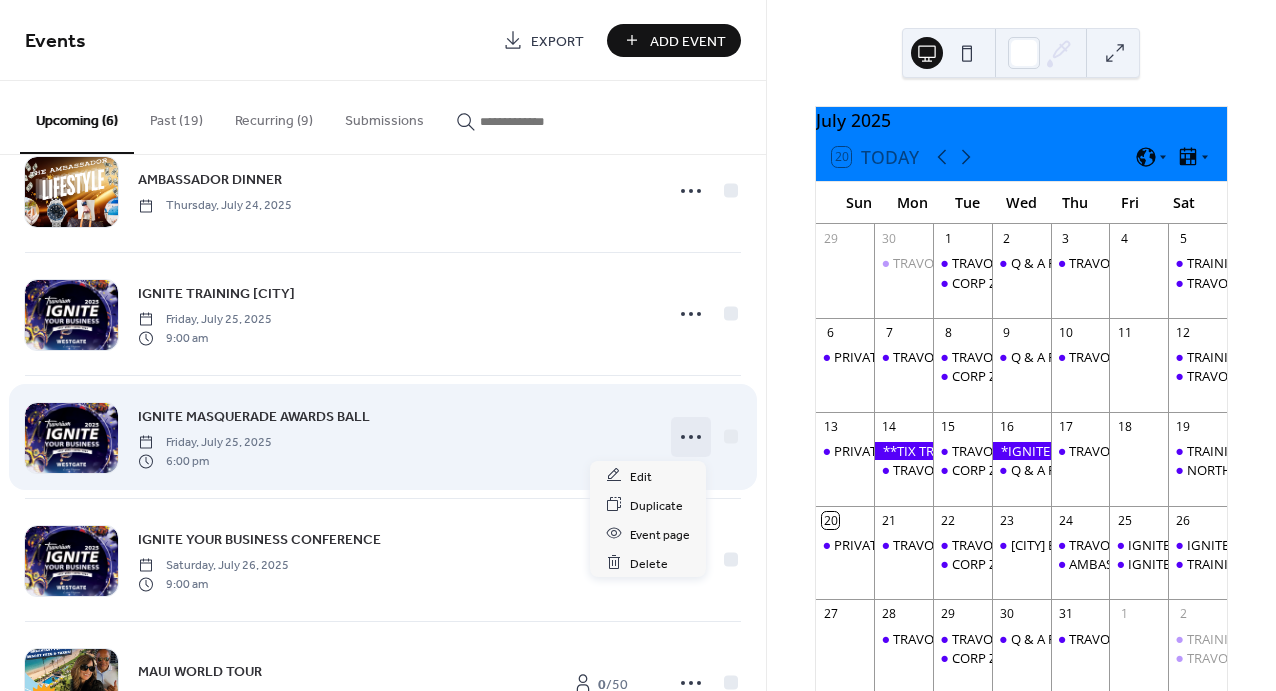 click 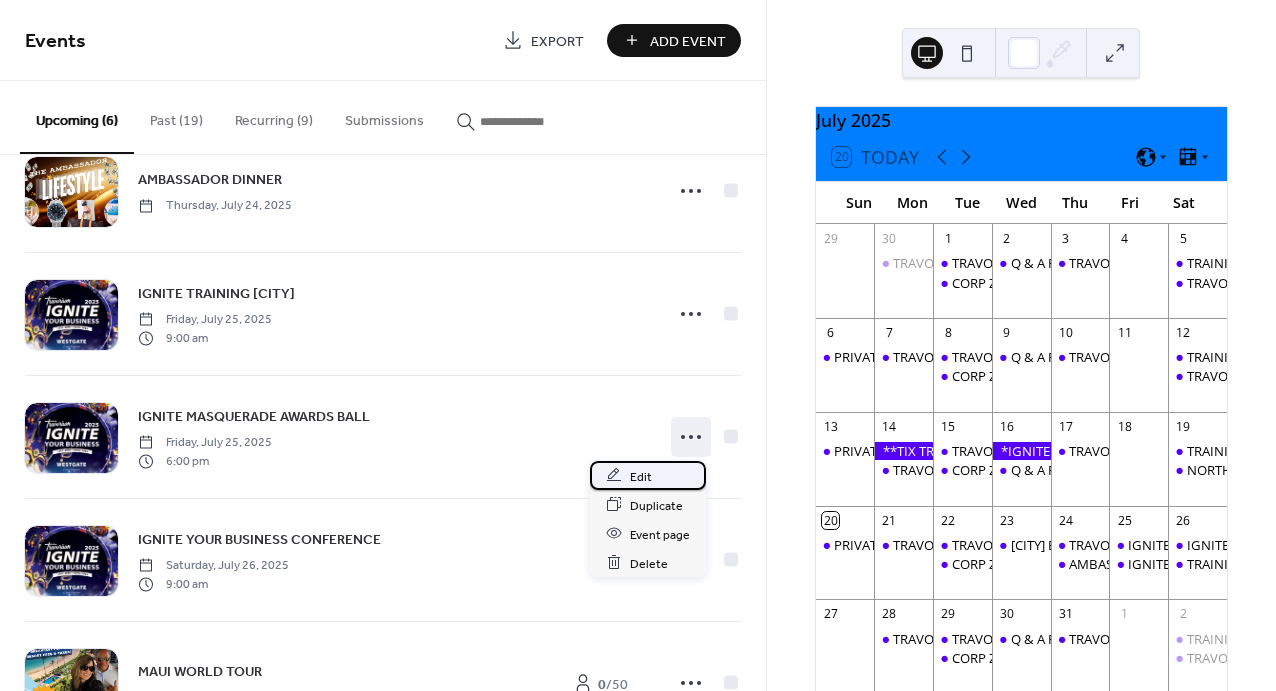 click on "Edit" at bounding box center [641, 476] 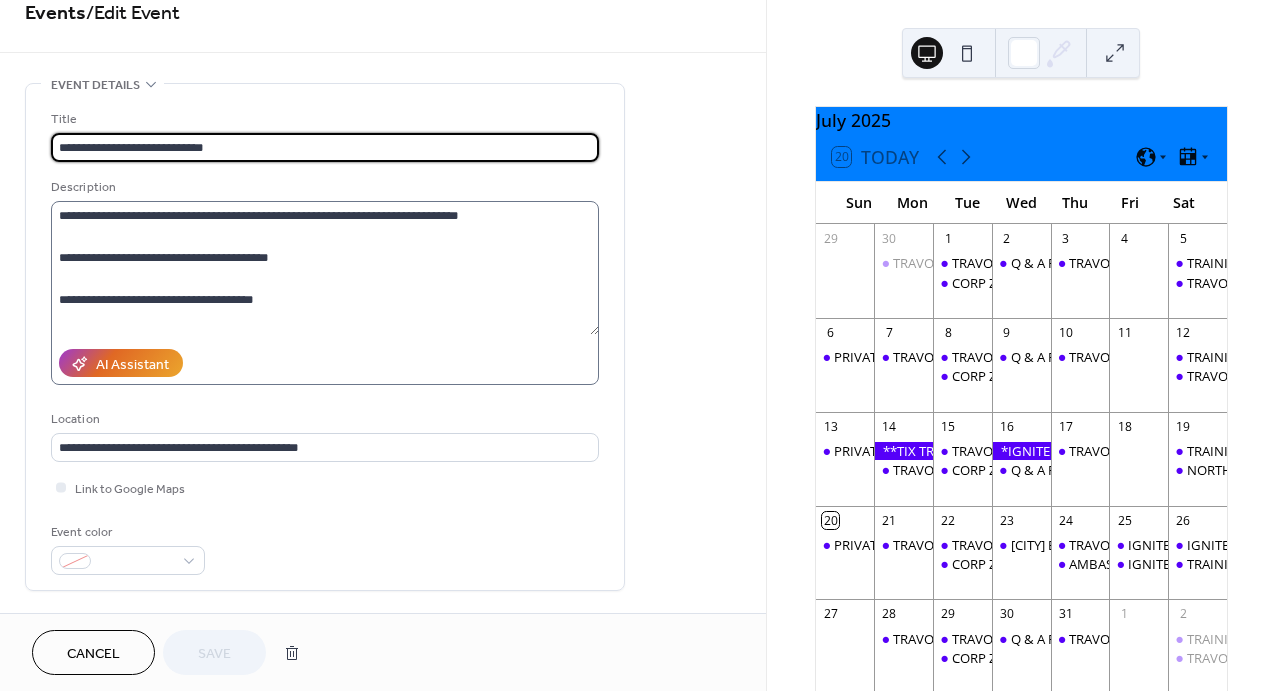 scroll, scrollTop: 29, scrollLeft: 0, axis: vertical 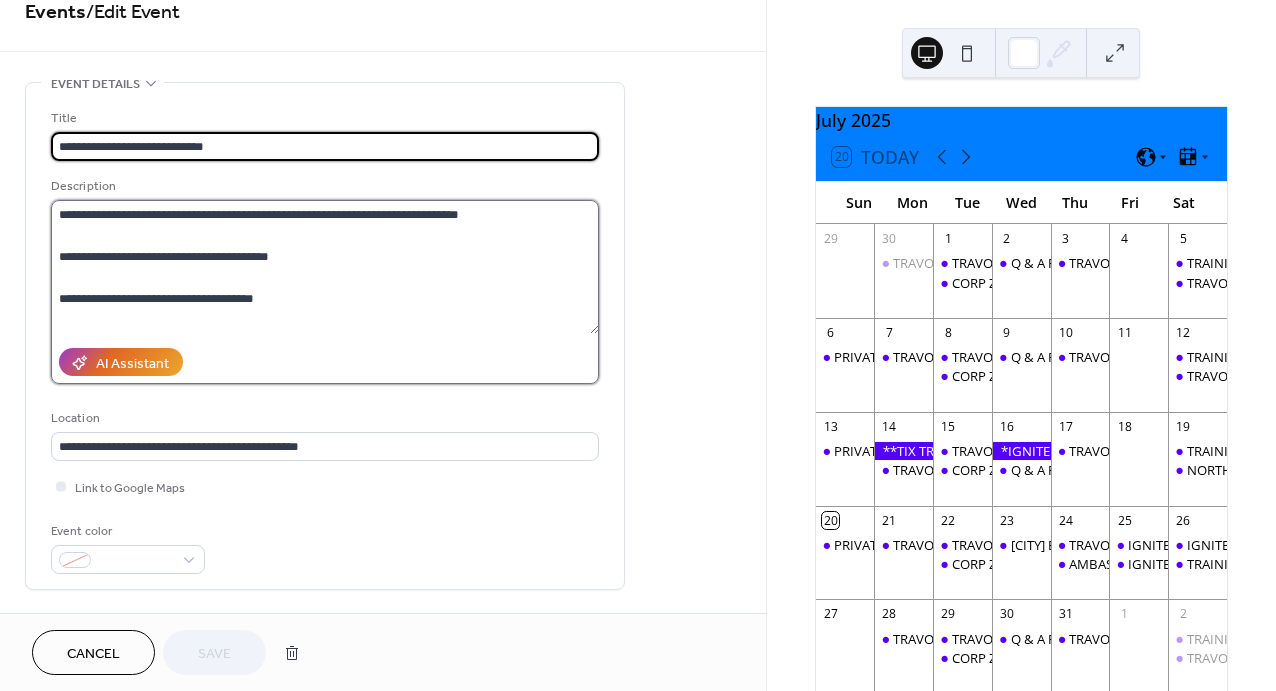 click on "**********" at bounding box center (325, 267) 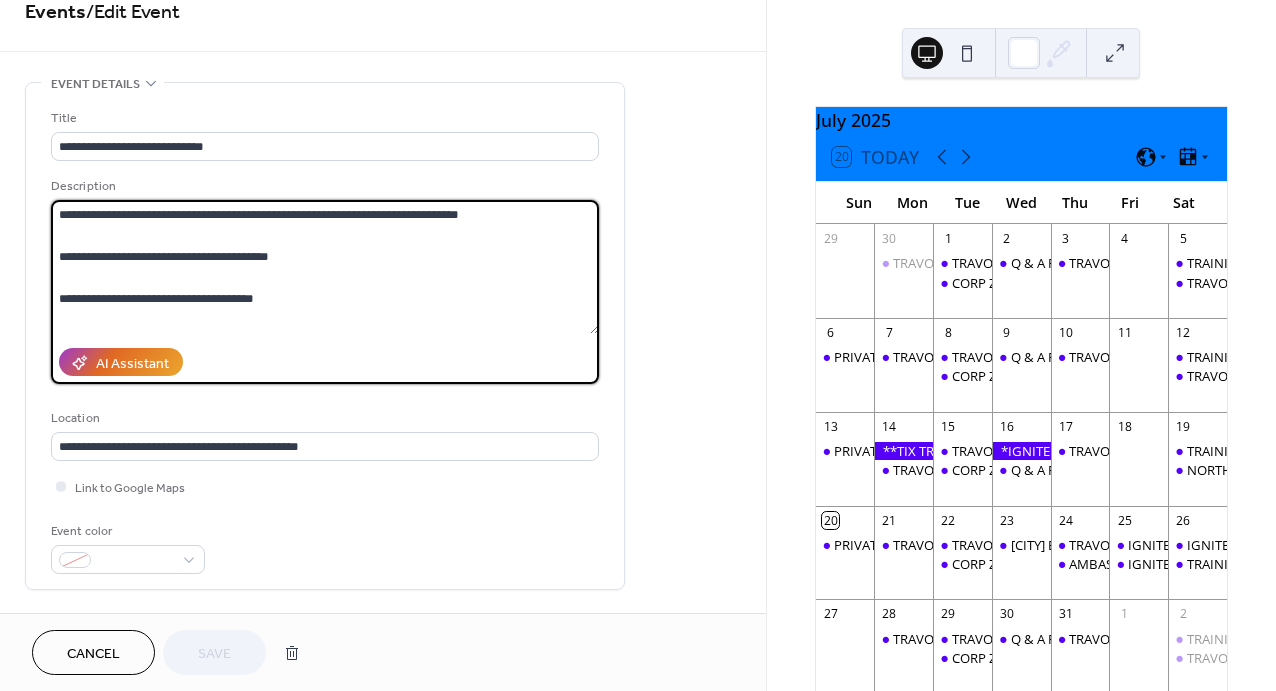 drag, startPoint x: 61, startPoint y: 212, endPoint x: 588, endPoint y: 220, distance: 527.0607 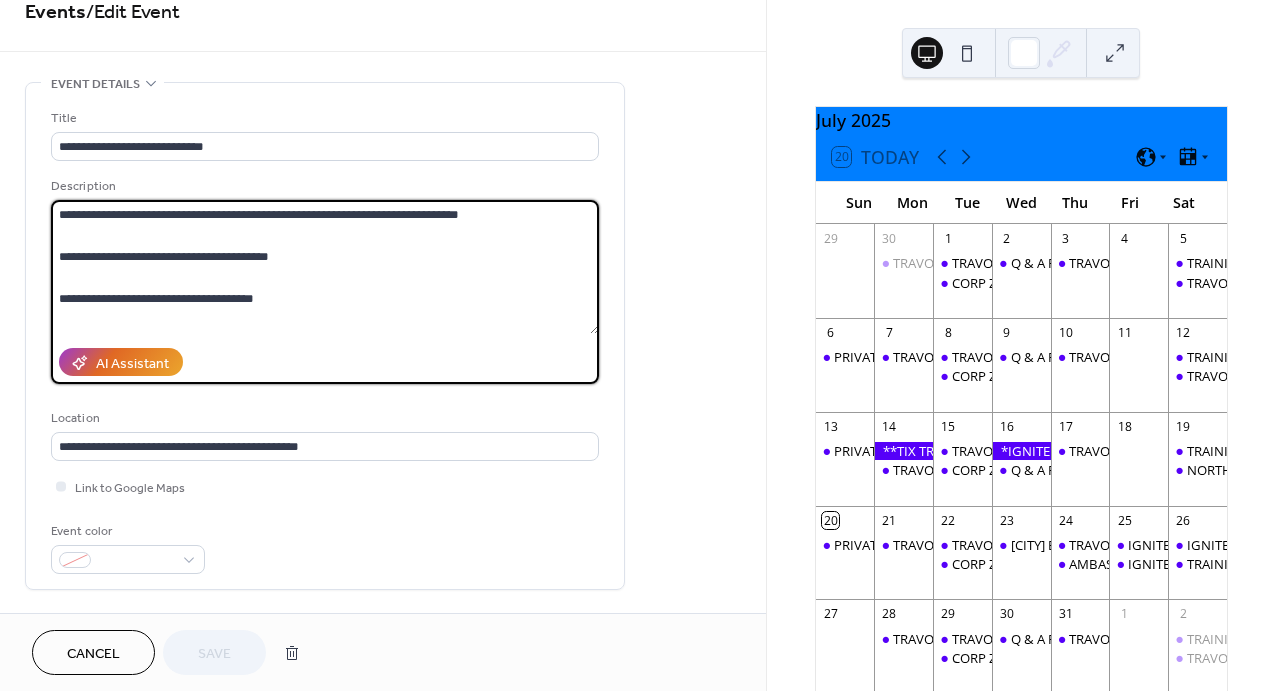 click on "**********" at bounding box center (325, 267) 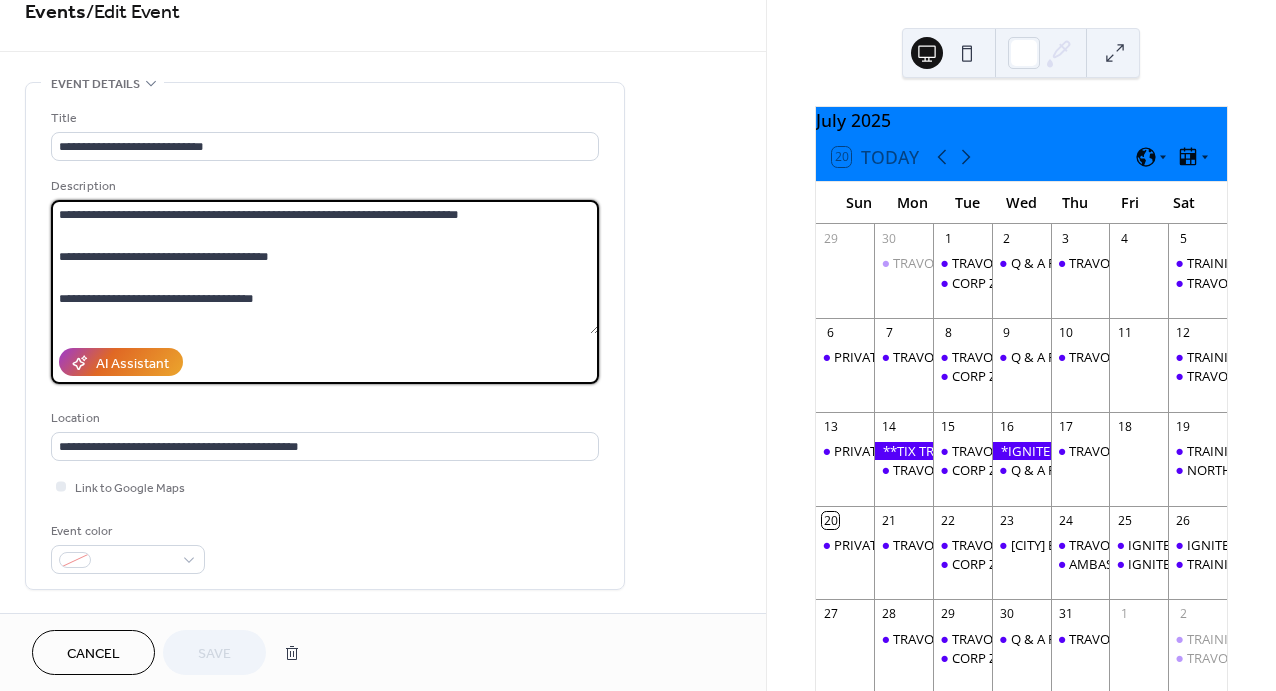 paste on "**********" 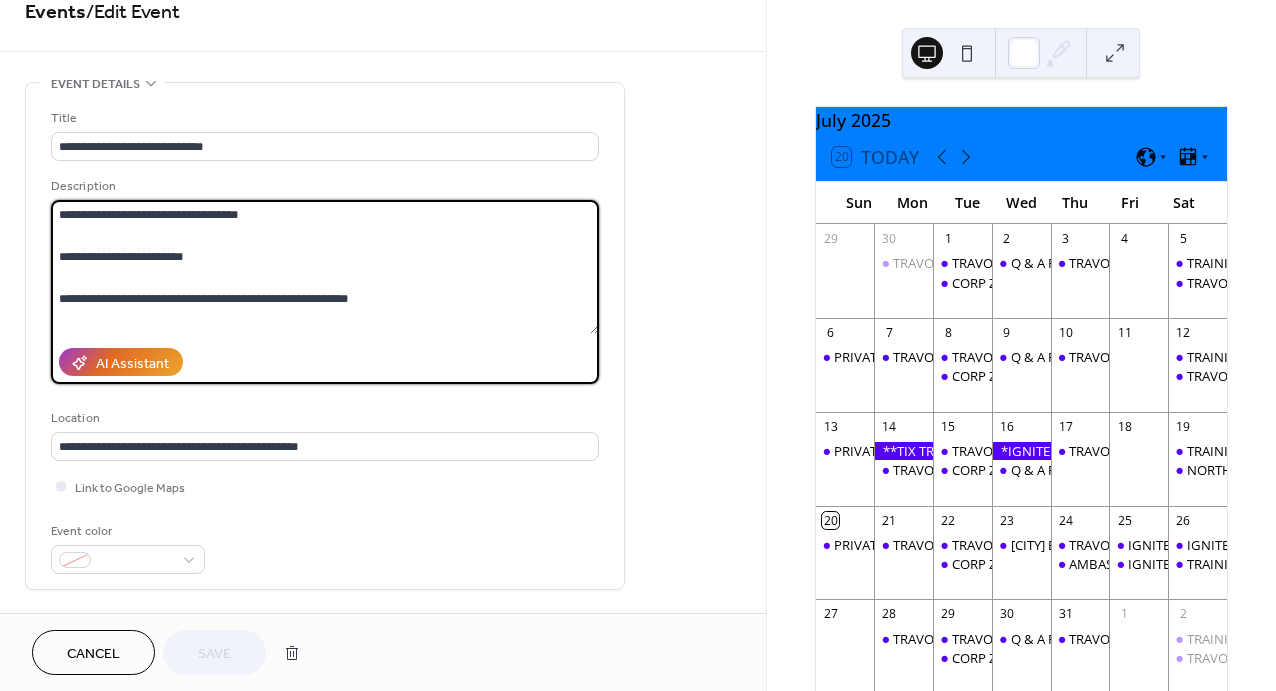 scroll, scrollTop: 18, scrollLeft: 0, axis: vertical 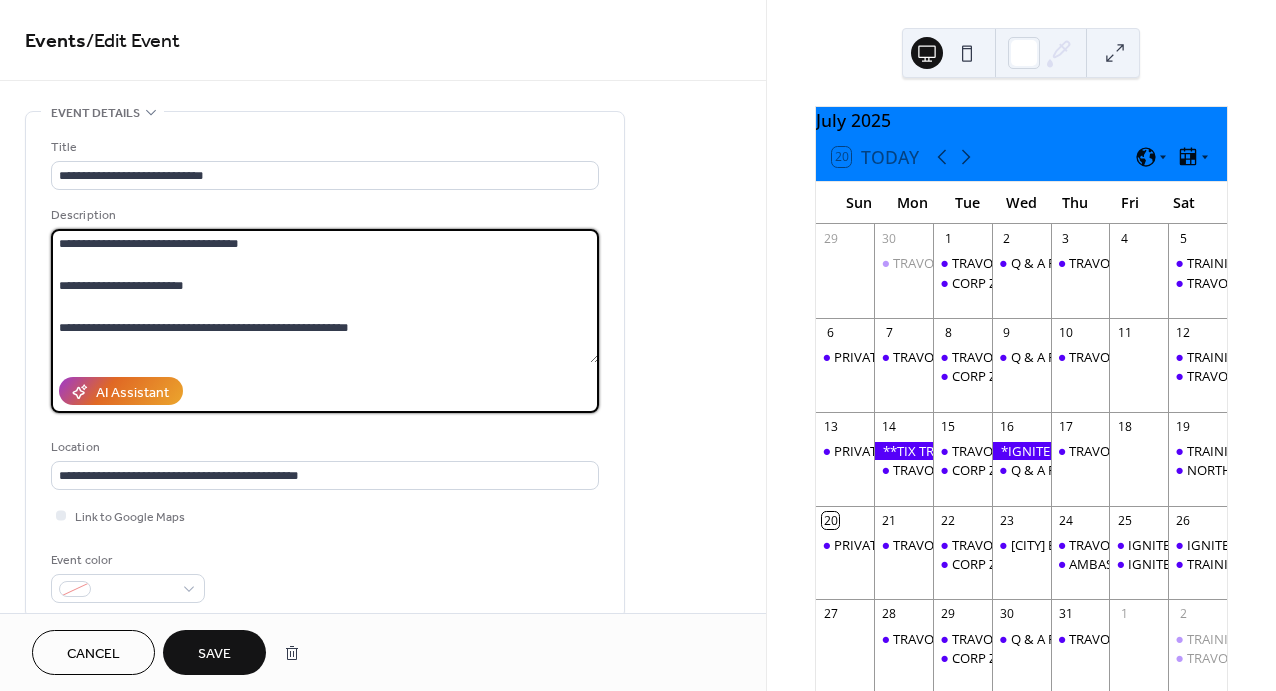 click on "**********" at bounding box center [325, 296] 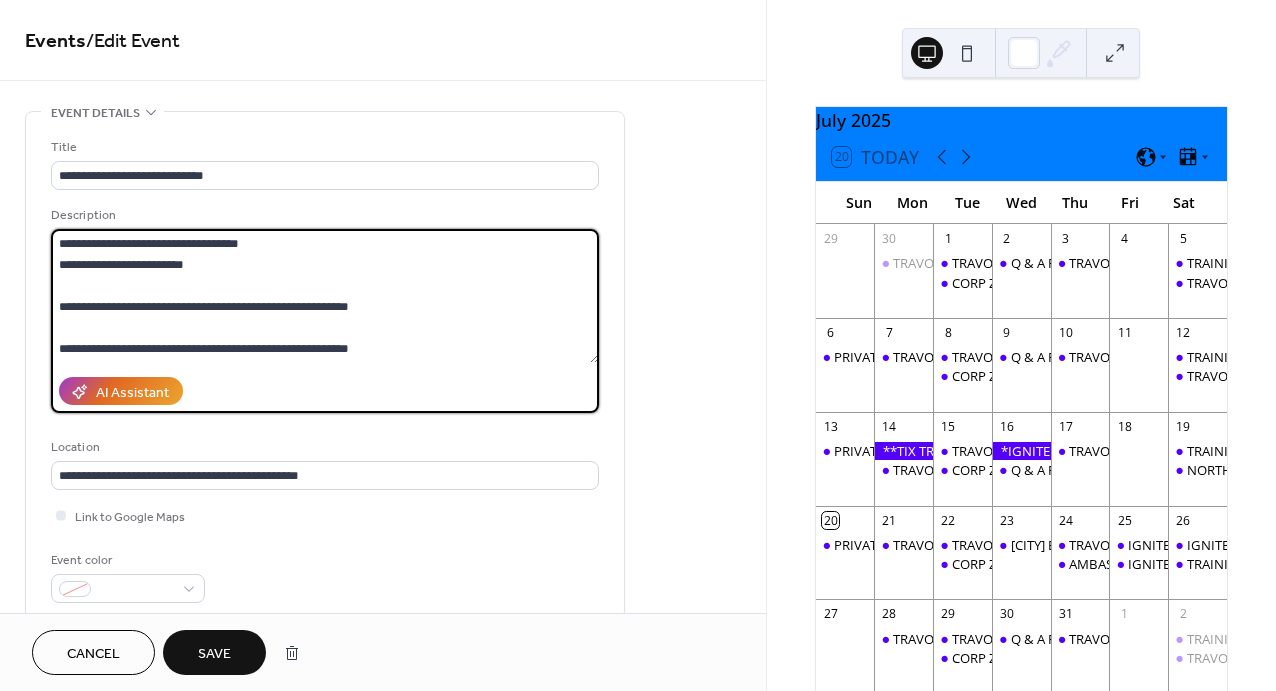 click on "**********" at bounding box center [325, 296] 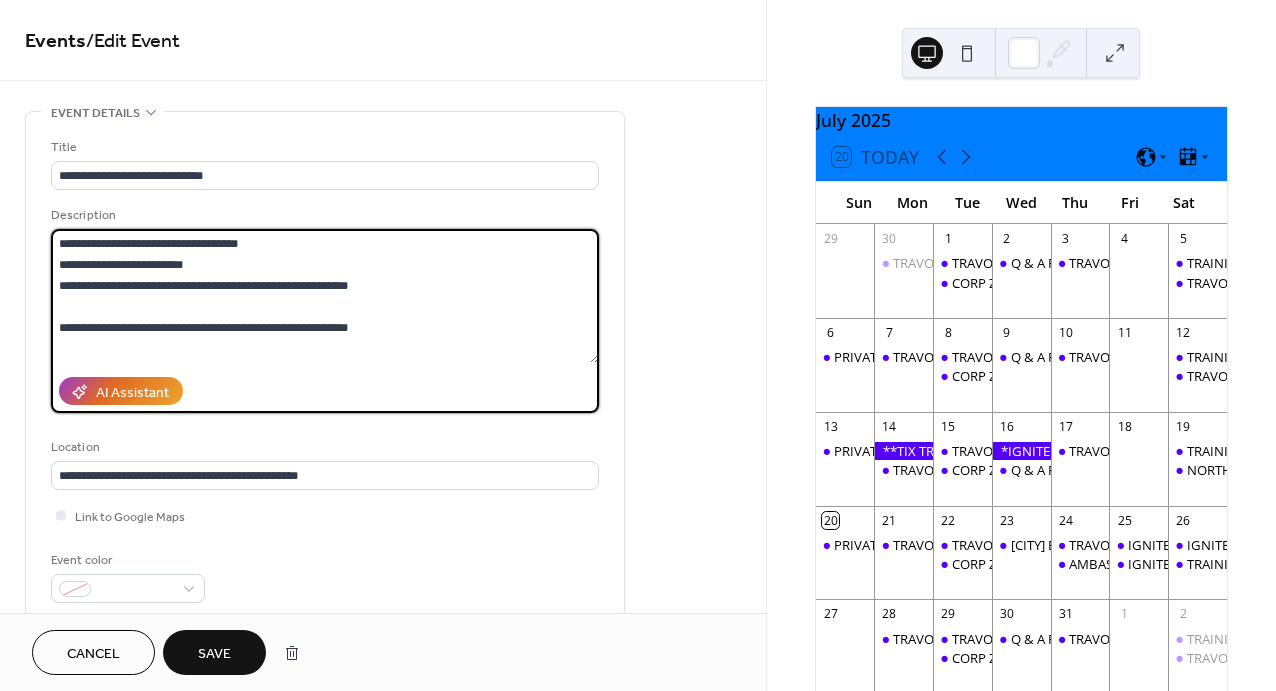 click on "**********" at bounding box center [325, 296] 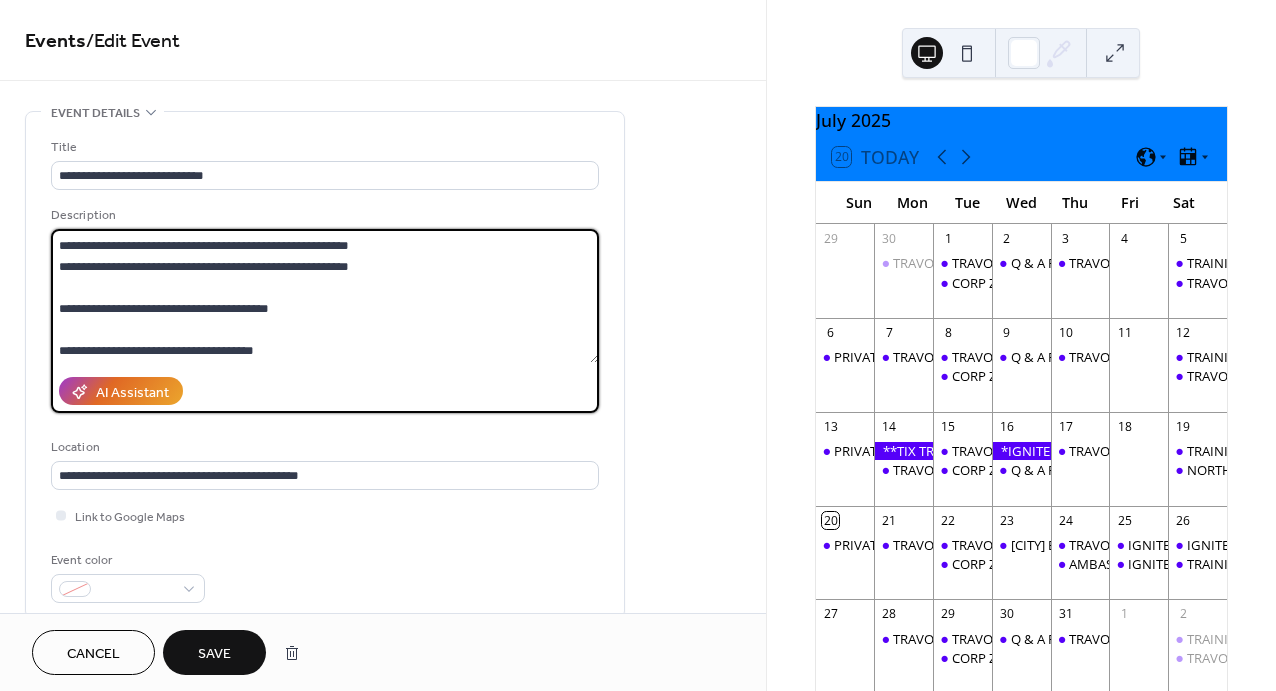 scroll, scrollTop: 42, scrollLeft: 0, axis: vertical 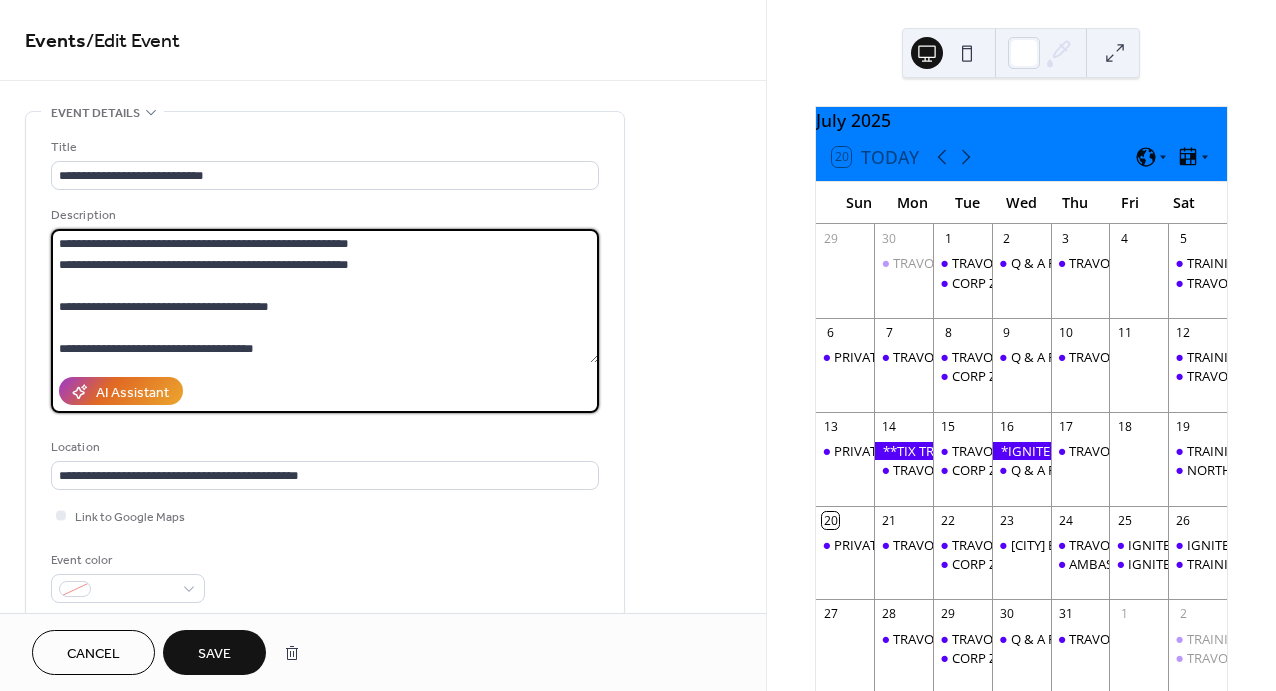 drag, startPoint x: 334, startPoint y: 344, endPoint x: 55, endPoint y: 338, distance: 279.0645 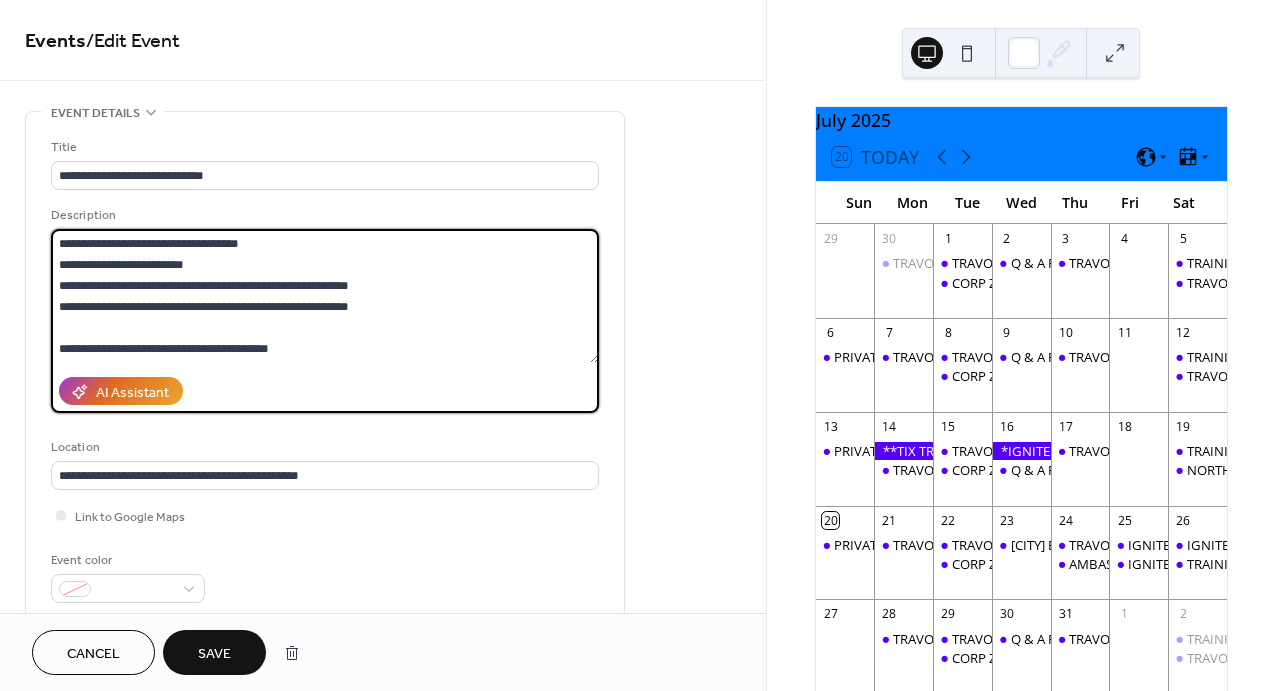 scroll, scrollTop: 0, scrollLeft: 0, axis: both 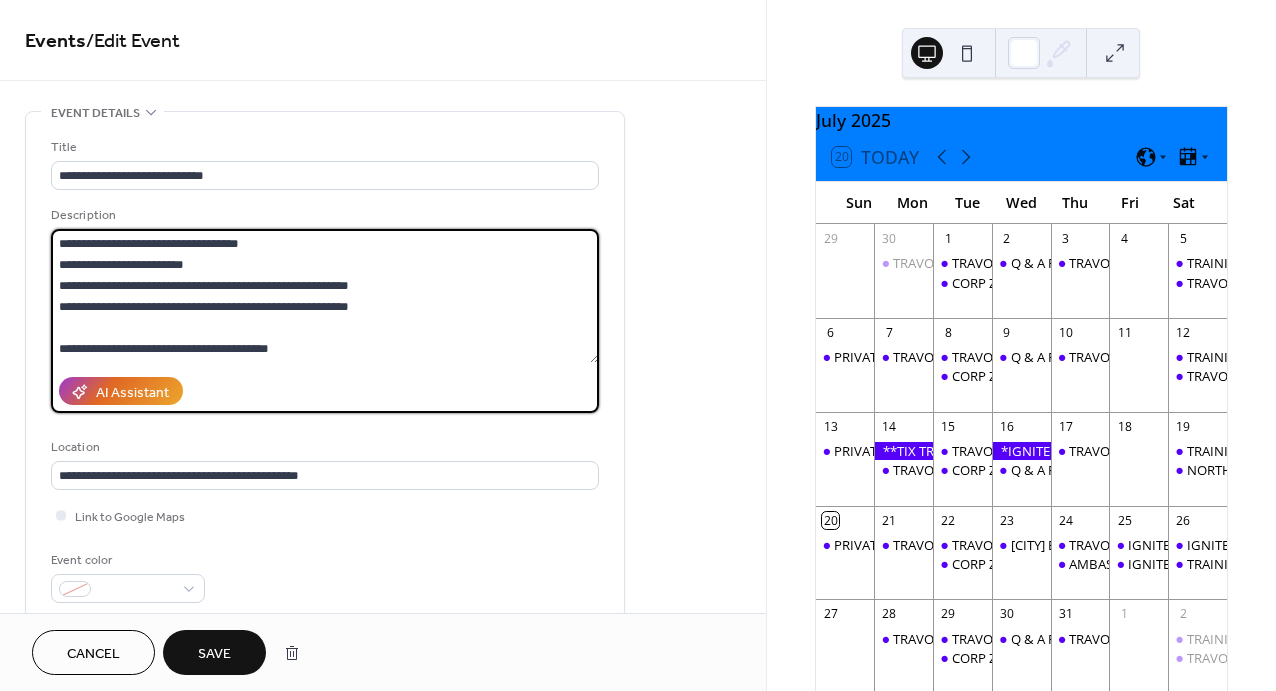 click on "**********" at bounding box center [325, 296] 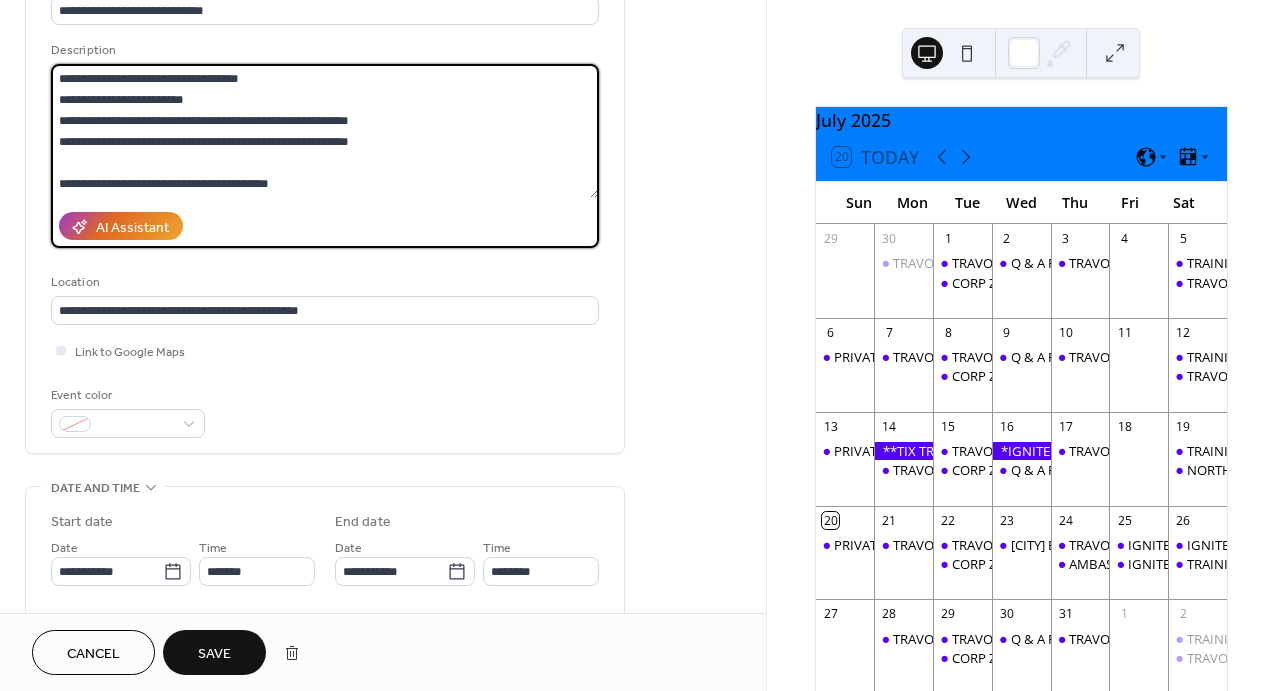 scroll, scrollTop: 0, scrollLeft: 0, axis: both 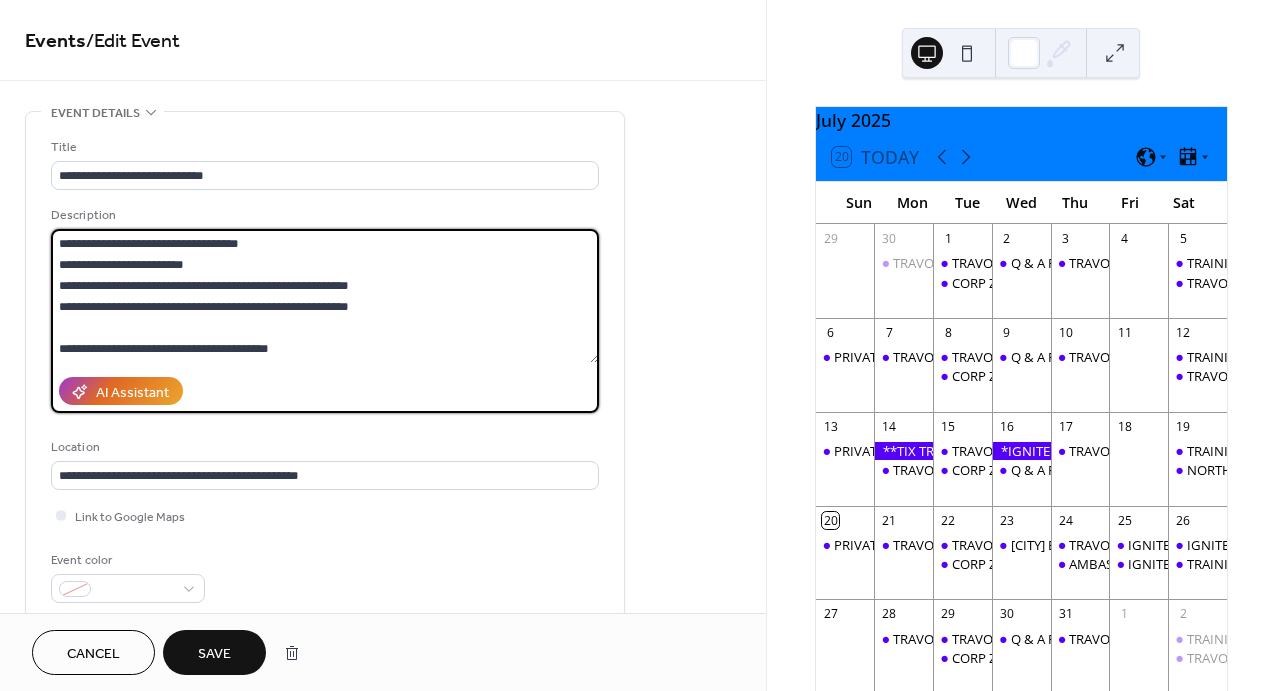 drag, startPoint x: 220, startPoint y: 265, endPoint x: 34, endPoint y: 263, distance: 186.01076 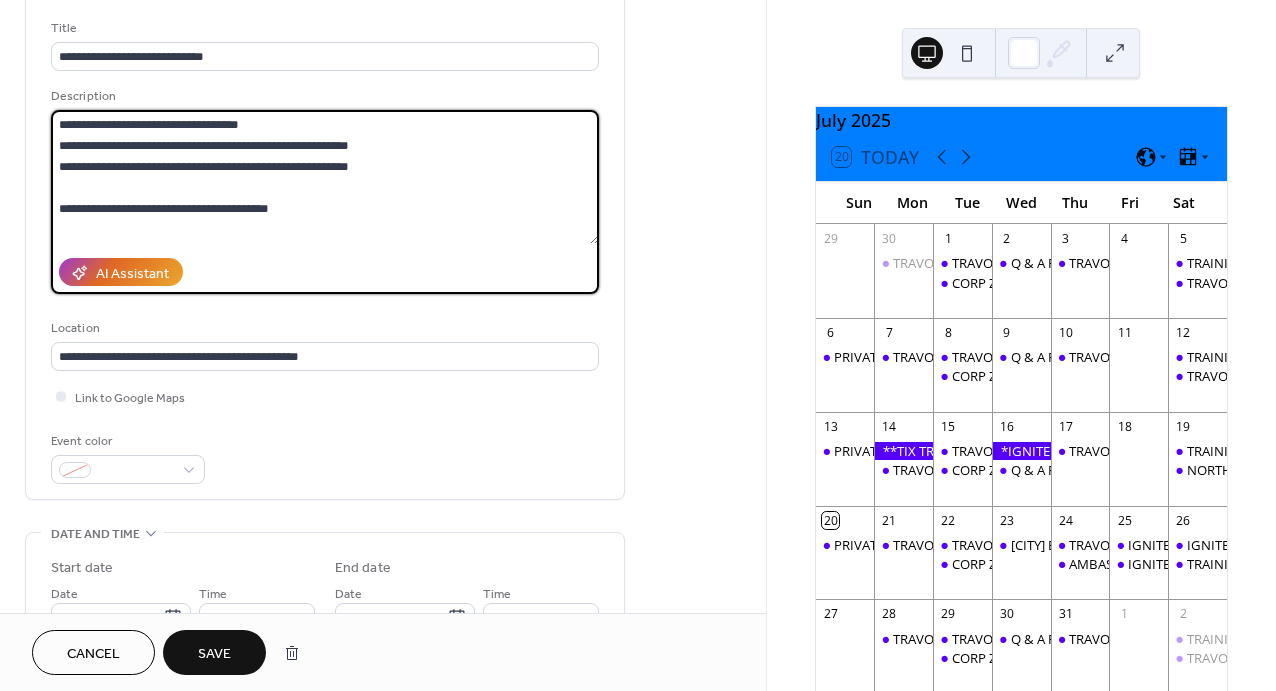 scroll, scrollTop: 120, scrollLeft: 0, axis: vertical 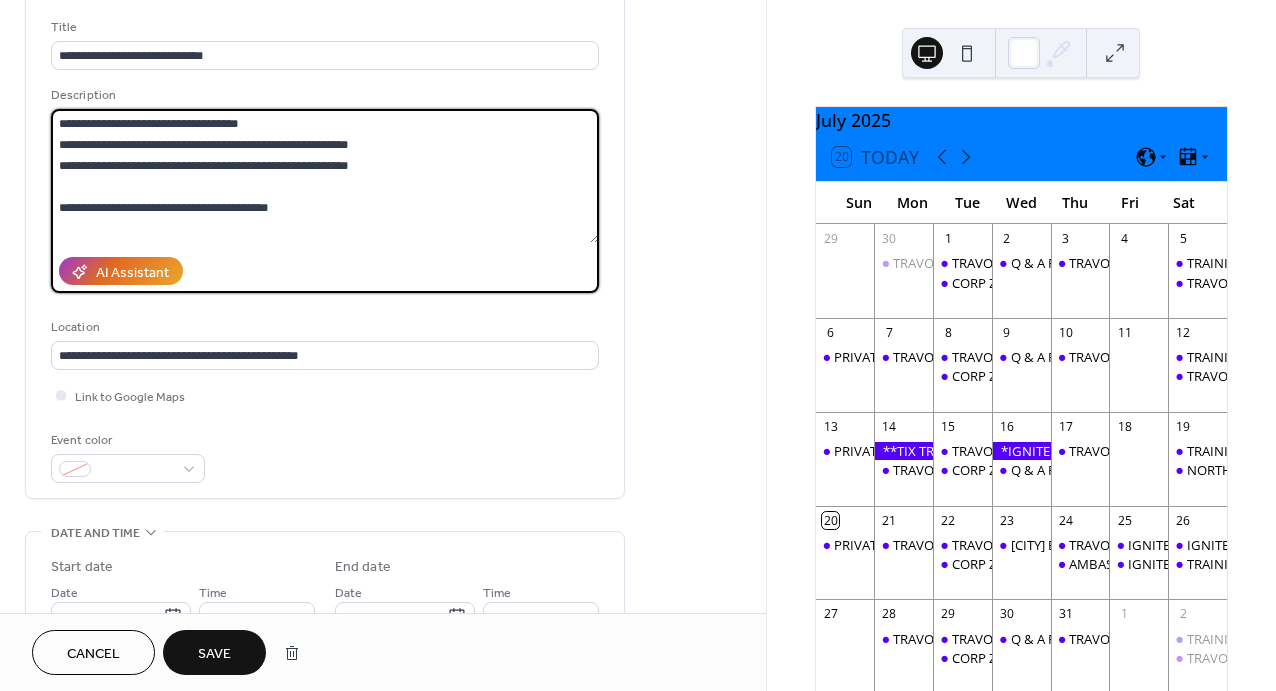 type on "**********" 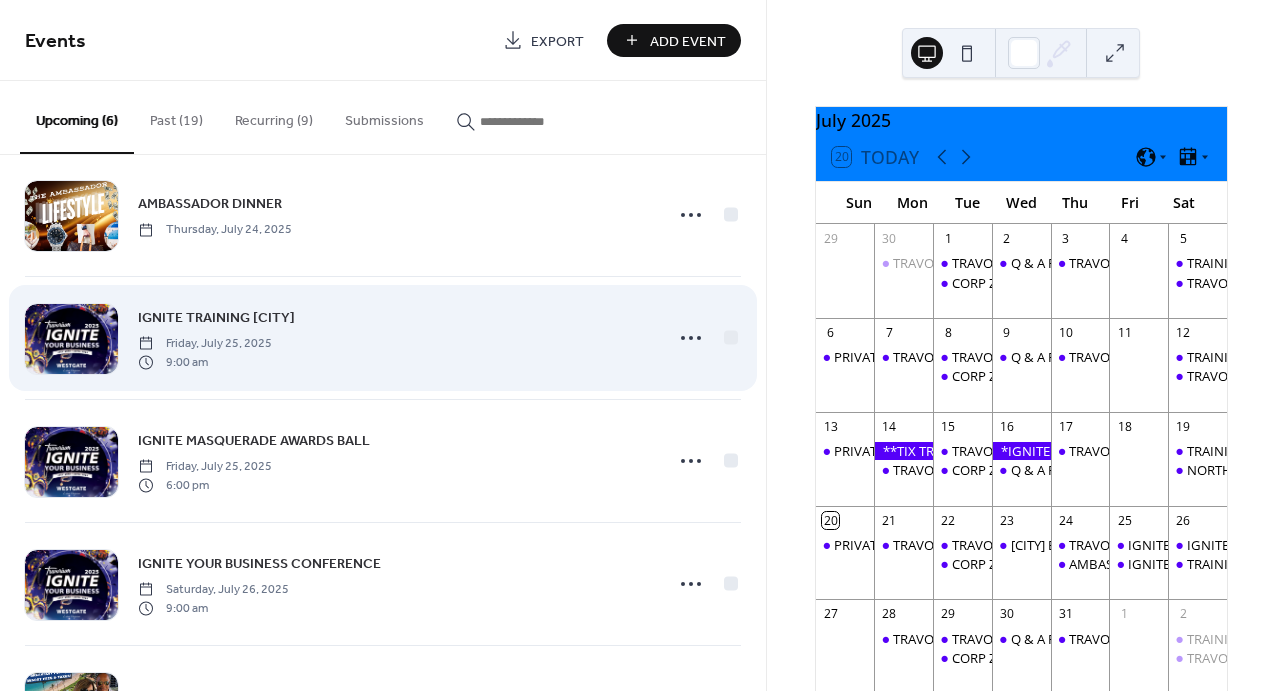 scroll, scrollTop: 228, scrollLeft: 0, axis: vertical 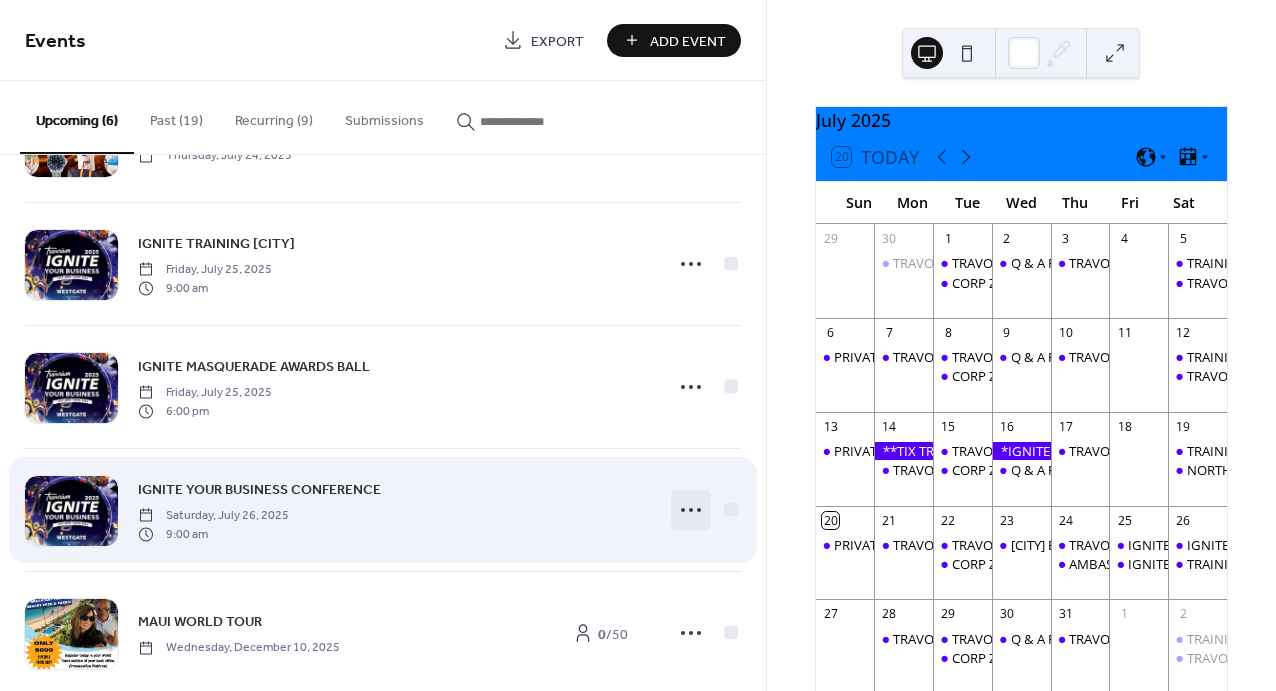 click 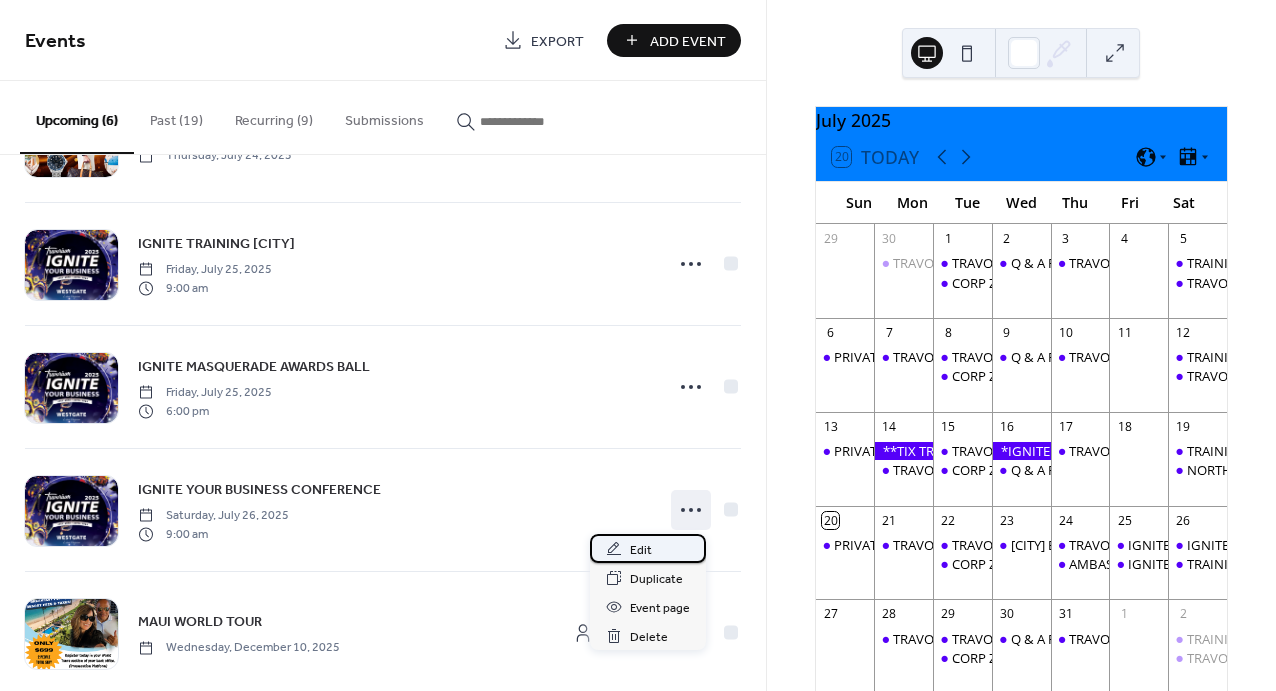click on "Edit" at bounding box center (641, 550) 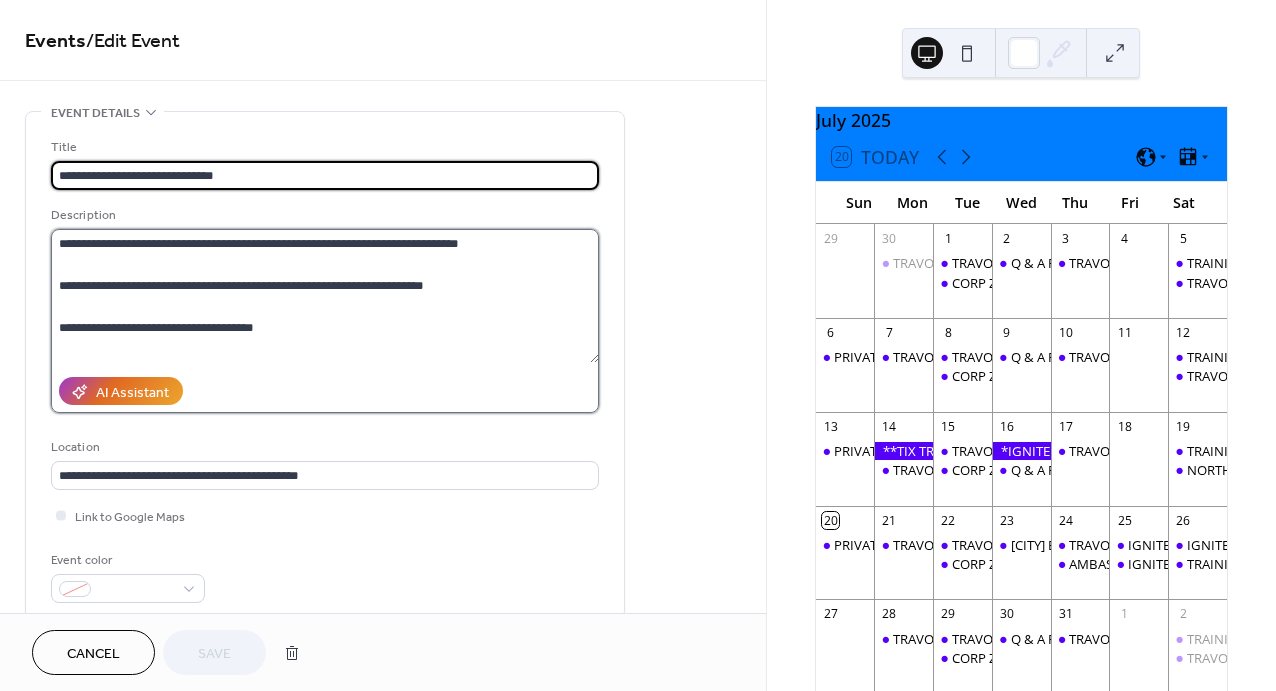 click on "**********" at bounding box center [325, 296] 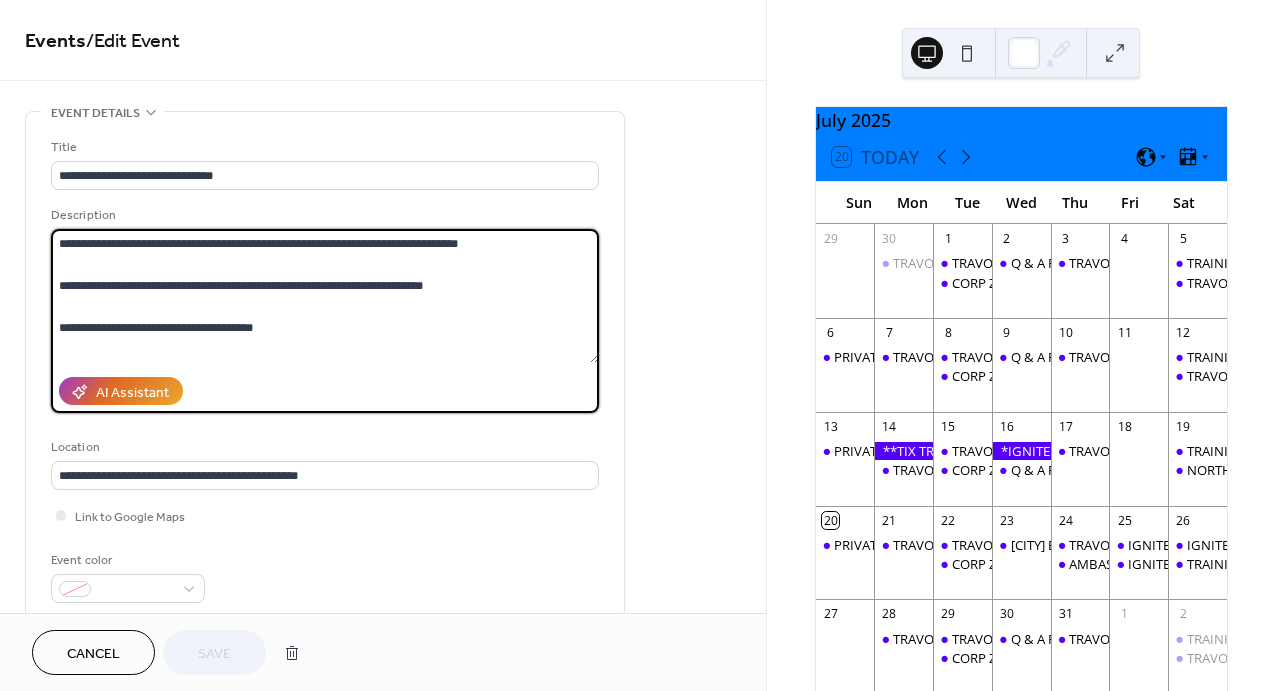 drag, startPoint x: 329, startPoint y: 321, endPoint x: 28, endPoint y: 324, distance: 301.01495 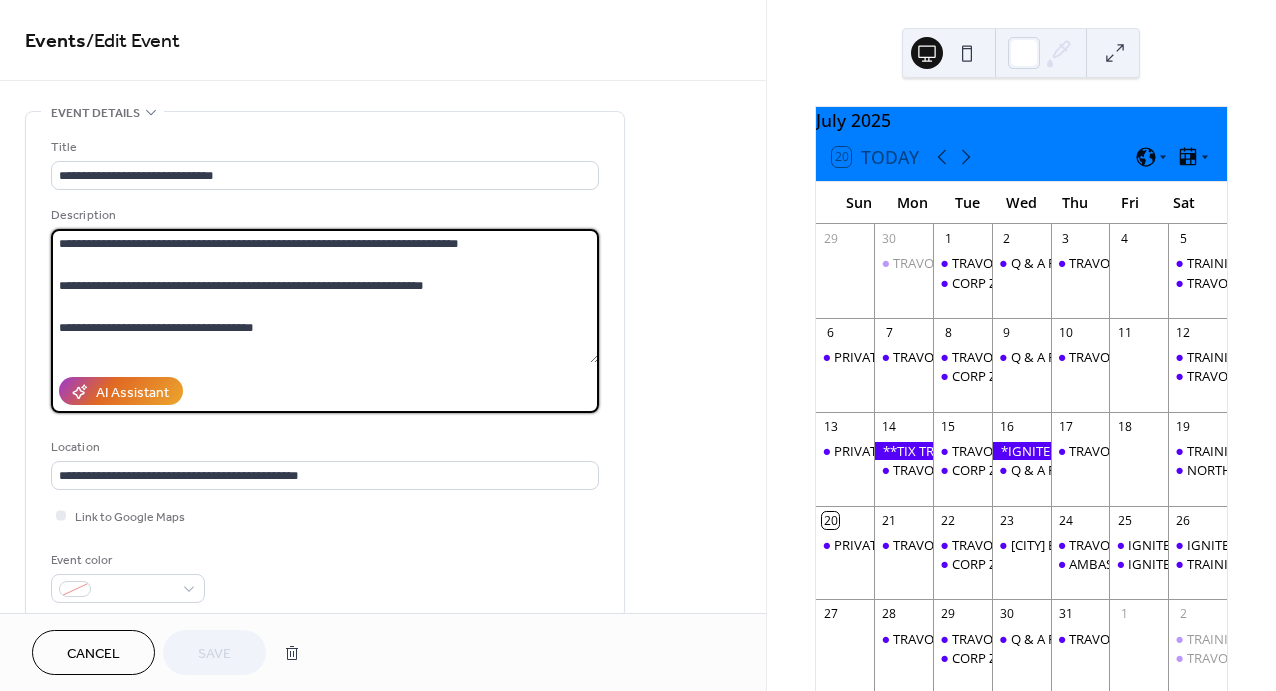 click on "**********" at bounding box center [325, 365] 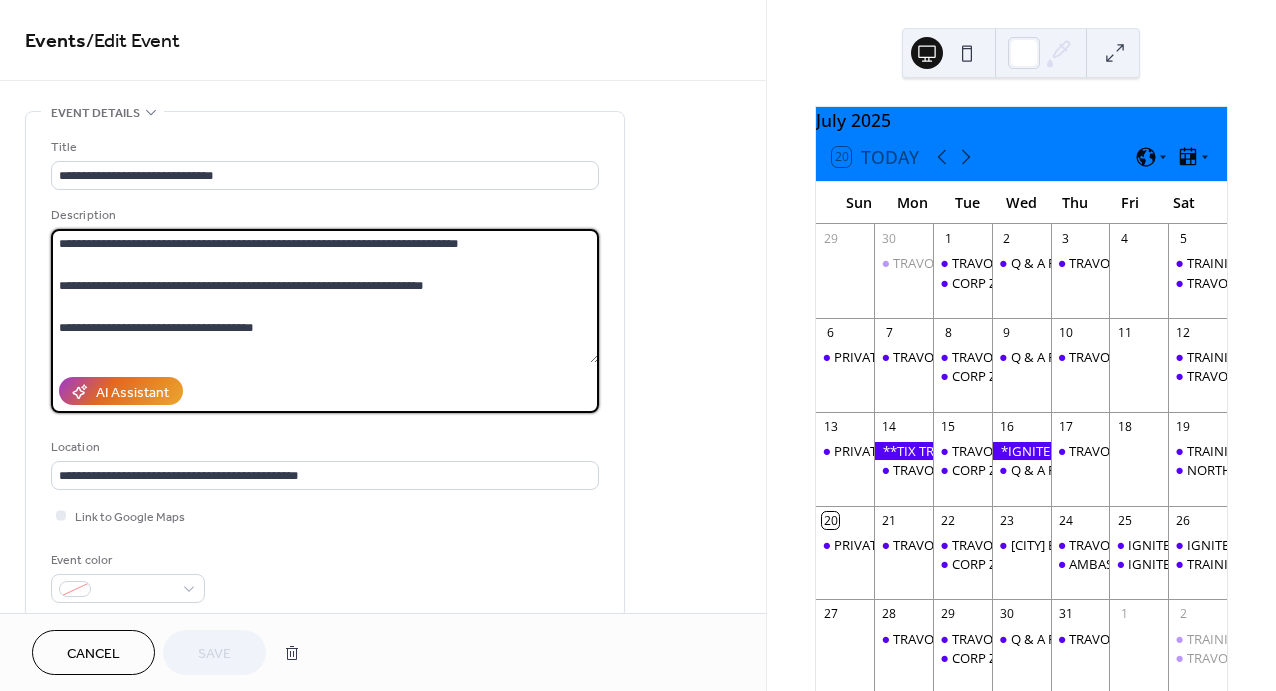 paste on "**********" 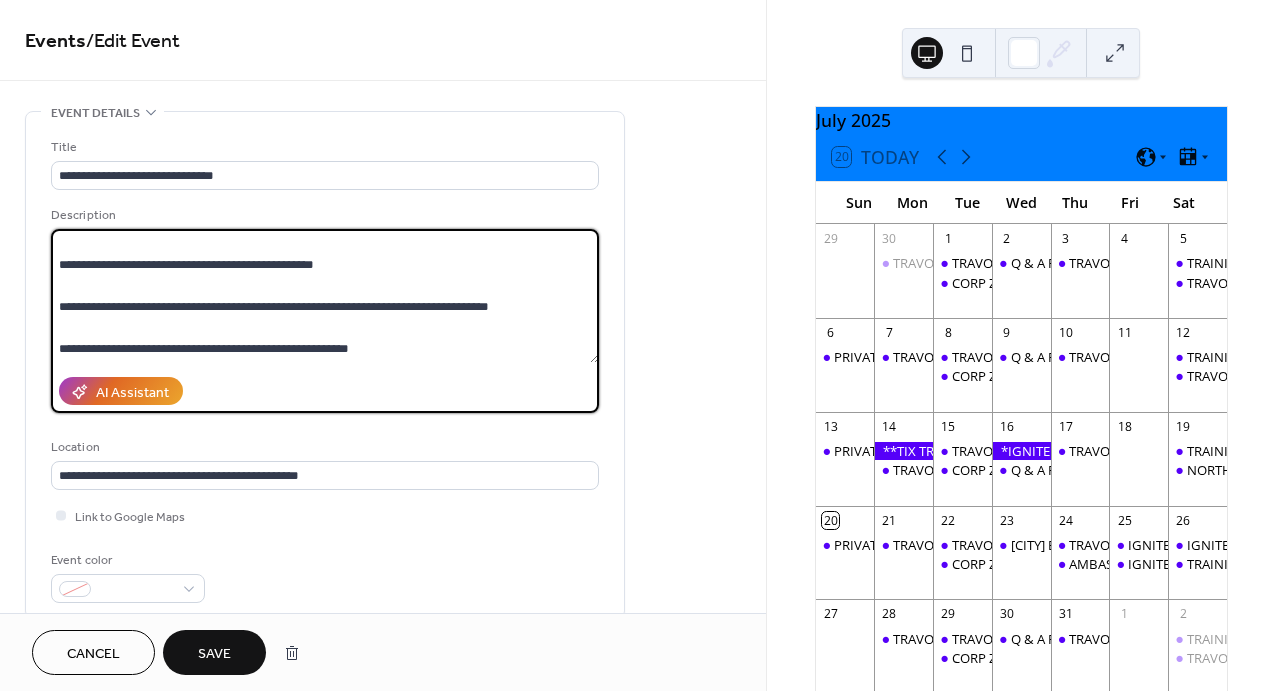 scroll, scrollTop: 84, scrollLeft: 0, axis: vertical 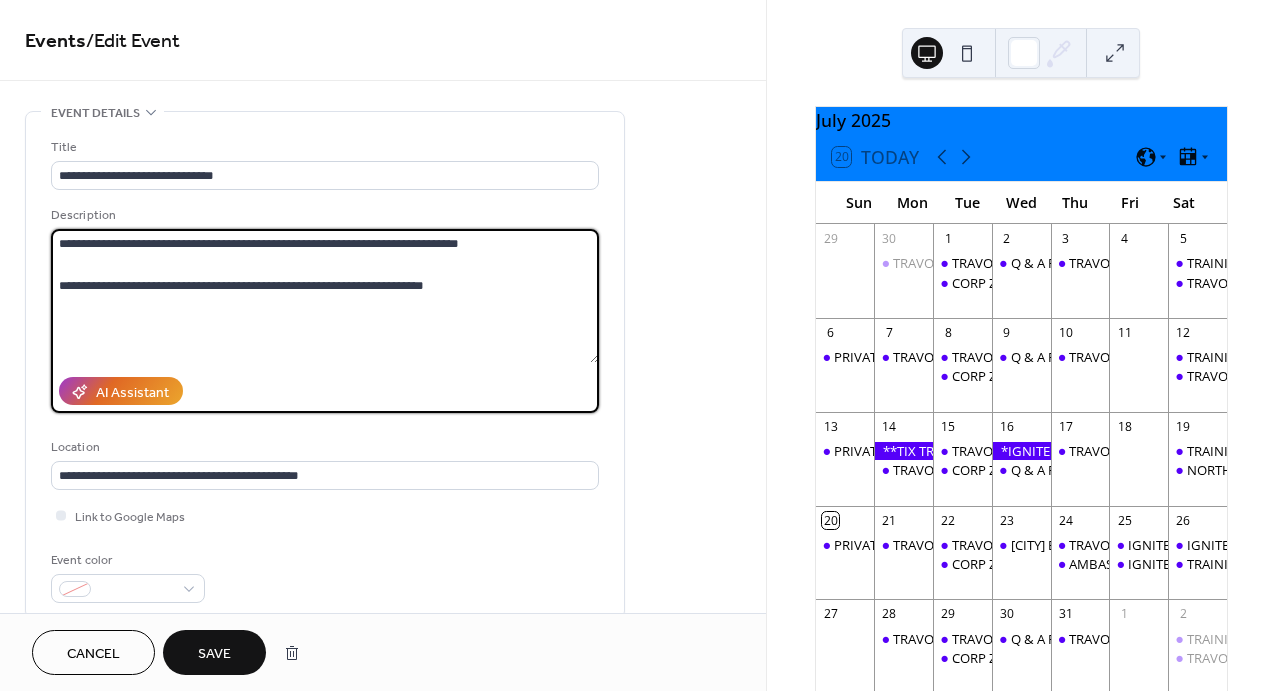 click on "**********" at bounding box center [325, 296] 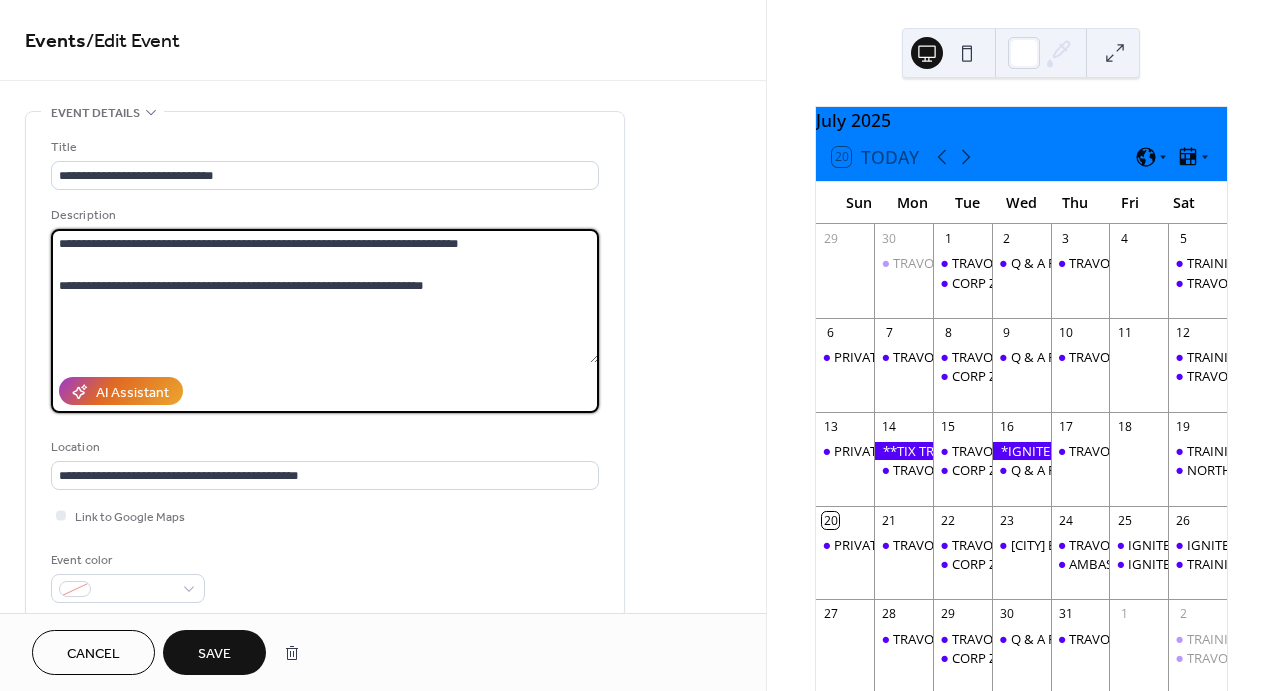 paste on "**********" 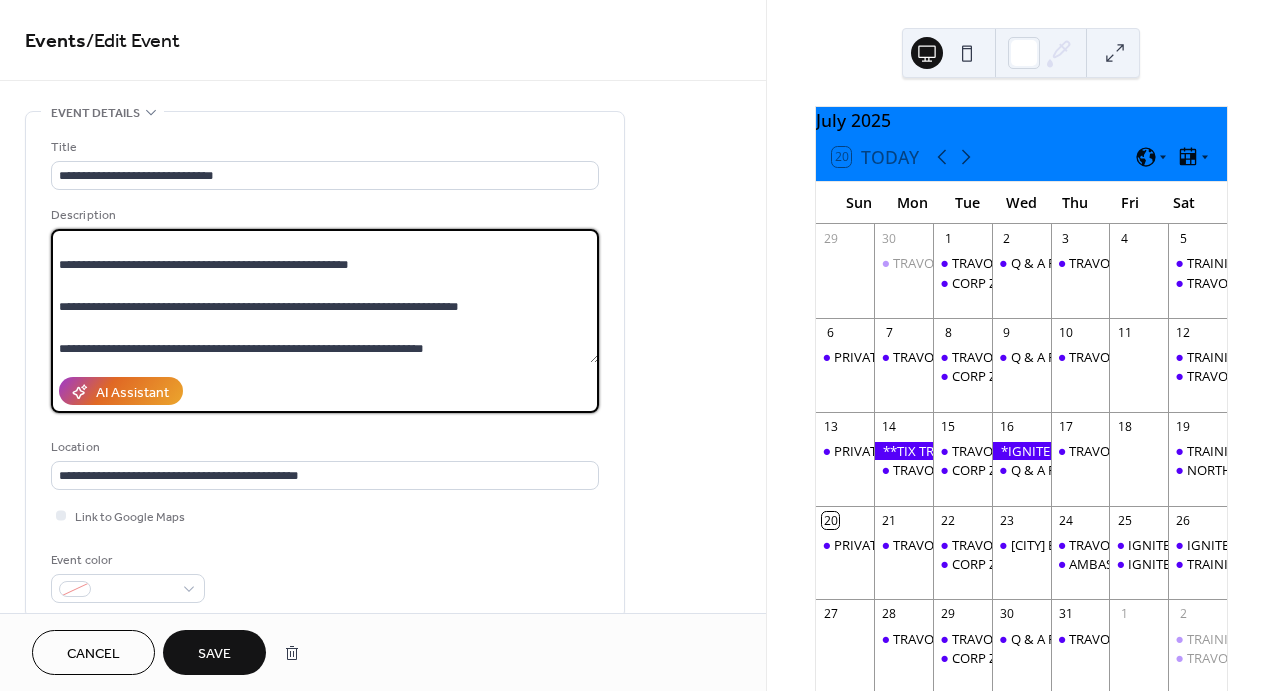 scroll, scrollTop: 84, scrollLeft: 0, axis: vertical 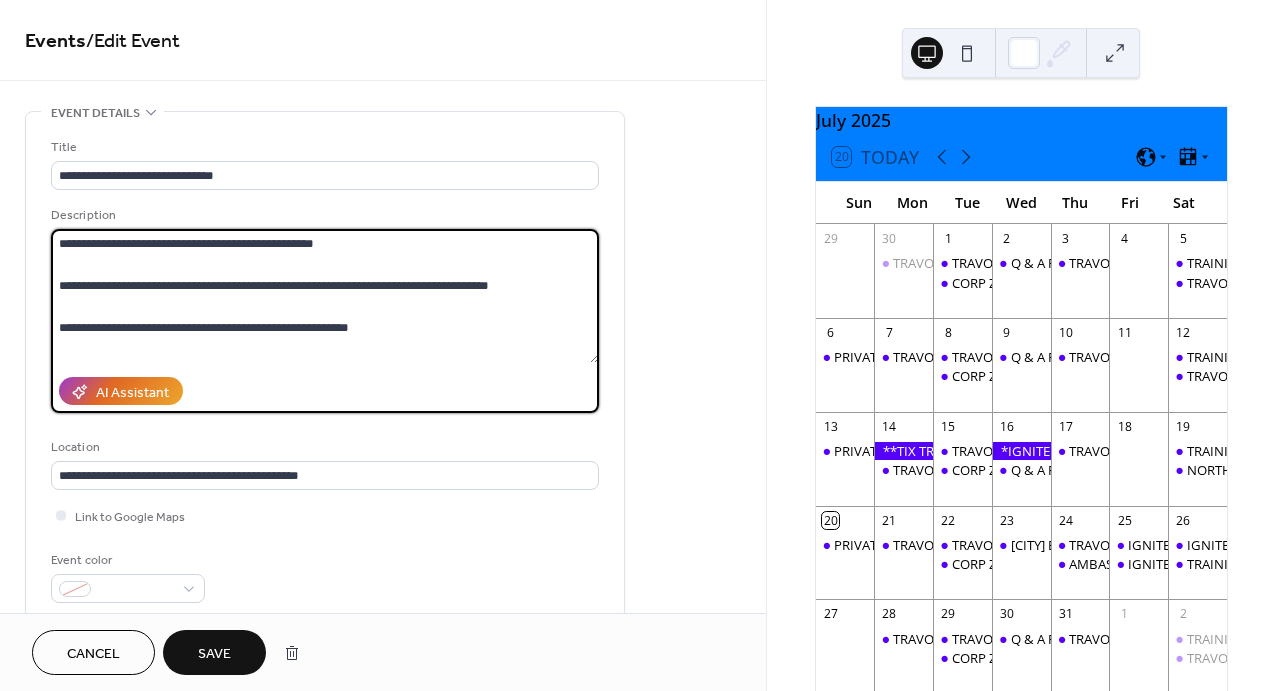 click on "**********" at bounding box center [325, 296] 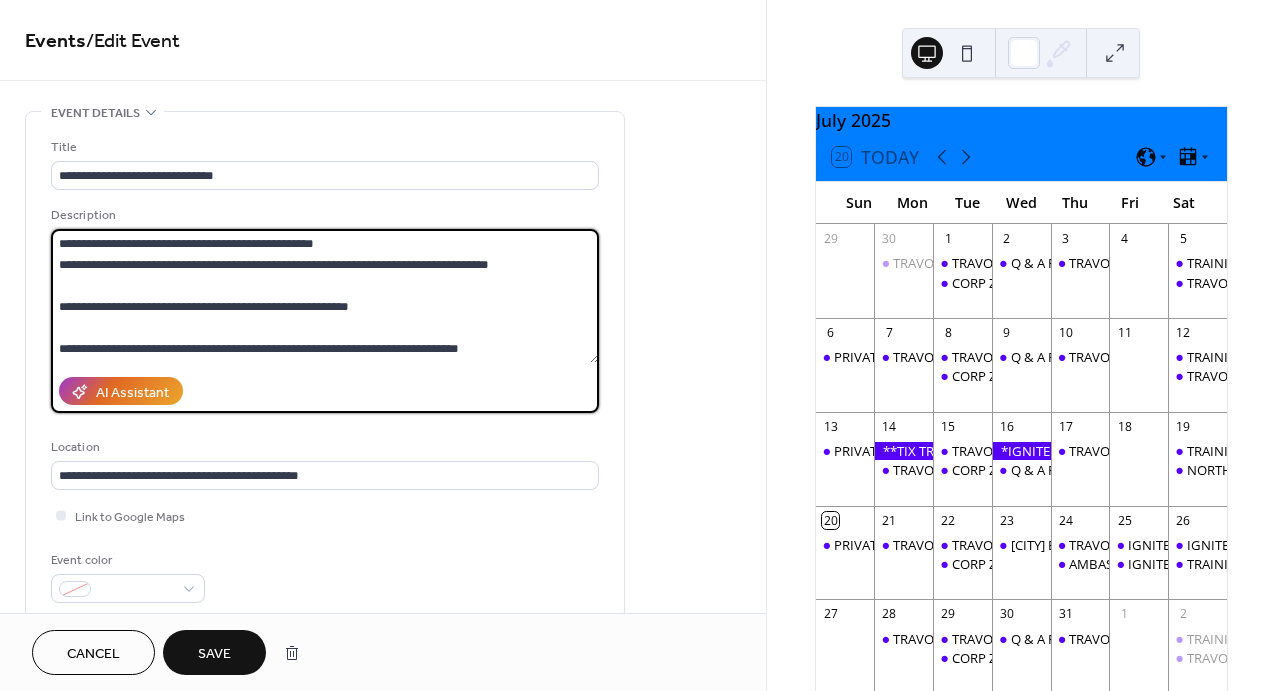 click on "**********" at bounding box center [325, 296] 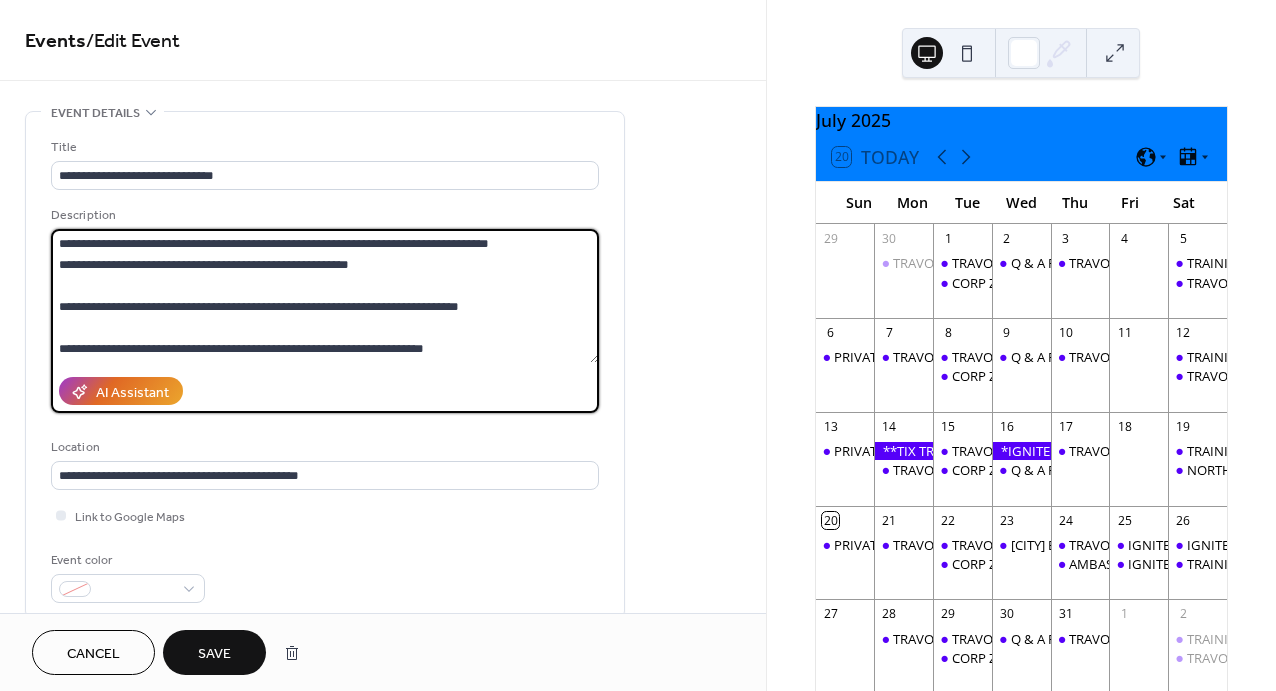 scroll, scrollTop: 42, scrollLeft: 0, axis: vertical 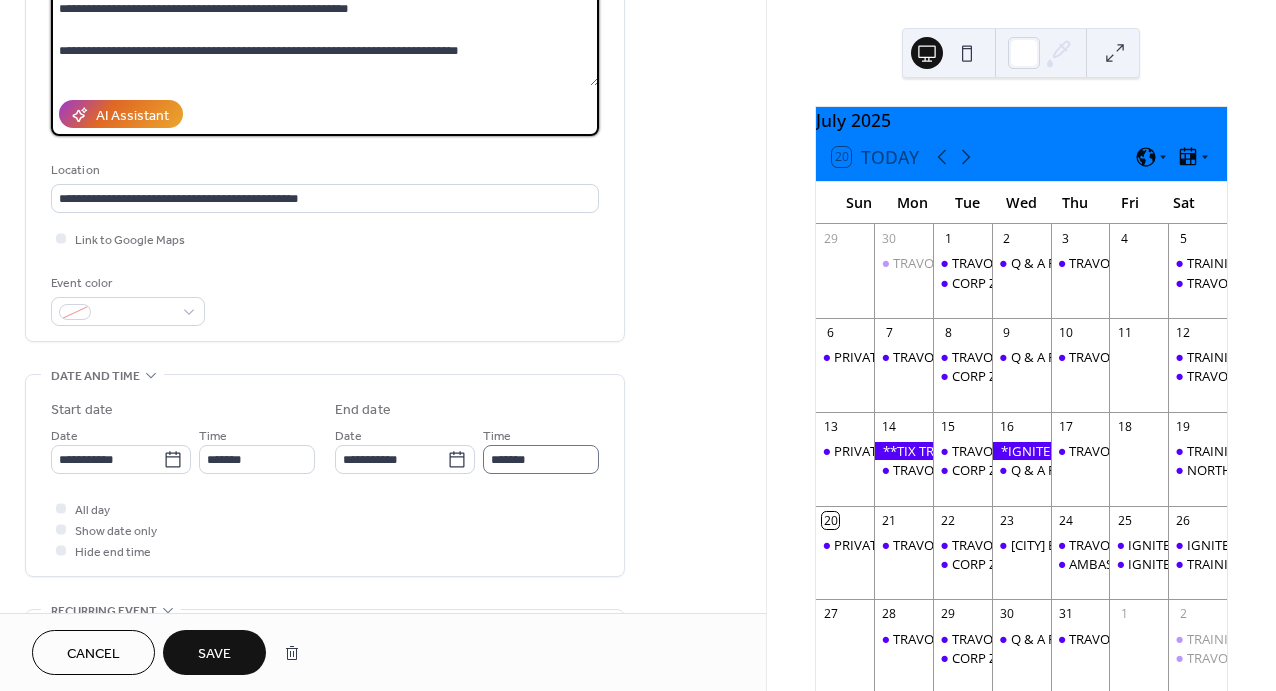 type on "**********" 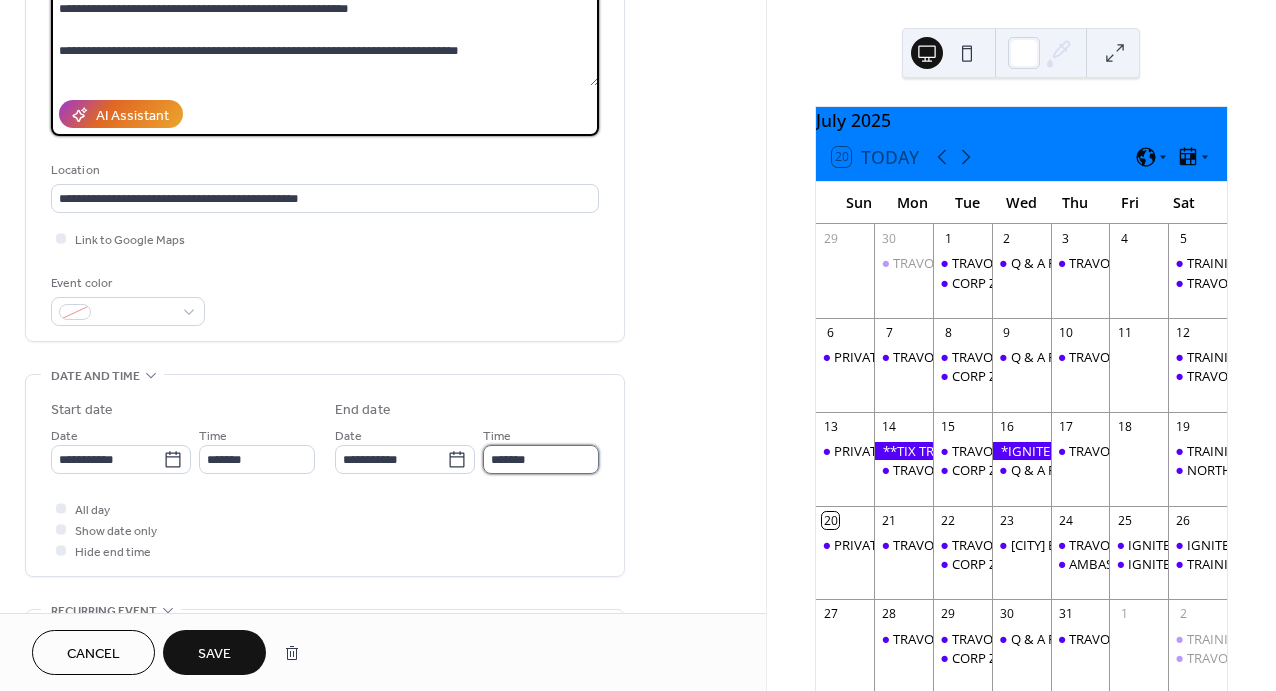 click on "*******" at bounding box center [541, 459] 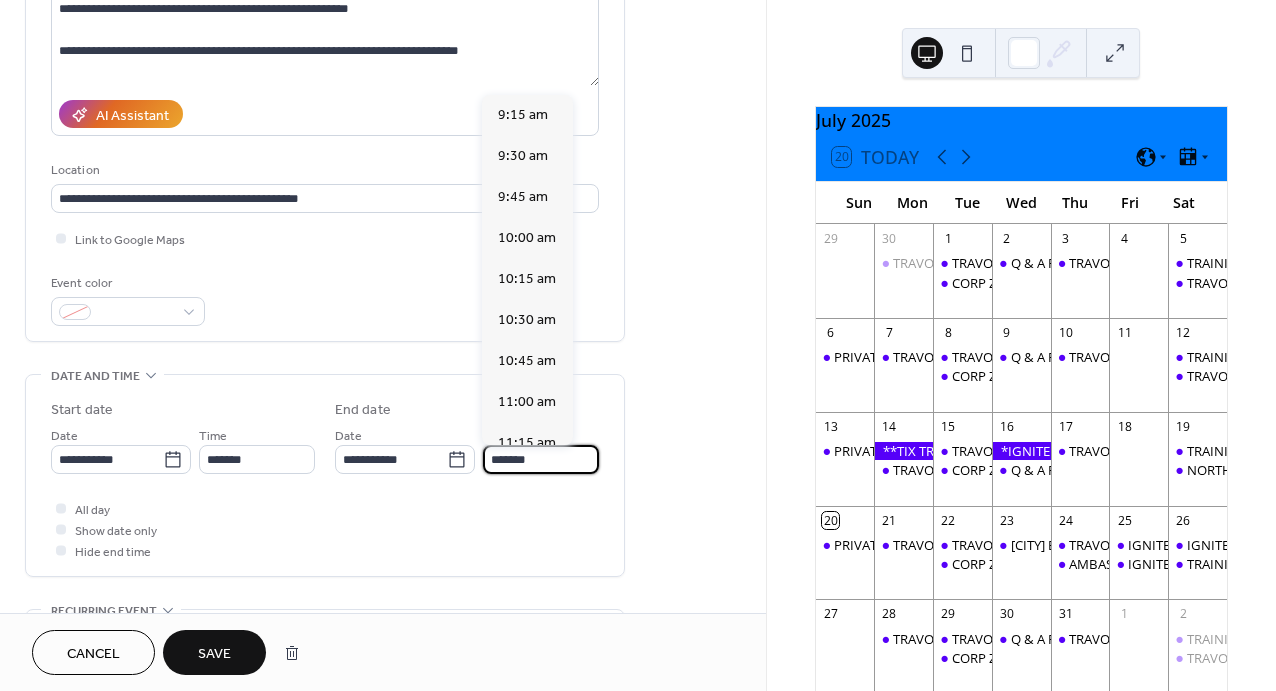 scroll, scrollTop: 1417, scrollLeft: 0, axis: vertical 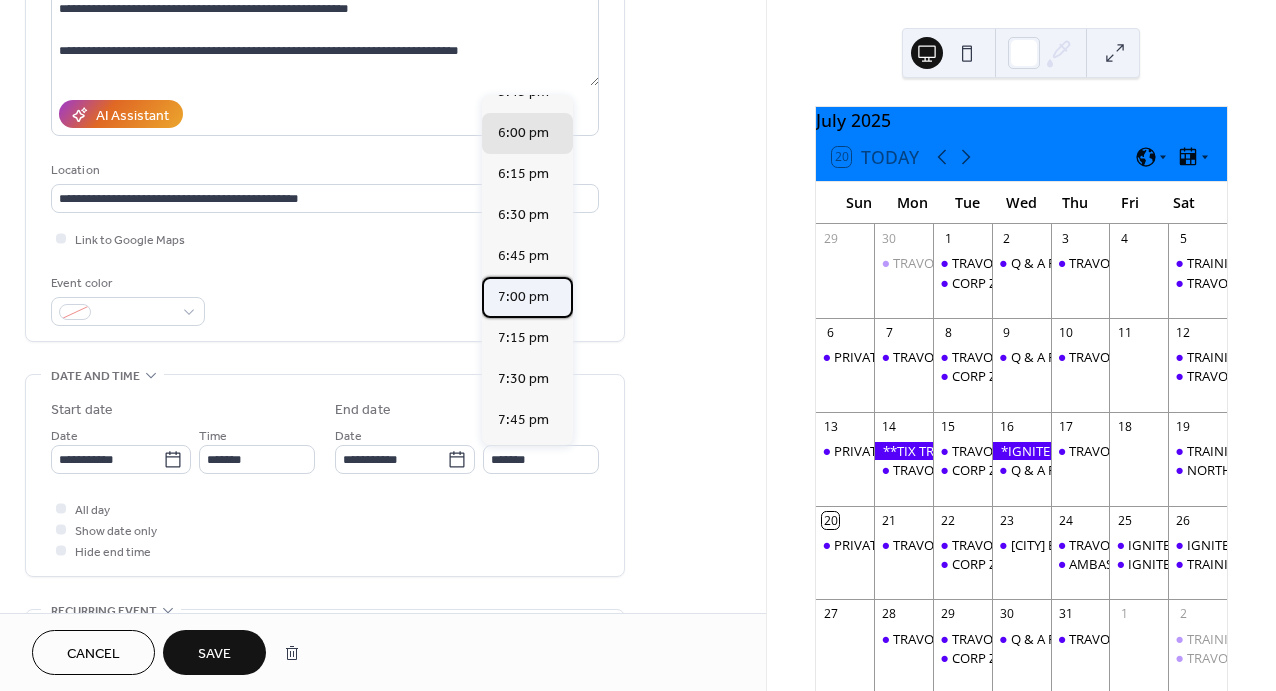 click on "7:00 pm" at bounding box center [523, 297] 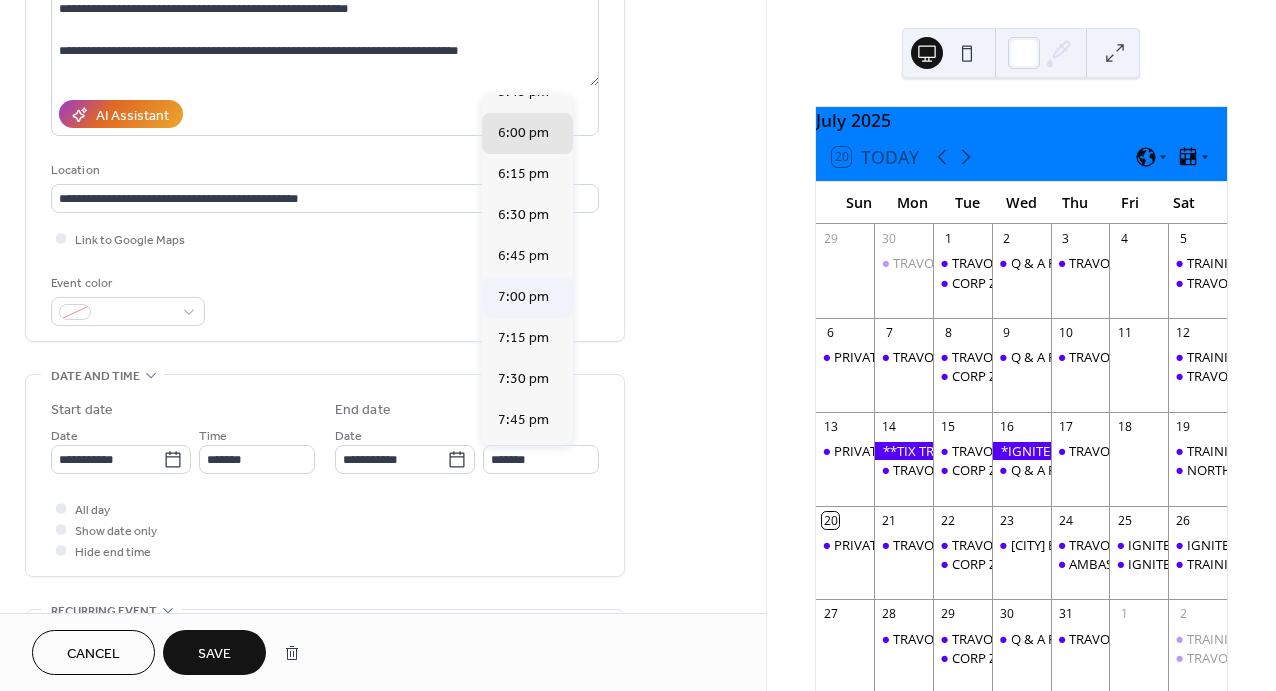 type on "*******" 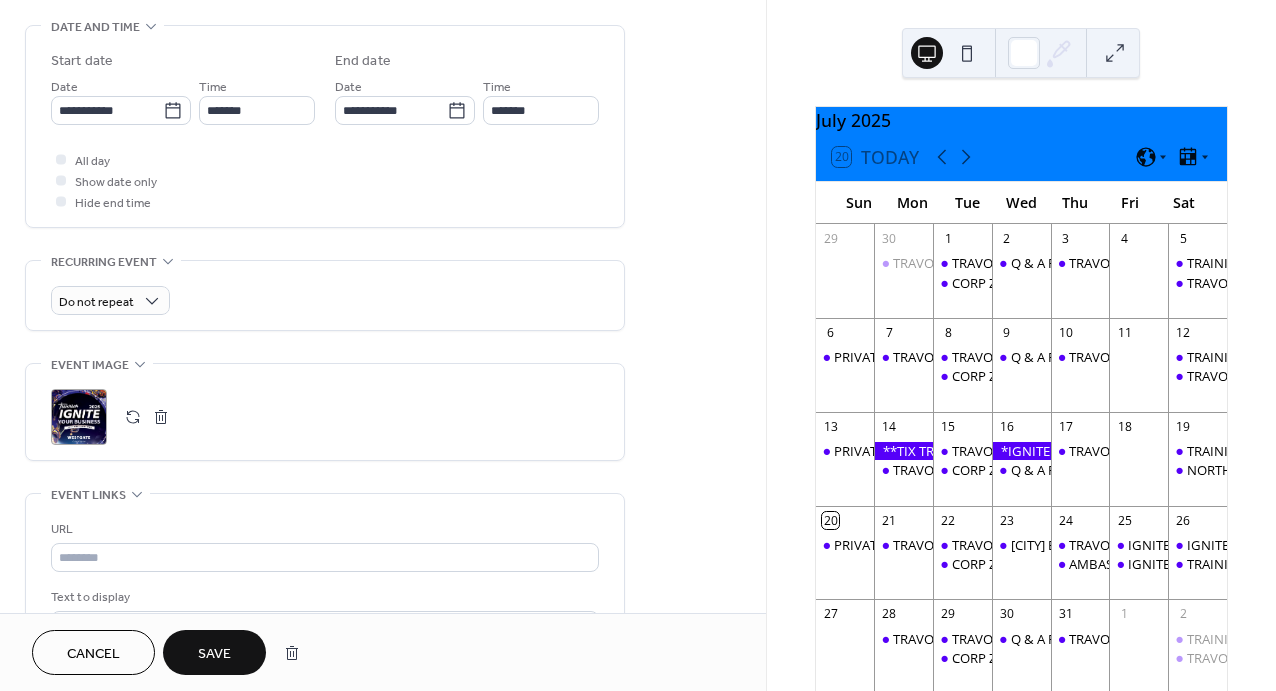 scroll, scrollTop: 720, scrollLeft: 0, axis: vertical 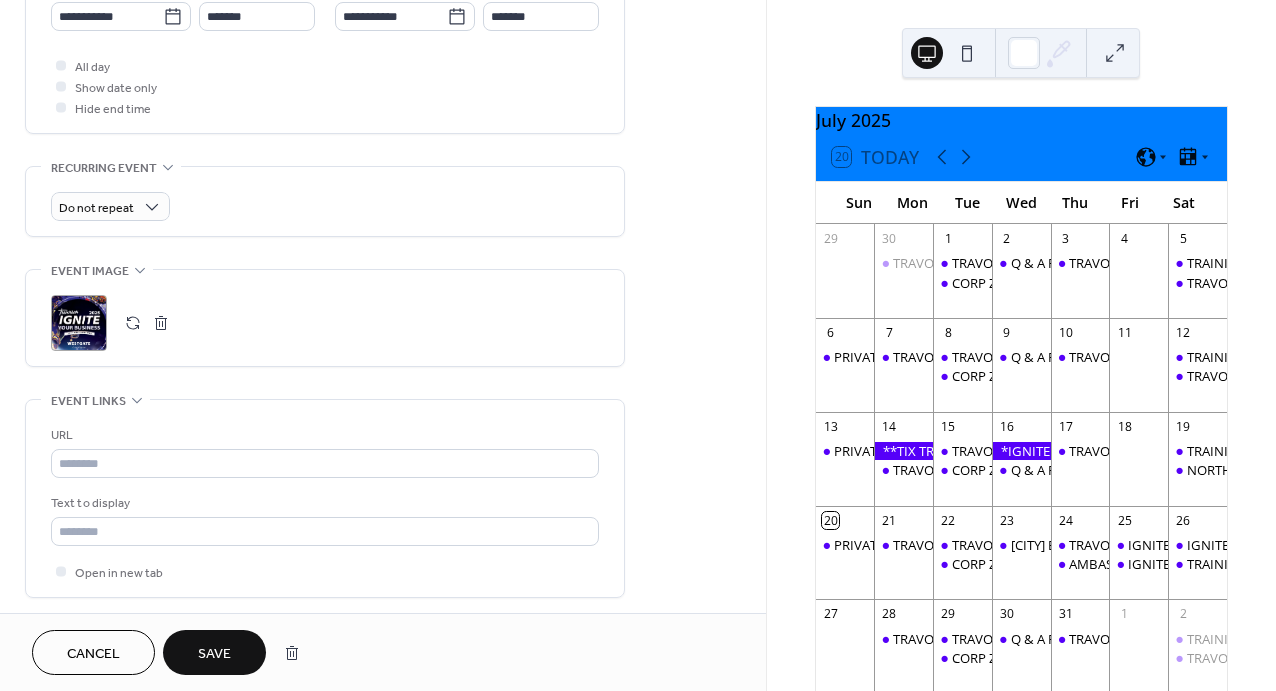 click on "Save" at bounding box center [214, 652] 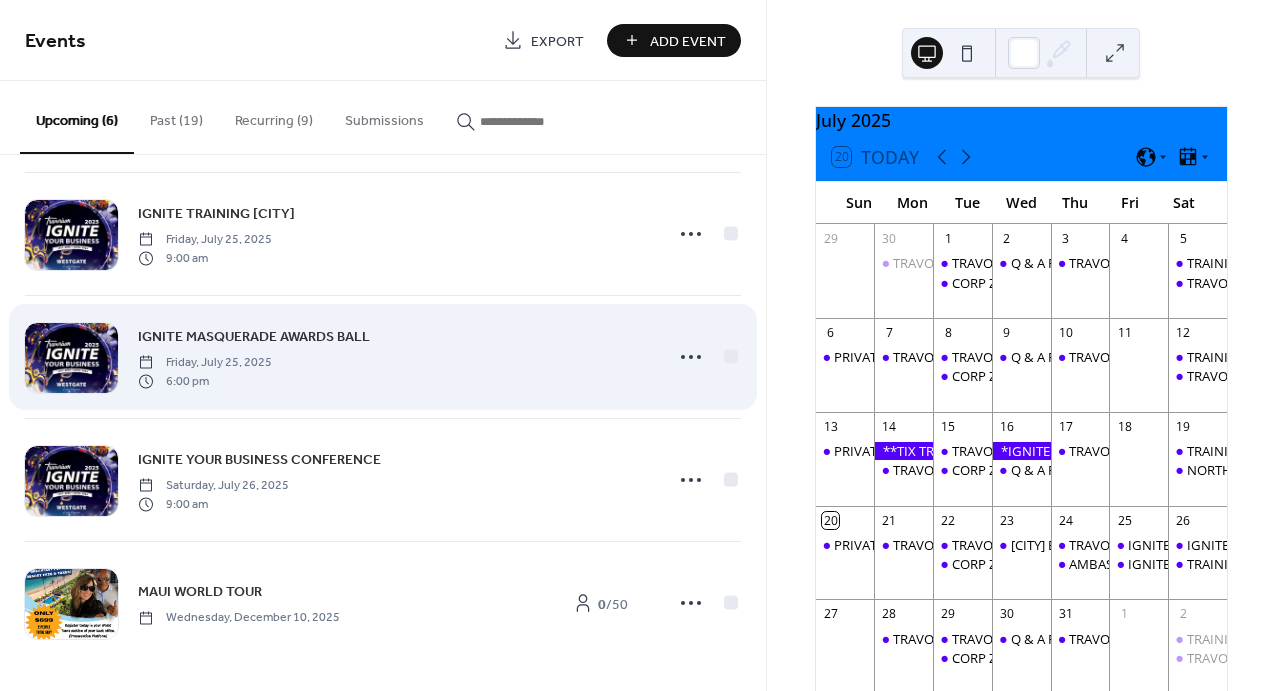 scroll, scrollTop: 261, scrollLeft: 0, axis: vertical 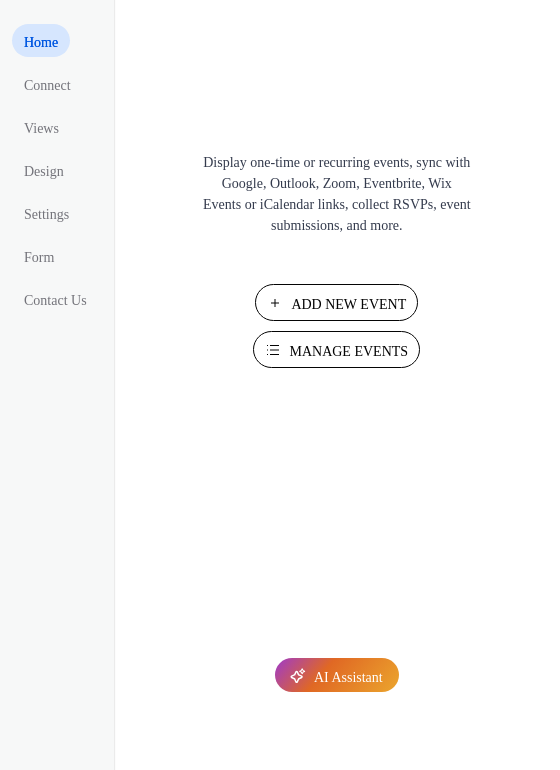 click on "Manage Events" at bounding box center [348, 351] 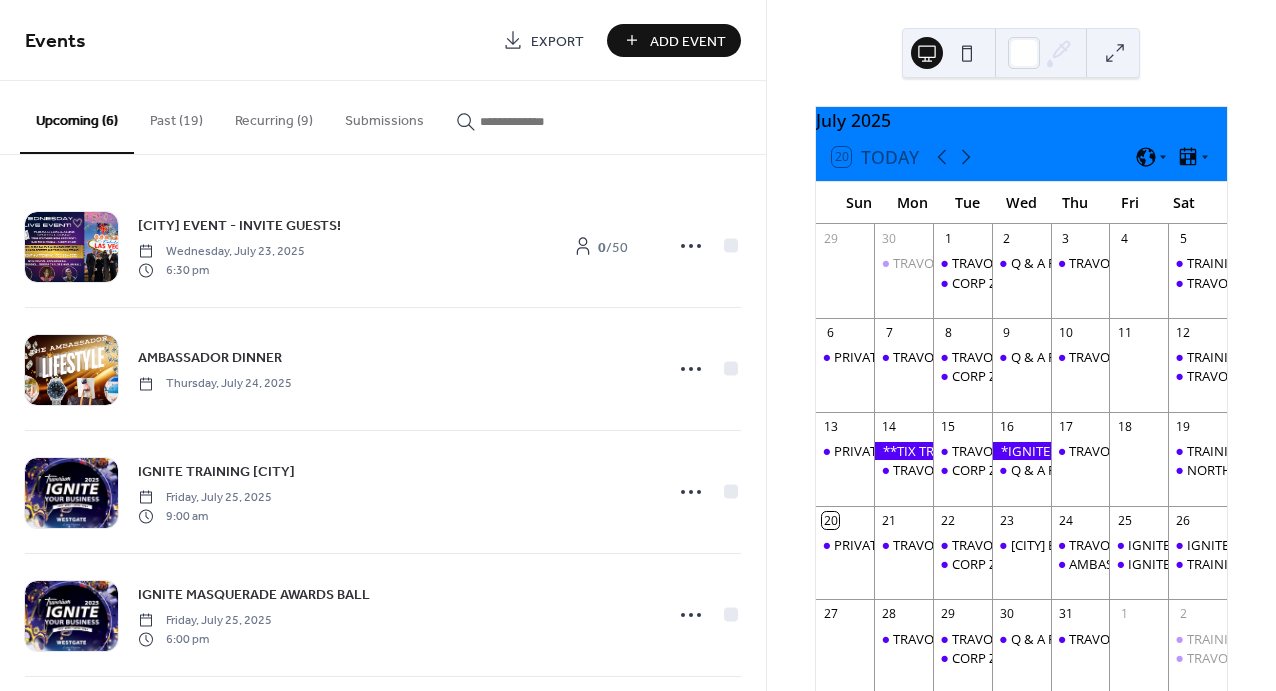 scroll, scrollTop: 0, scrollLeft: 0, axis: both 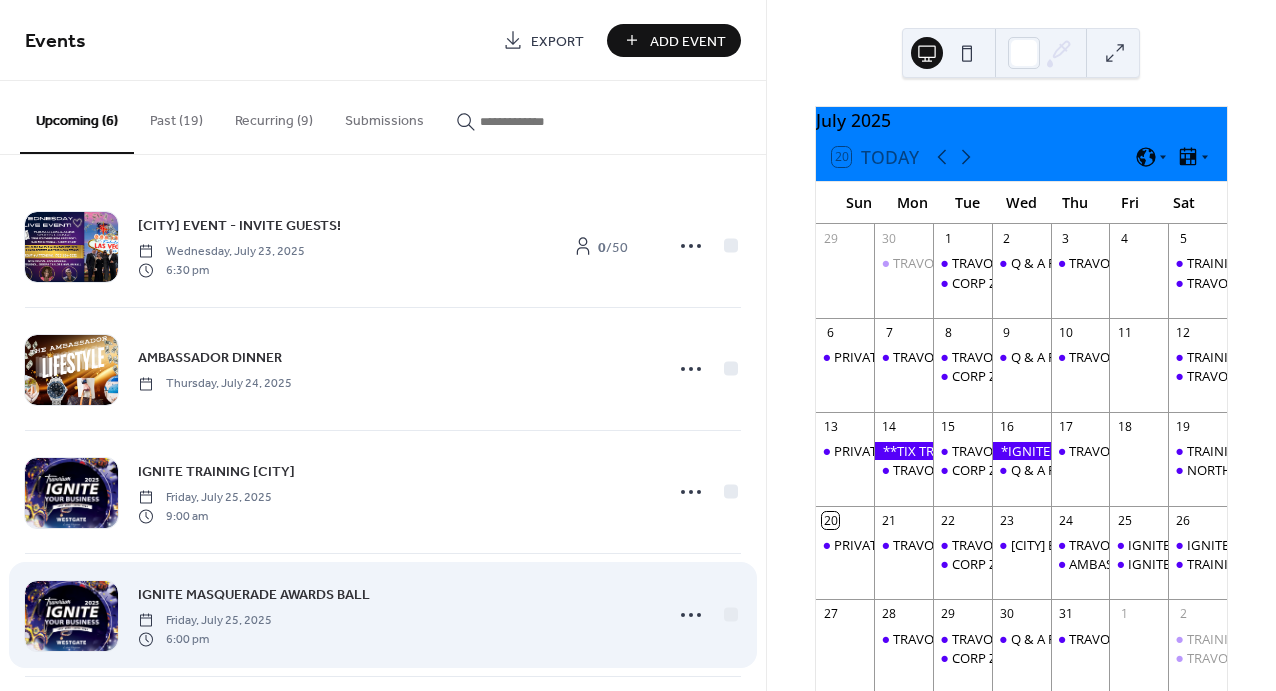 click on "IGNITE MASQUERADE AWARDS BALL [DAY], [MONTH] [DAY], [YEAR] [HOUR] [MINUTE]" at bounding box center (394, 615) 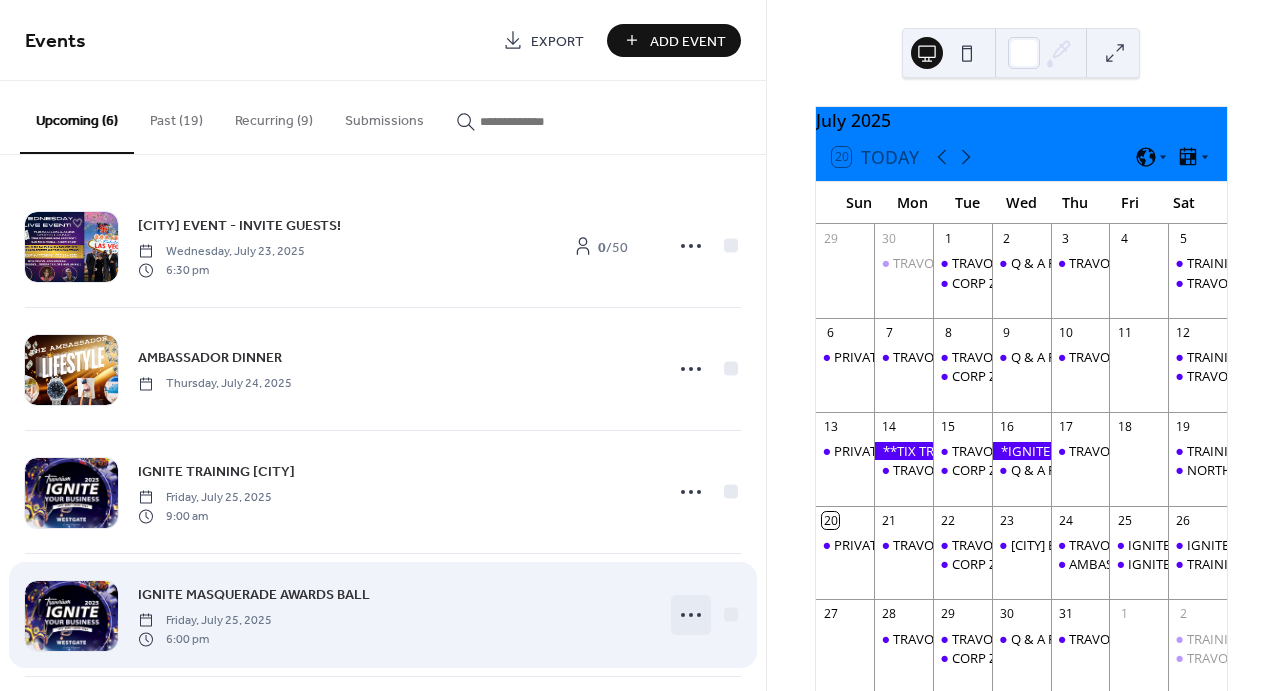click 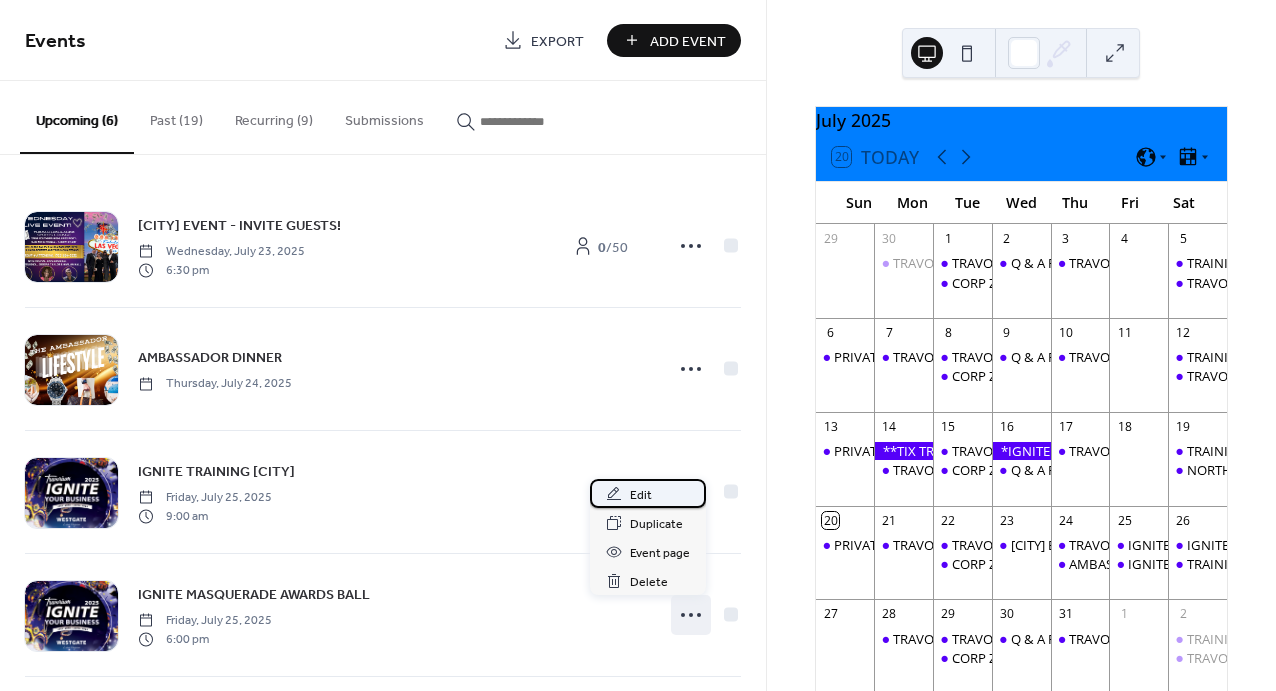 click on "Edit" at bounding box center [641, 495] 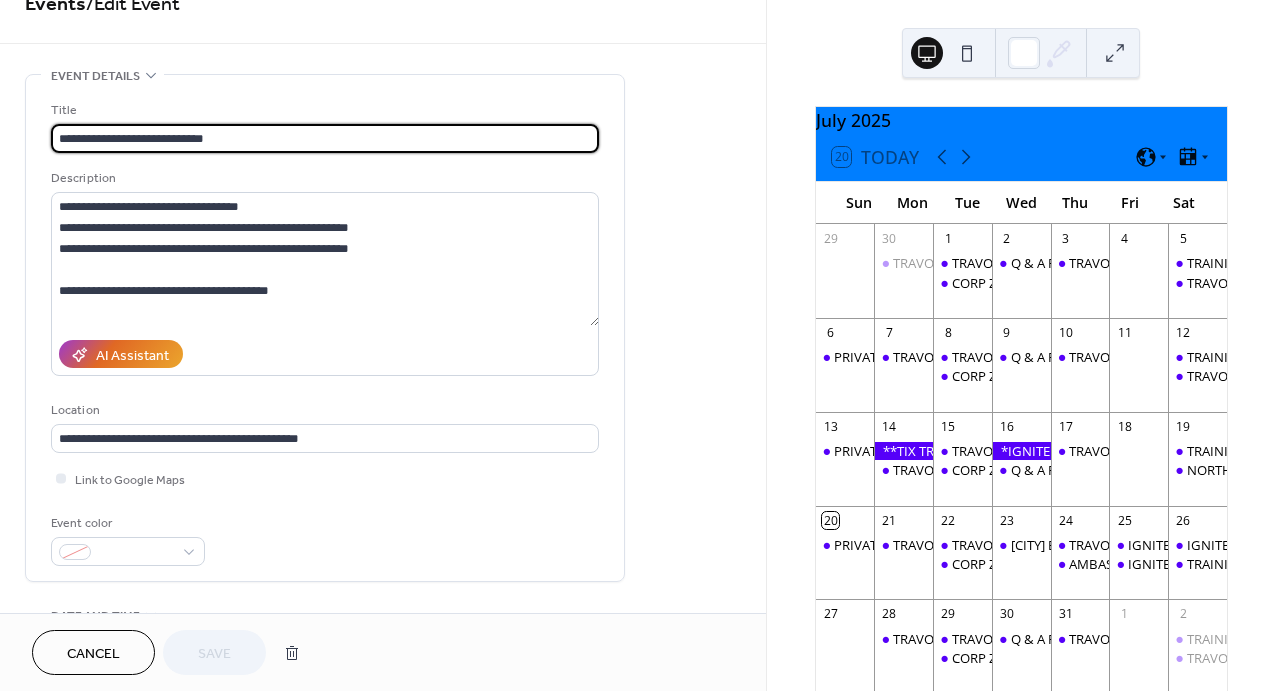 scroll, scrollTop: 342, scrollLeft: 0, axis: vertical 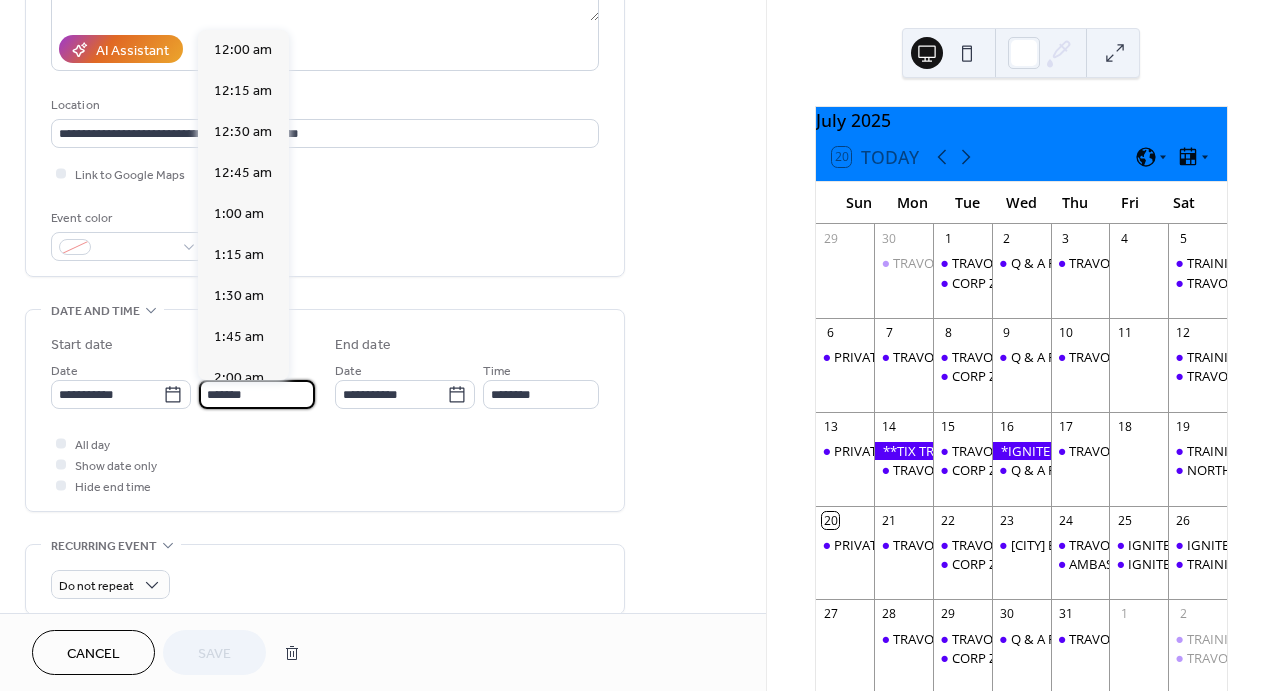 click on "*******" at bounding box center (257, 394) 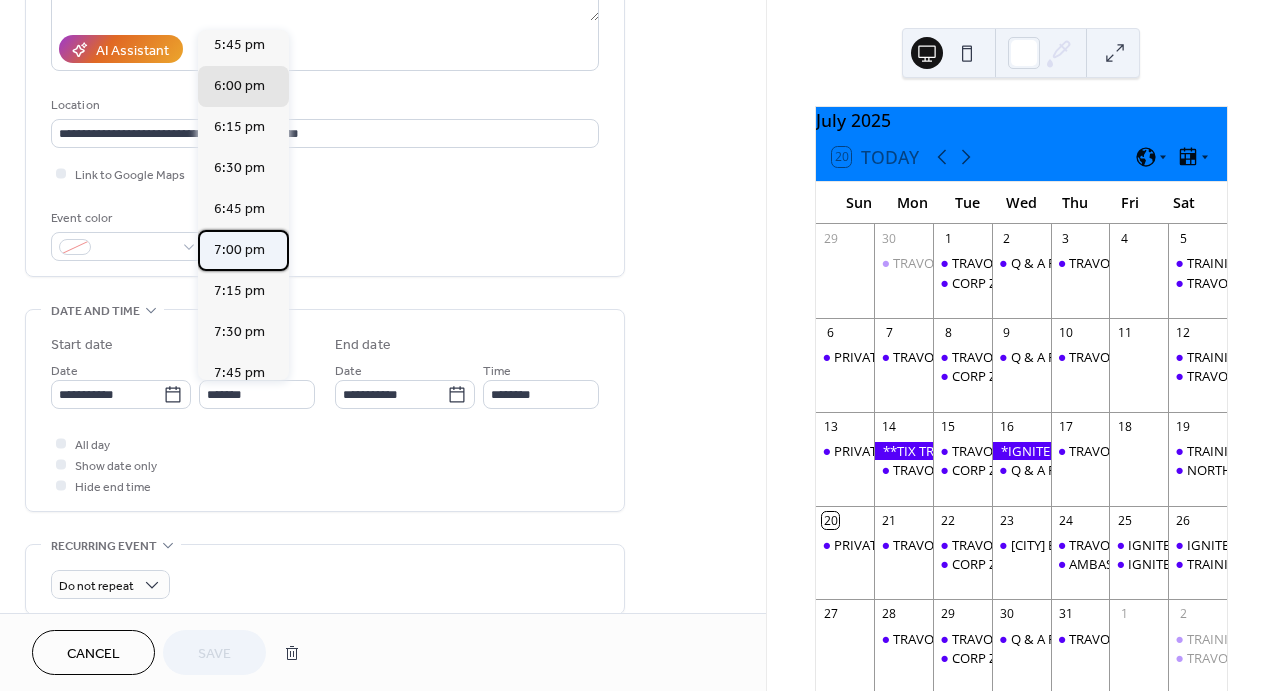 click on "7:00 pm" at bounding box center (239, 249) 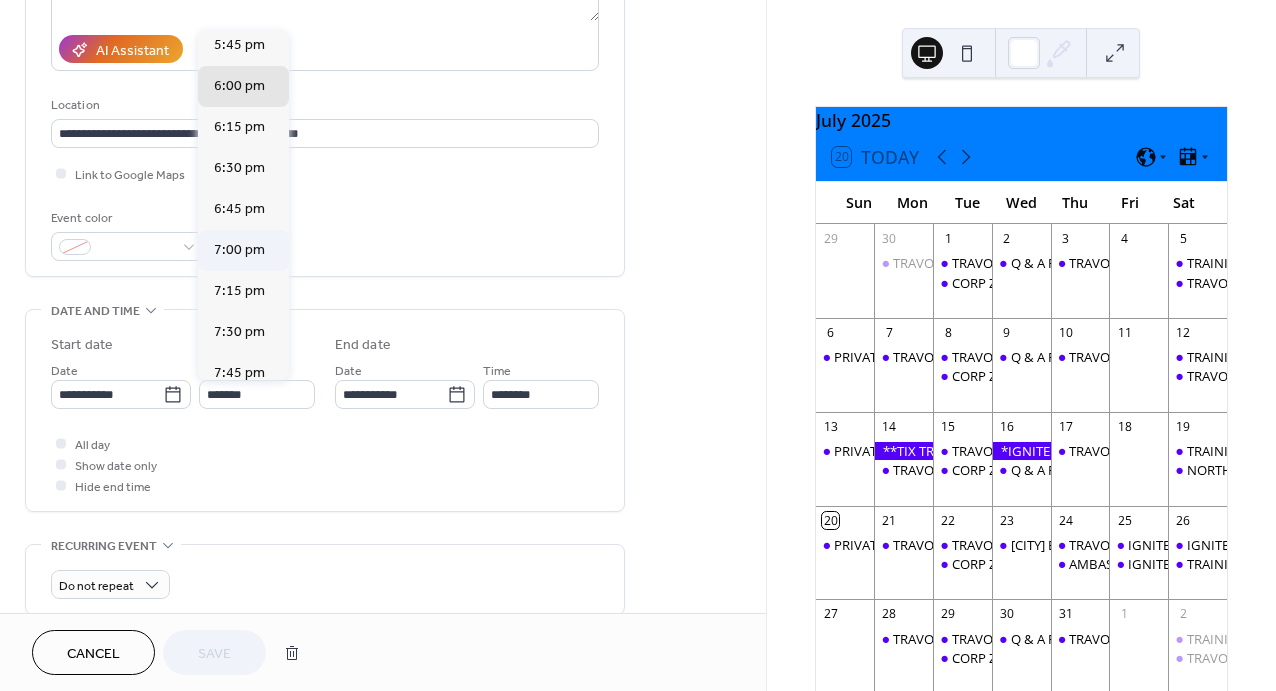 type on "*******" 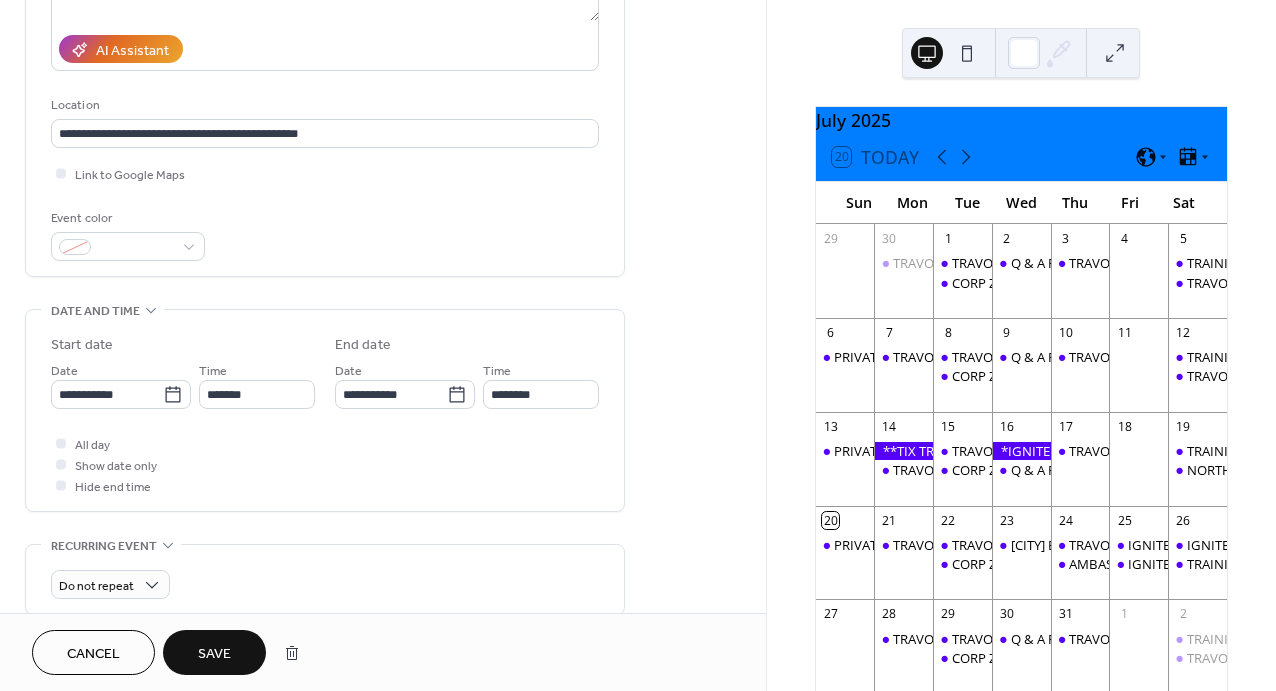 click on "Save" at bounding box center (214, 654) 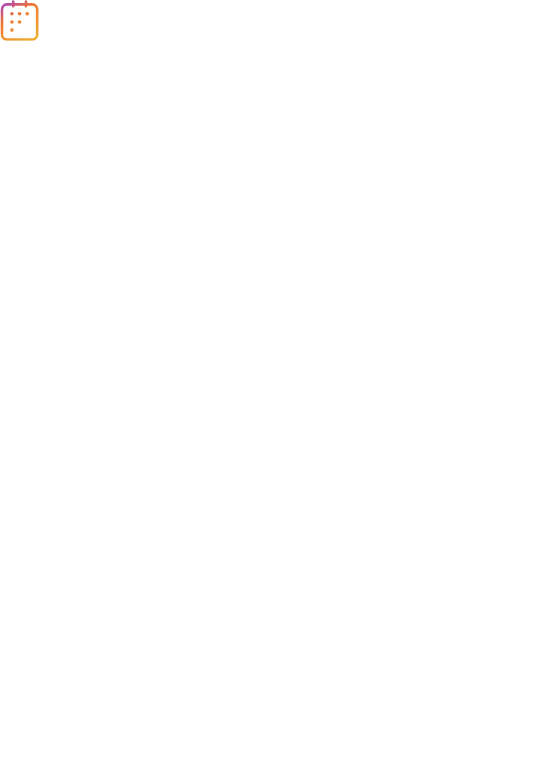scroll, scrollTop: 0, scrollLeft: 0, axis: both 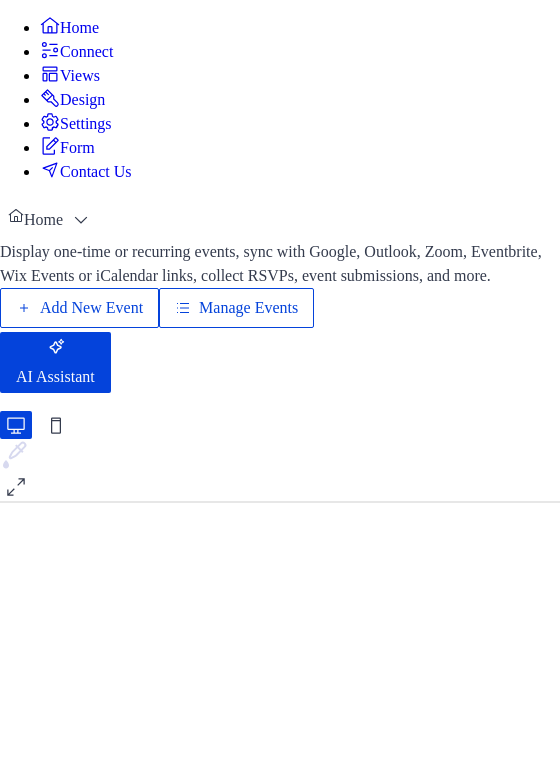click on "Manage Events" at bounding box center [248, 308] 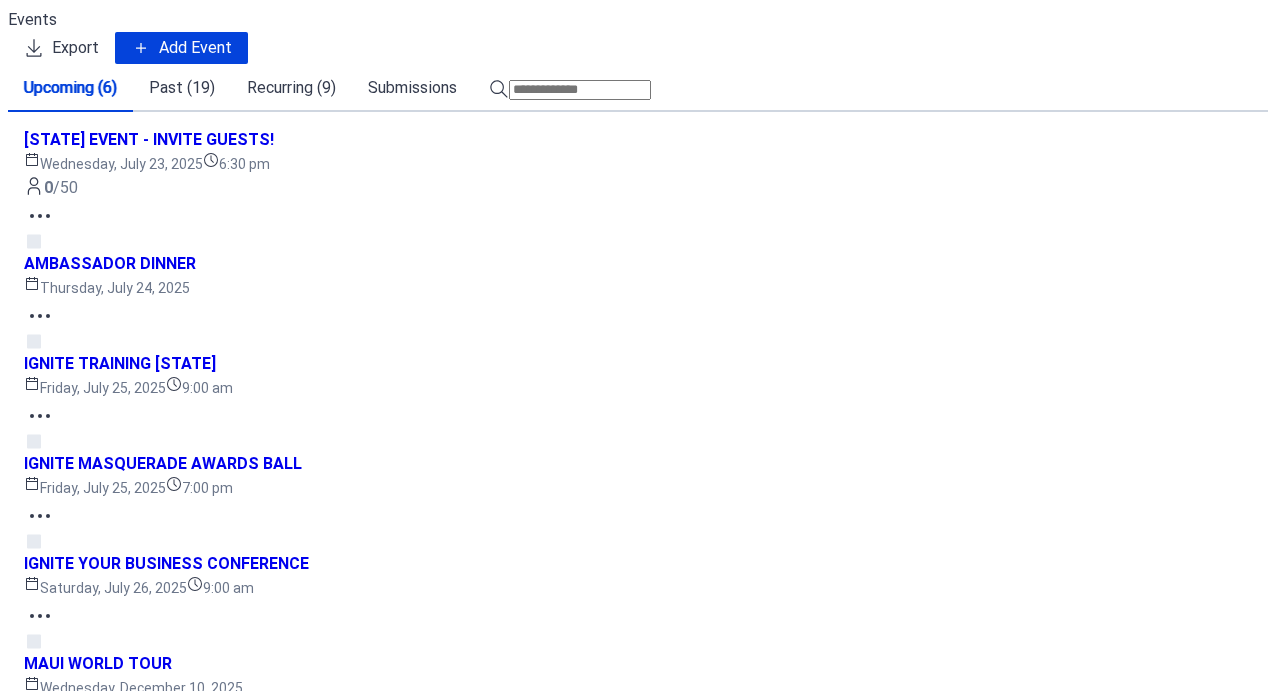 scroll, scrollTop: 0, scrollLeft: 0, axis: both 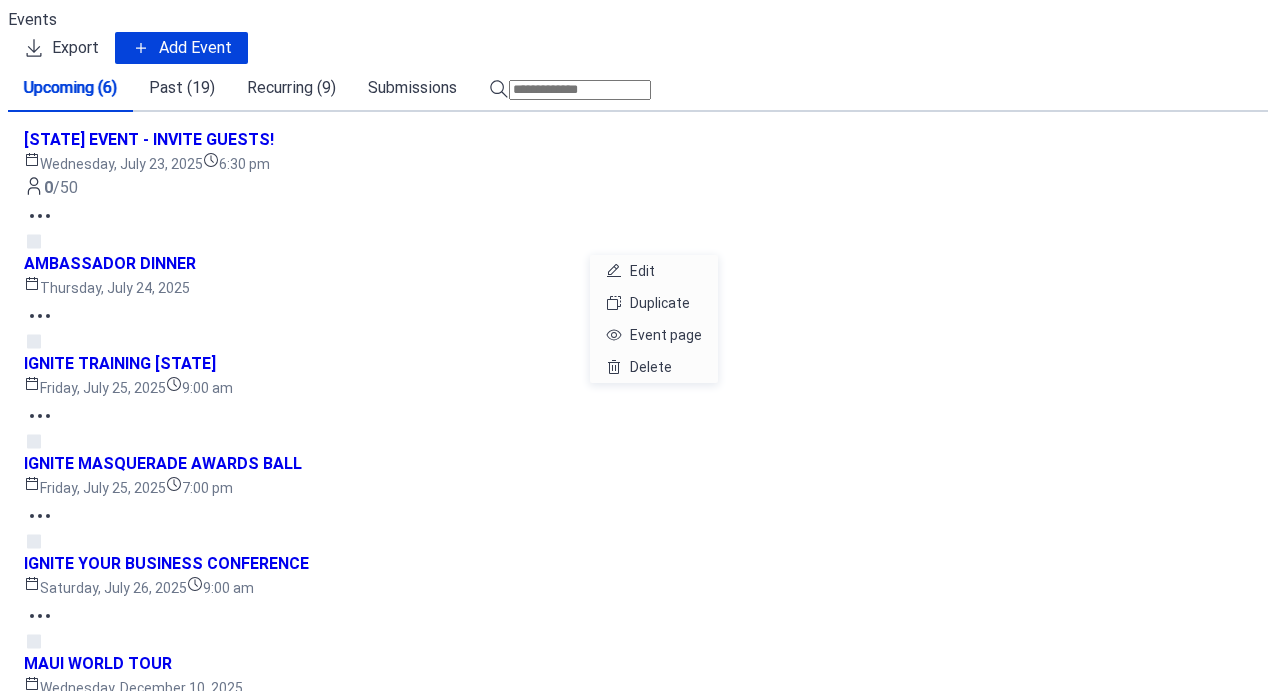 click 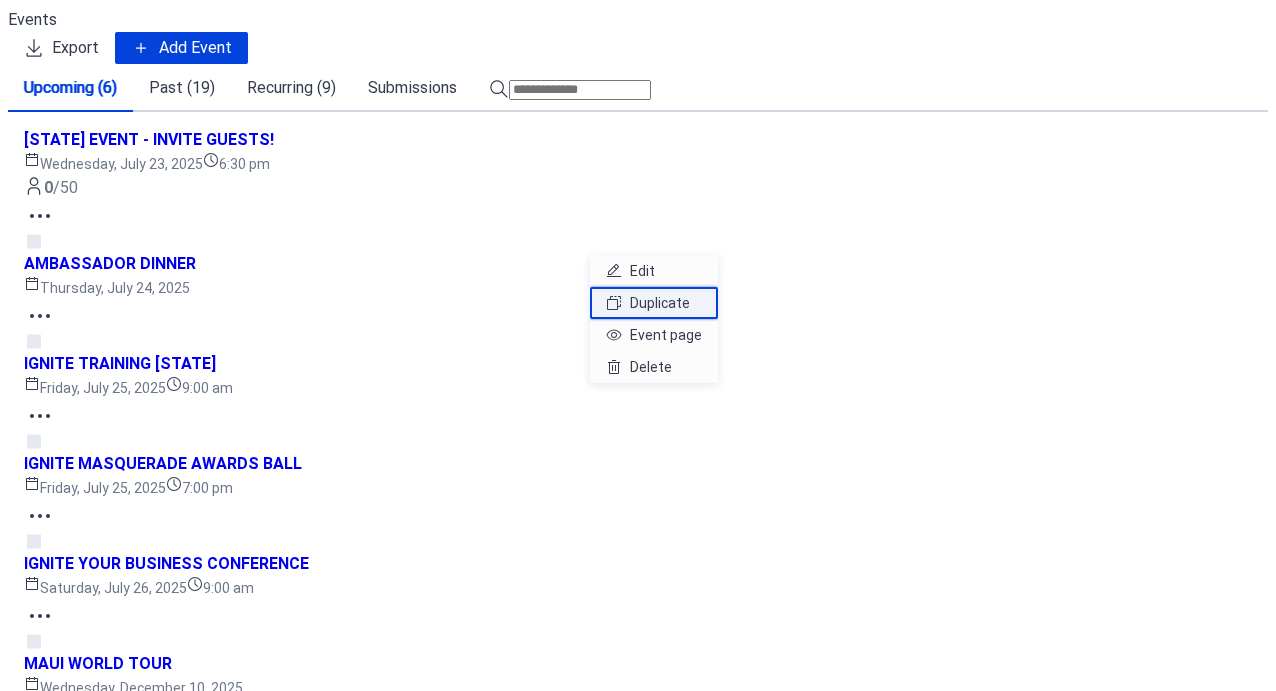 click on "Duplicate" at bounding box center [660, 303] 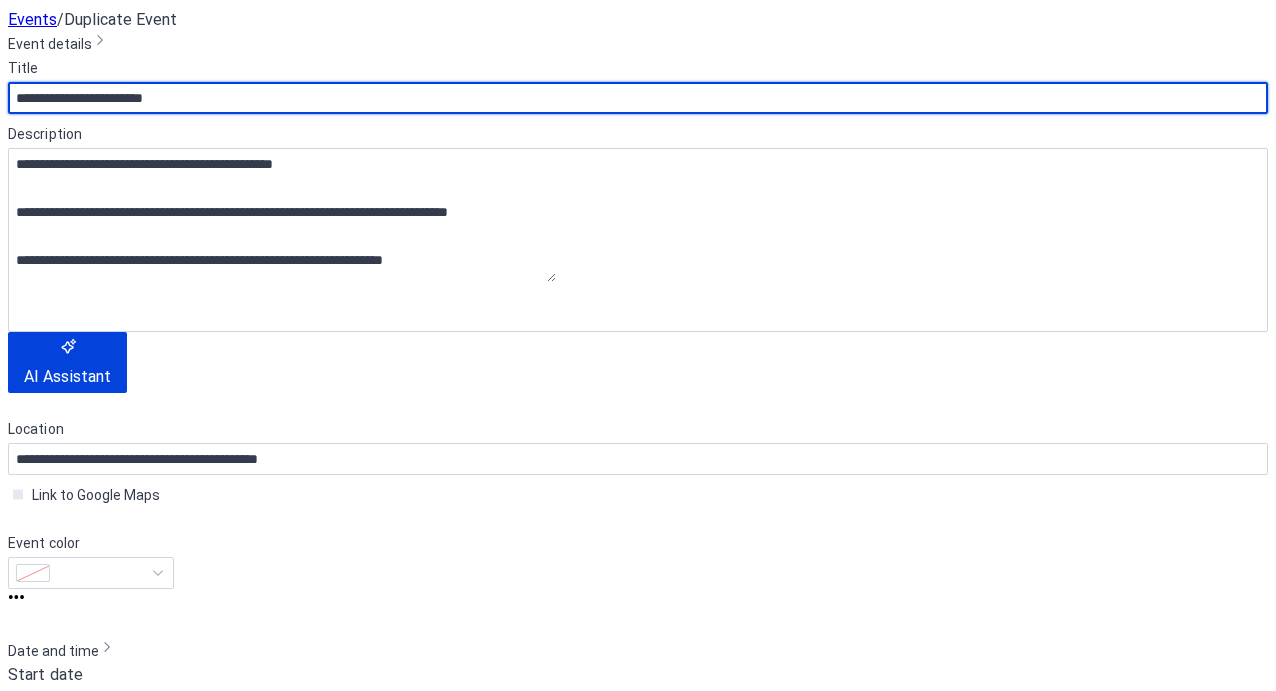 drag, startPoint x: 273, startPoint y: 173, endPoint x: 17, endPoint y: 160, distance: 256.32986 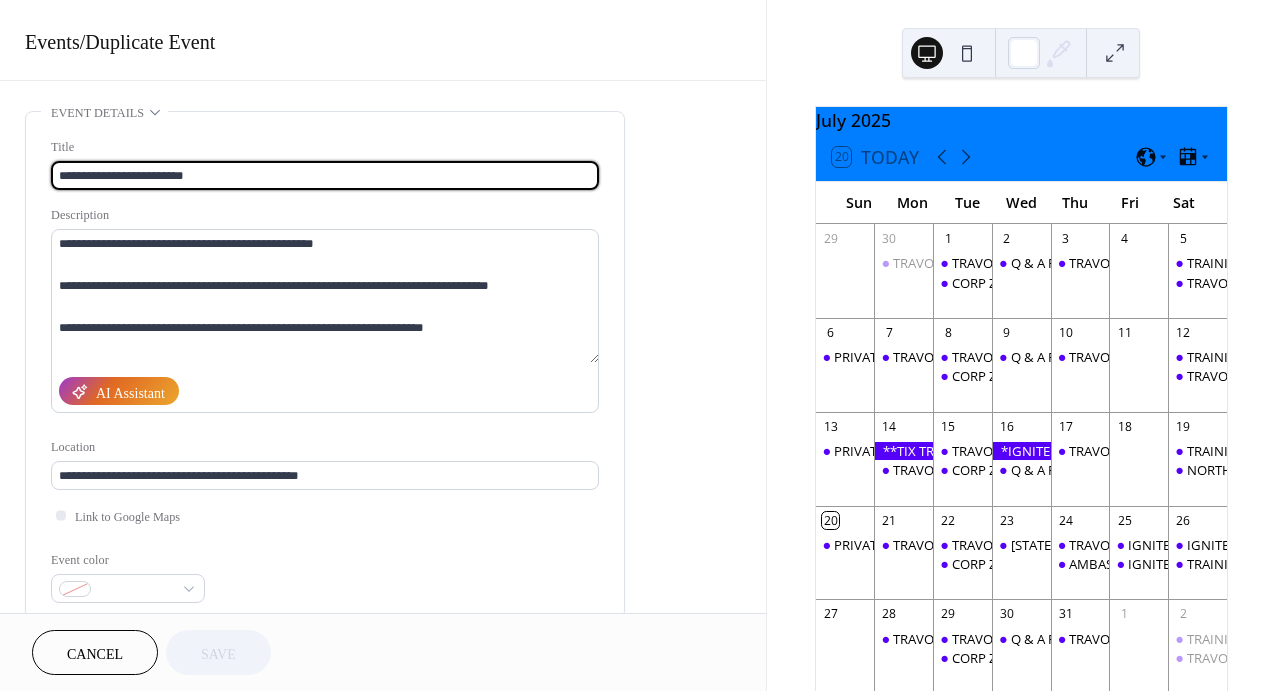 click on "**********" at bounding box center [383, 831] 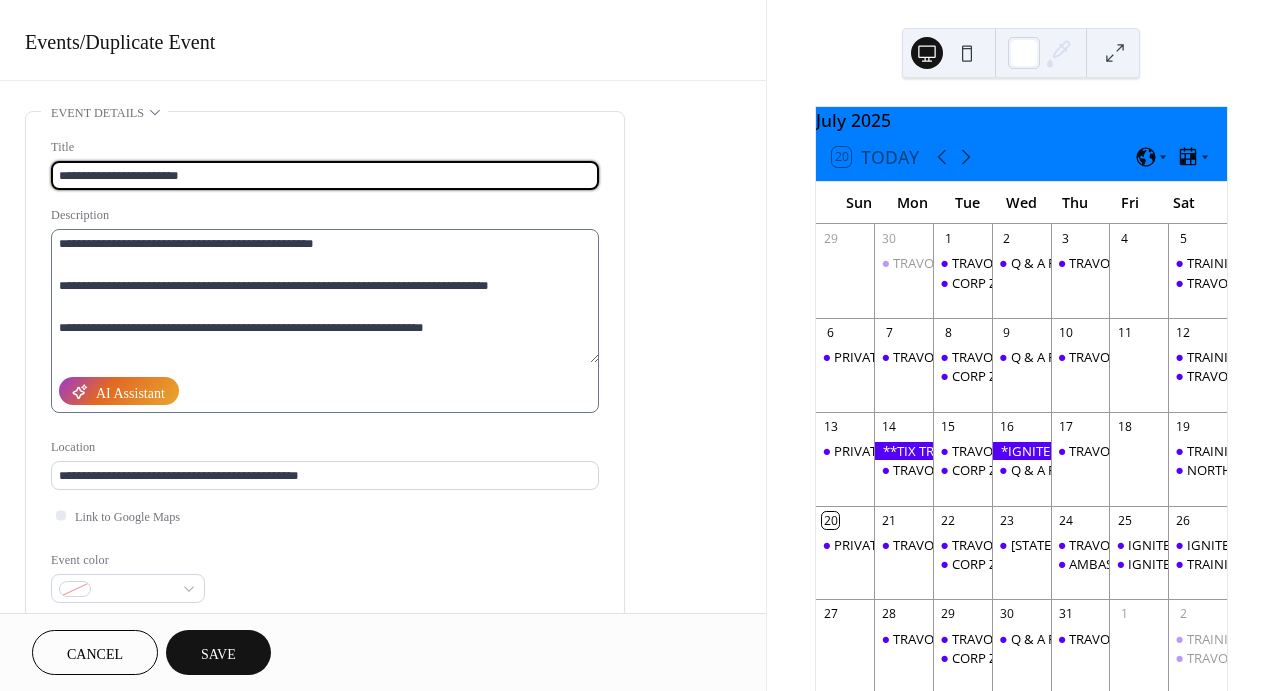 type on "**********" 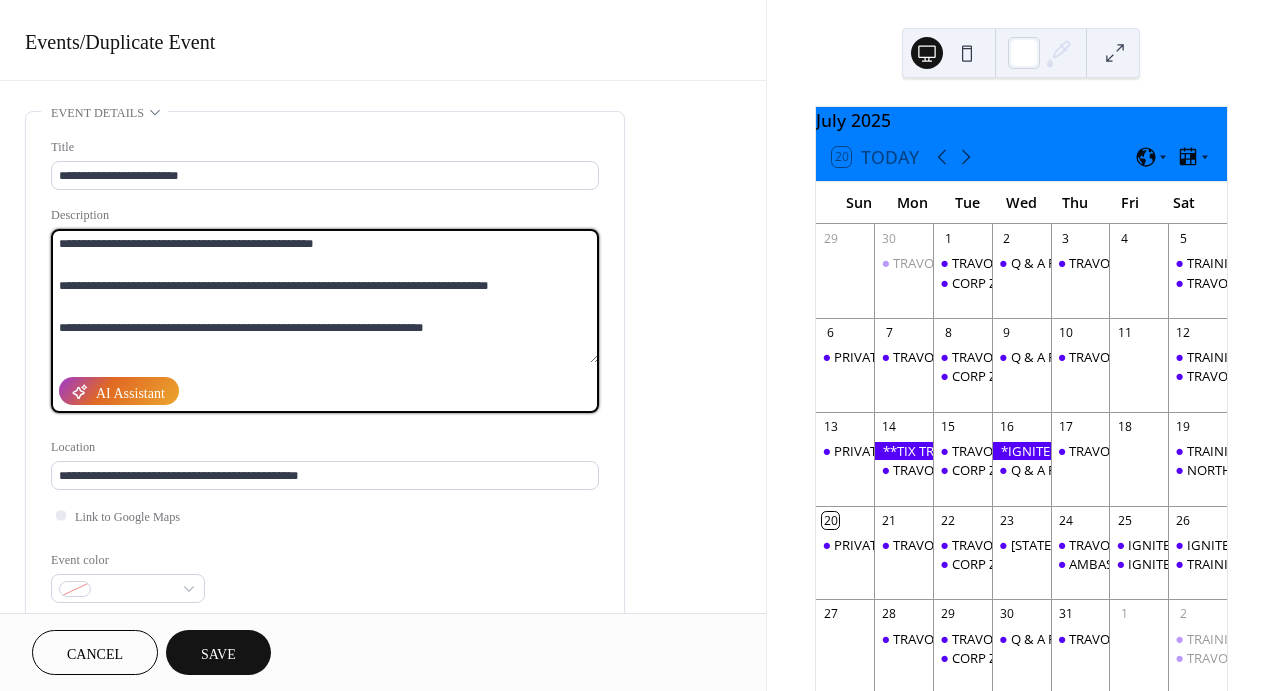 drag, startPoint x: 528, startPoint y: 286, endPoint x: -39, endPoint y: 161, distance: 580.6152 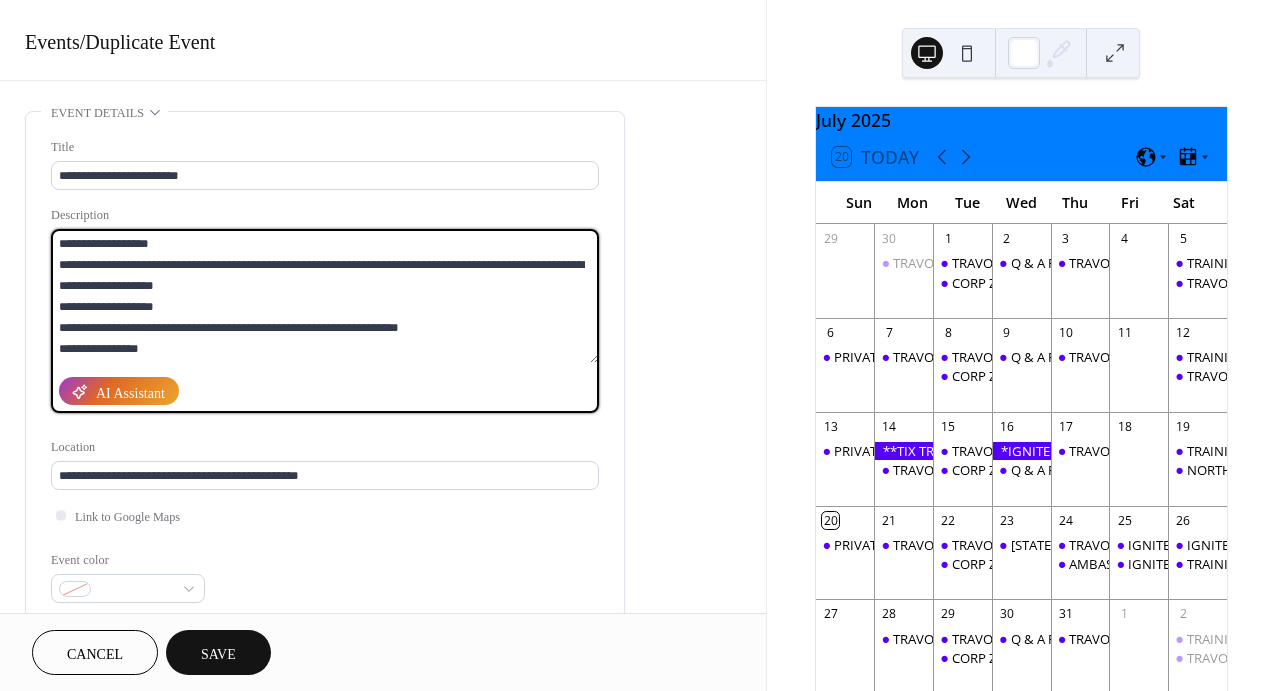 scroll, scrollTop: 60, scrollLeft: 0, axis: vertical 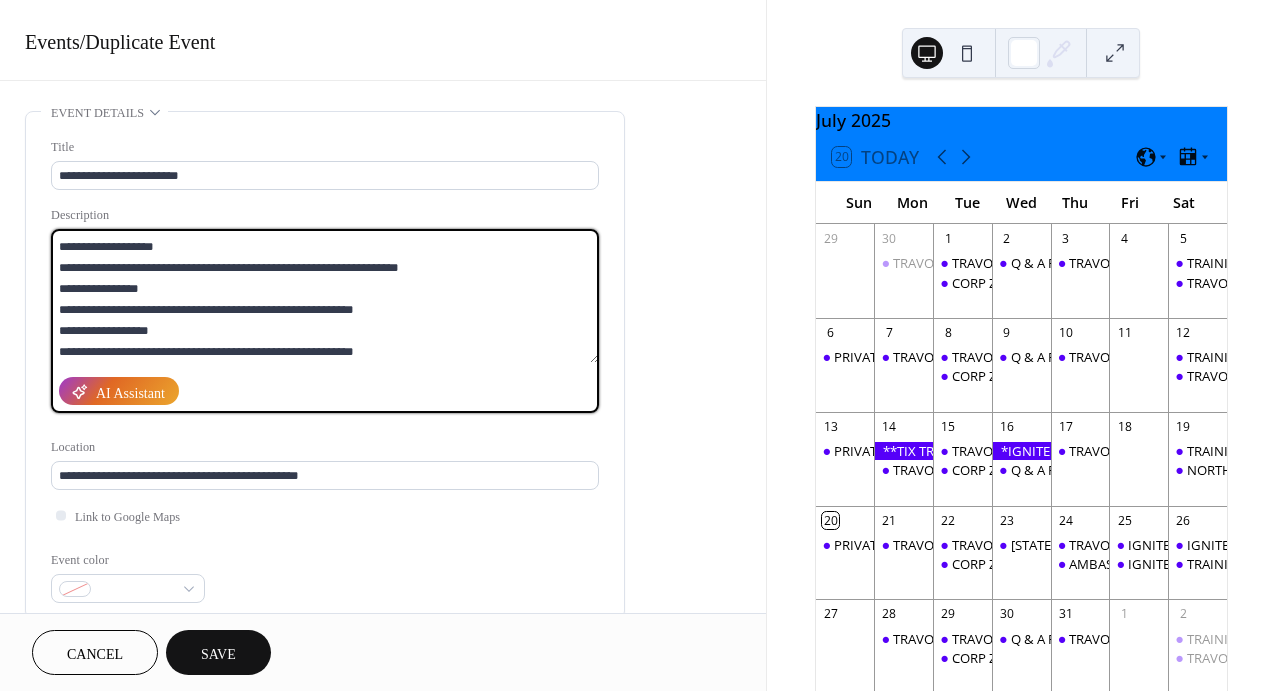 click on "**********" at bounding box center (325, 296) 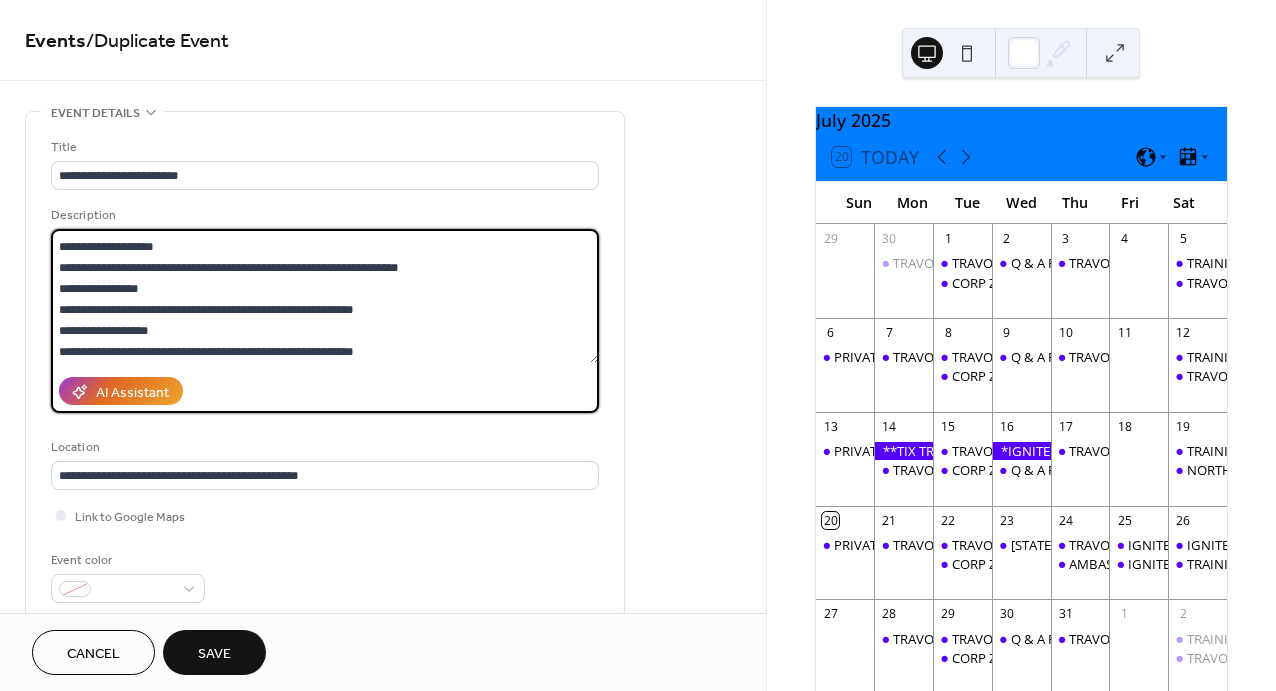 click on "**********" at bounding box center [325, 296] 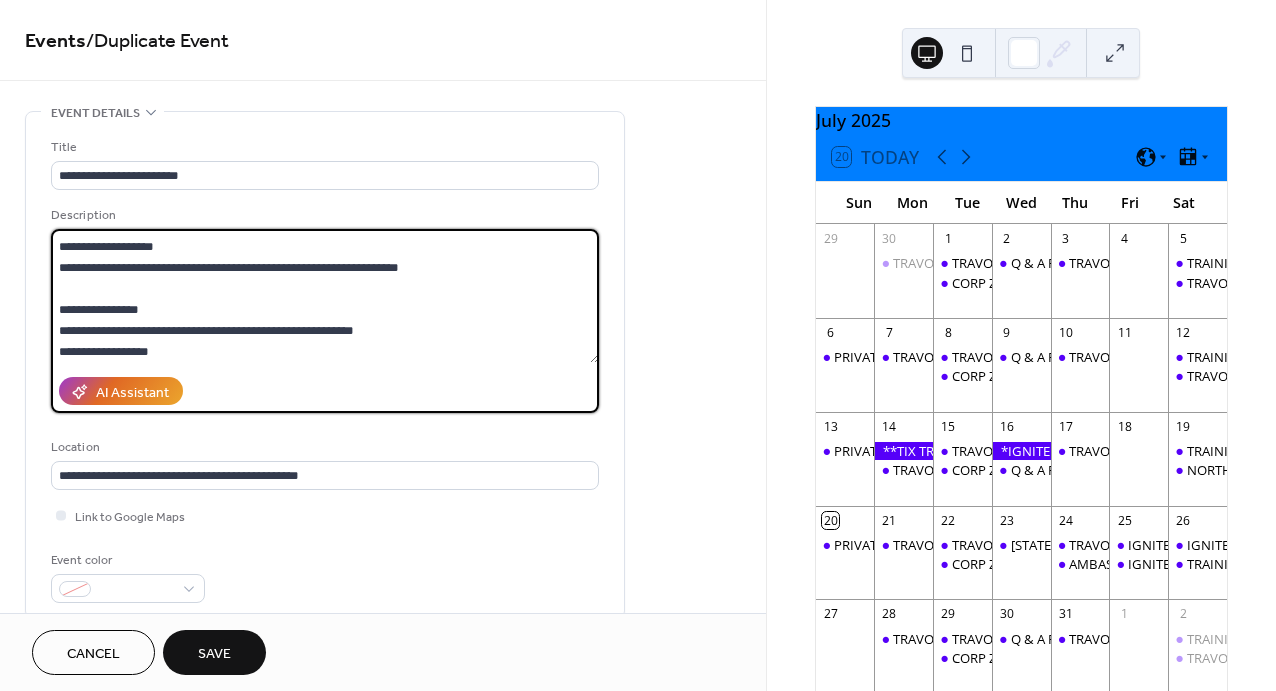 click on "**********" at bounding box center [325, 296] 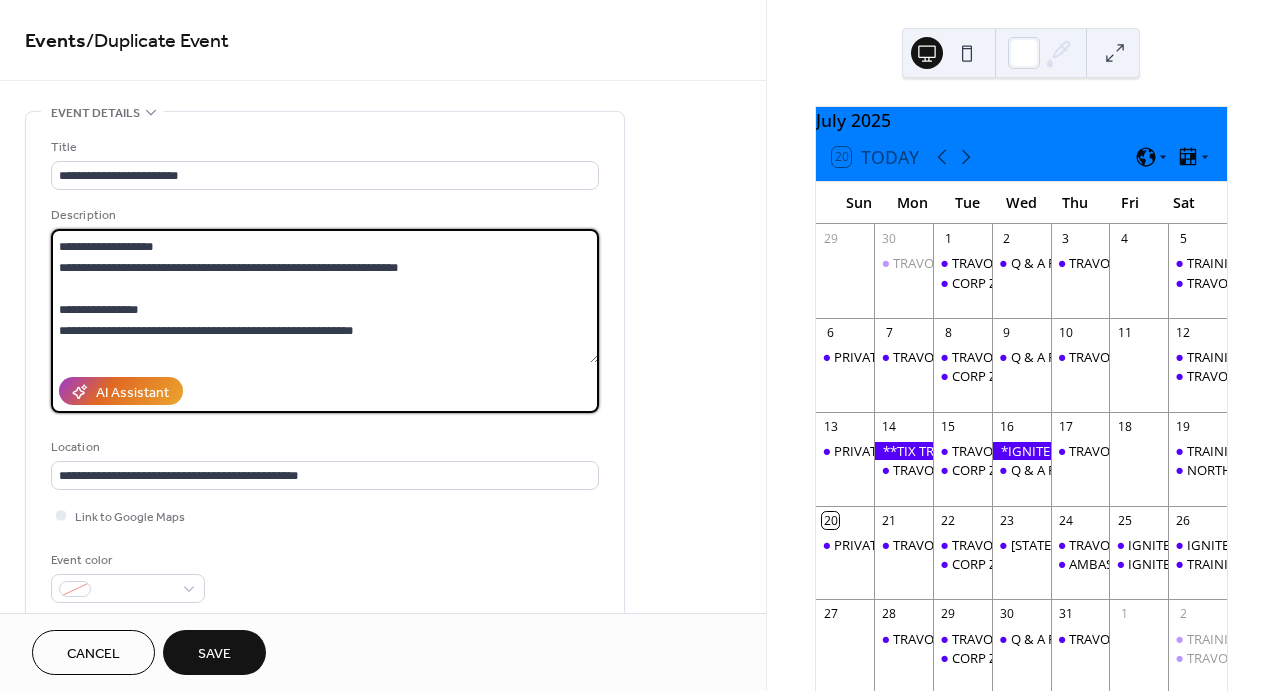 scroll, scrollTop: 189, scrollLeft: 0, axis: vertical 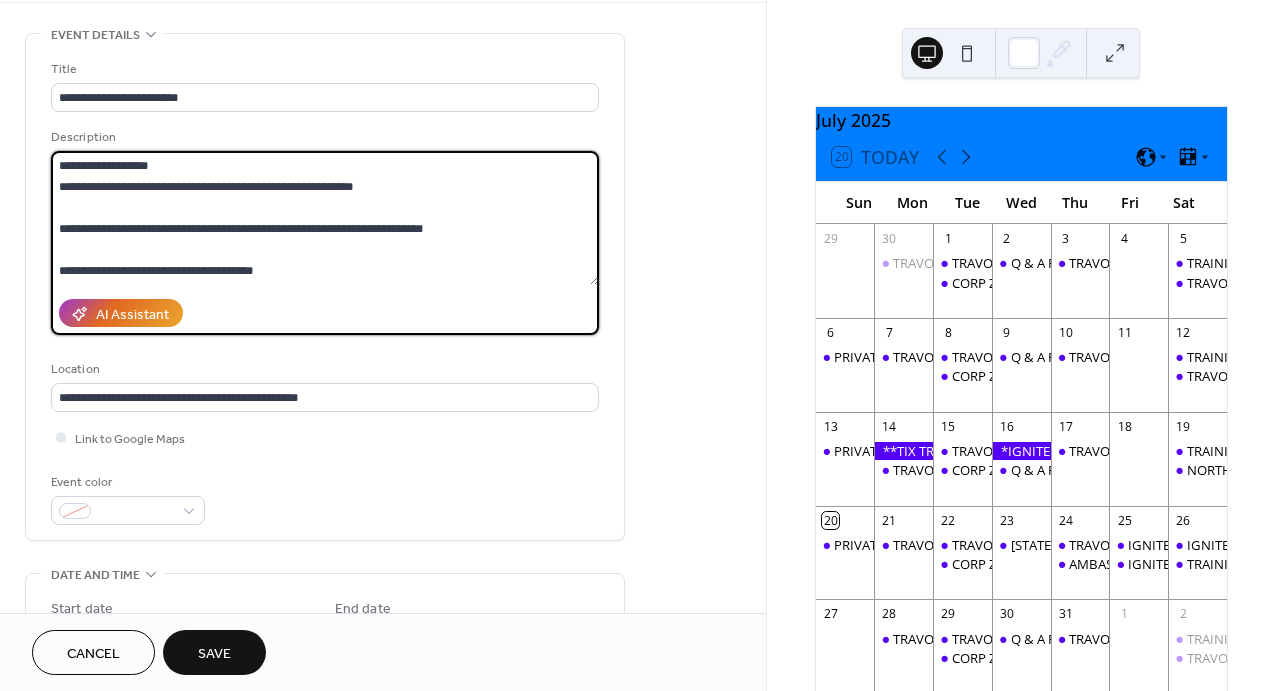 click on "**********" at bounding box center [325, 218] 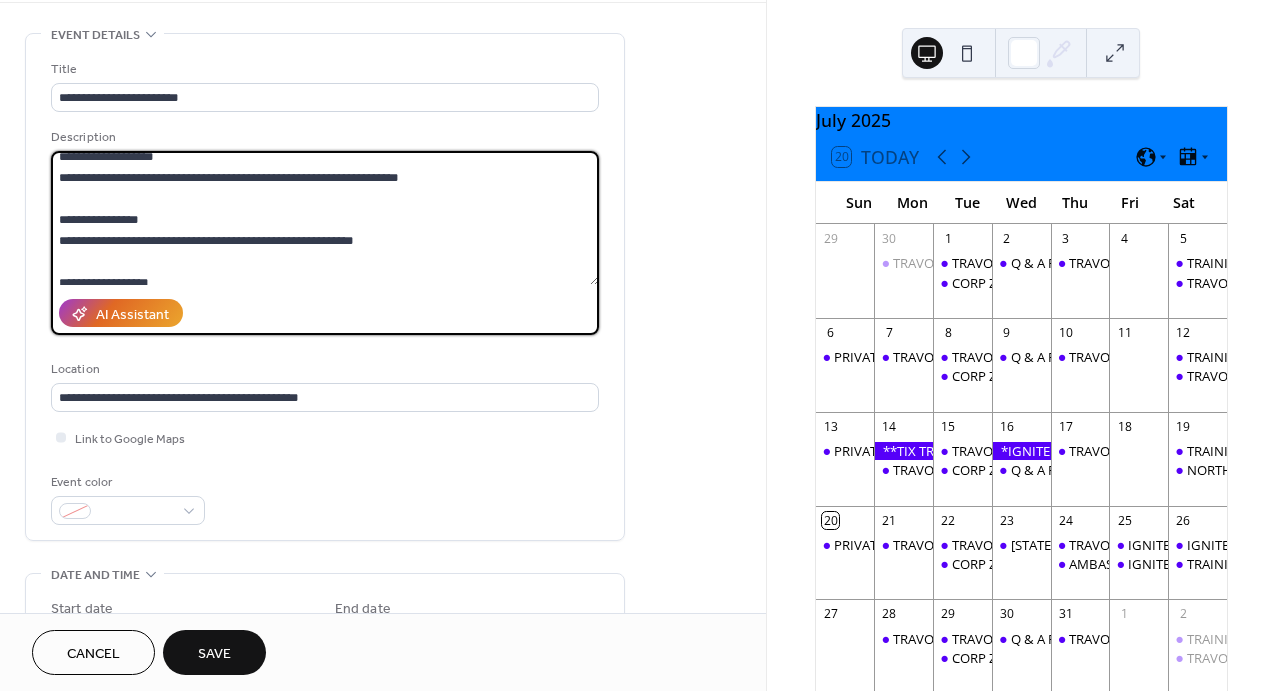 scroll, scrollTop: 0, scrollLeft: 0, axis: both 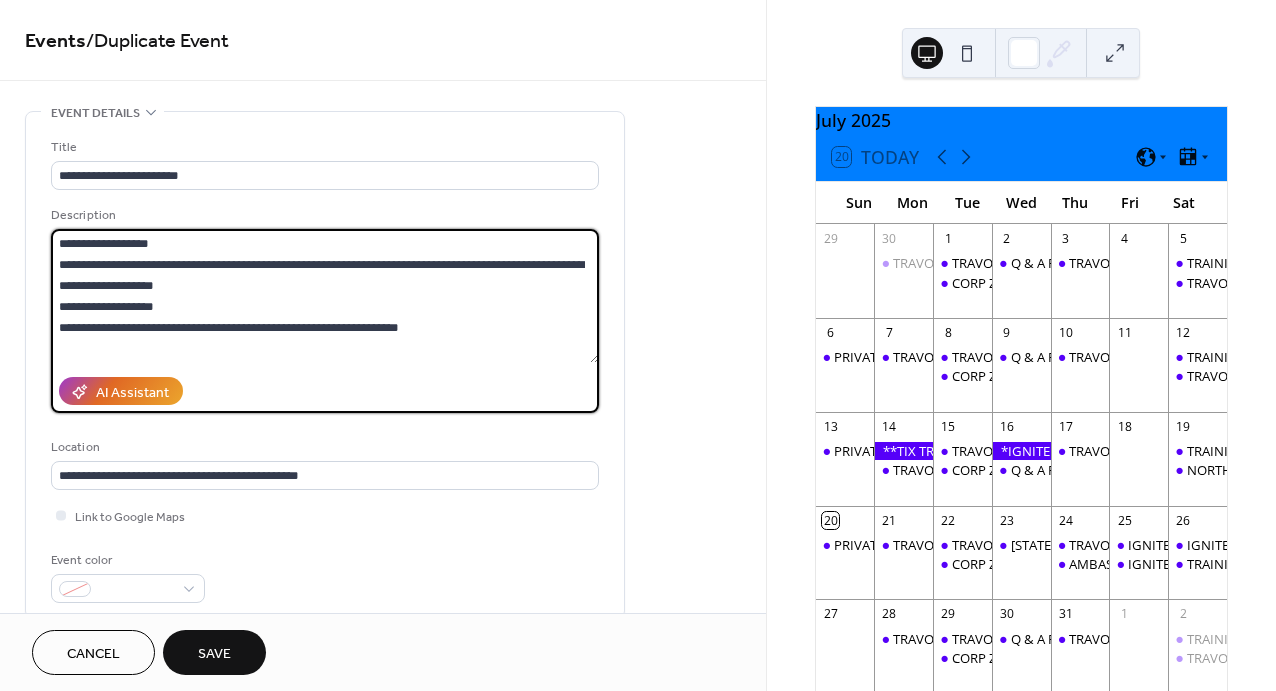 click on "**********" at bounding box center [325, 296] 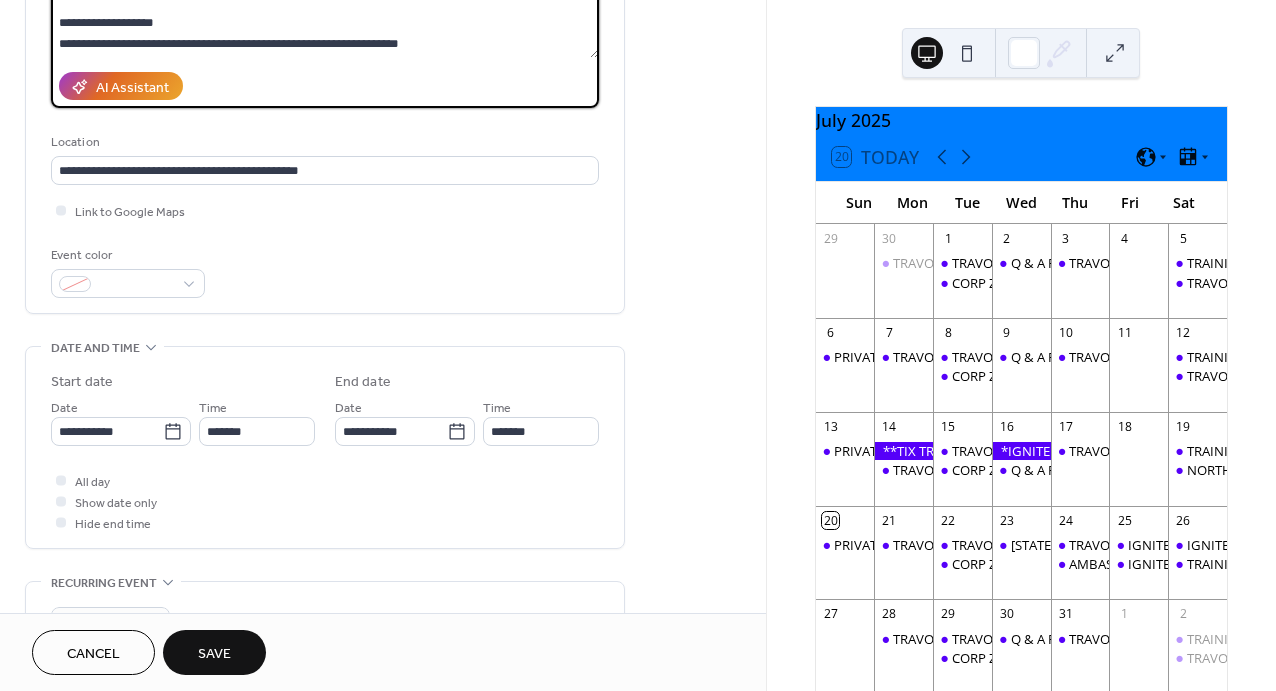 scroll, scrollTop: 435, scrollLeft: 0, axis: vertical 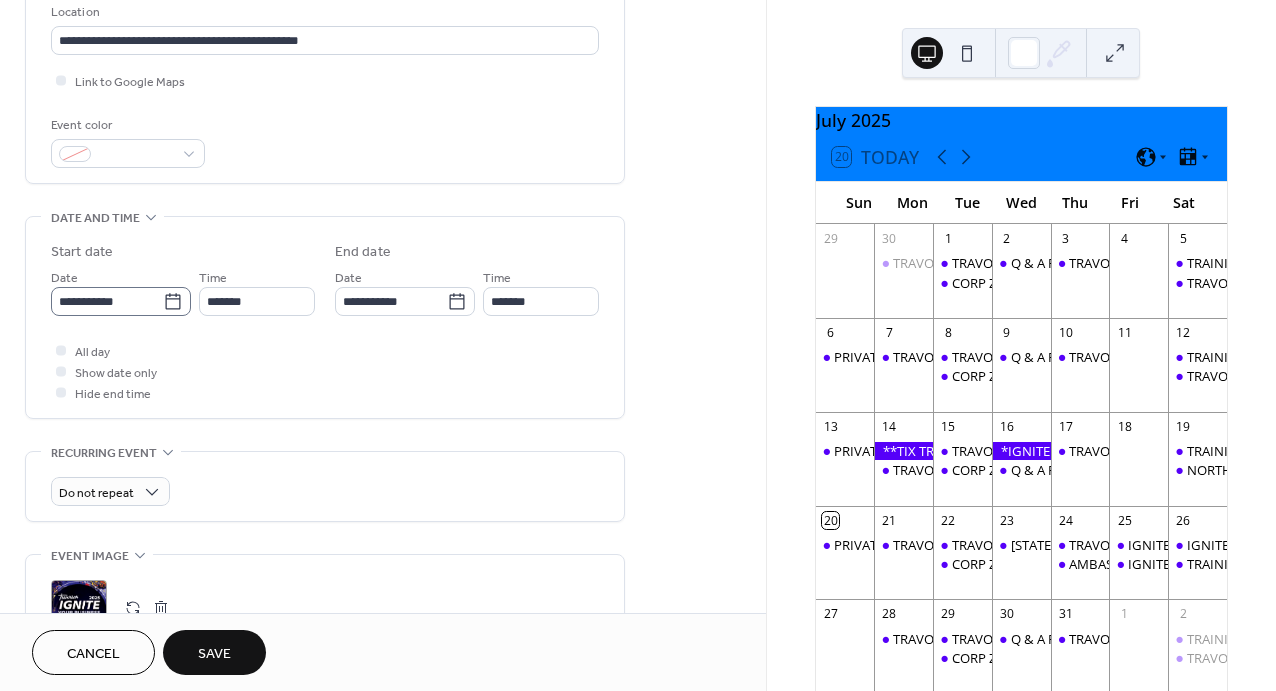 type on "**********" 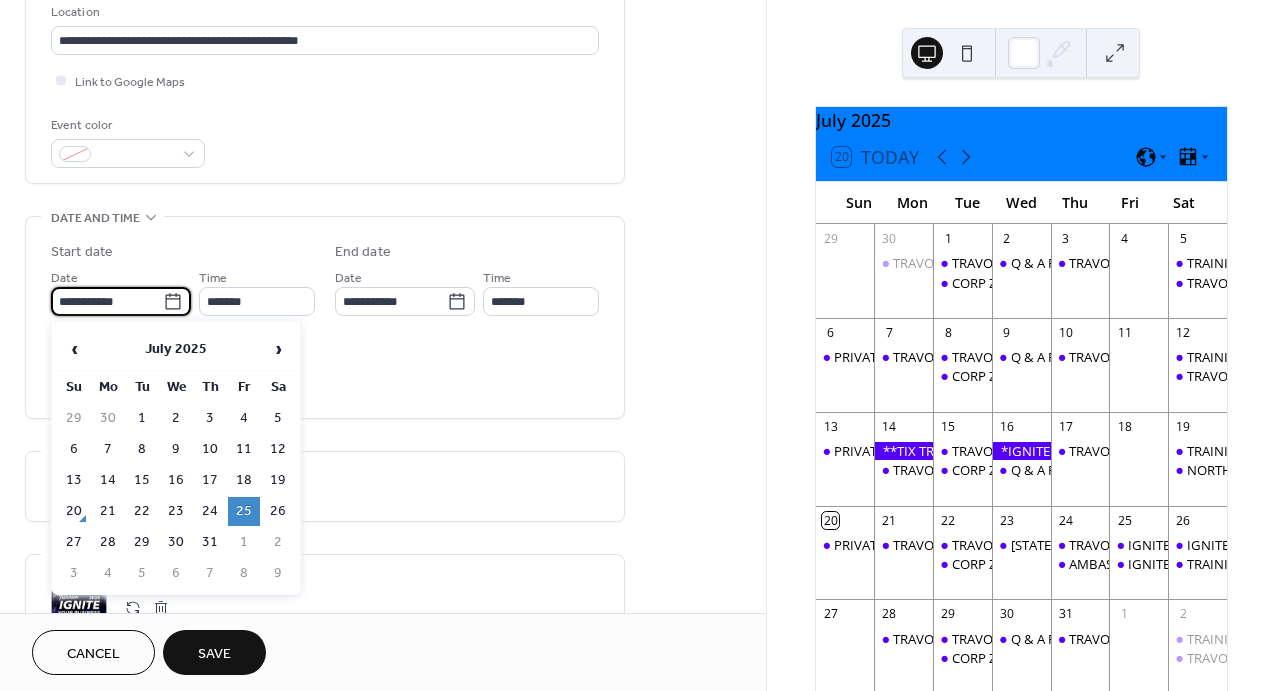 click on "**********" at bounding box center (107, 301) 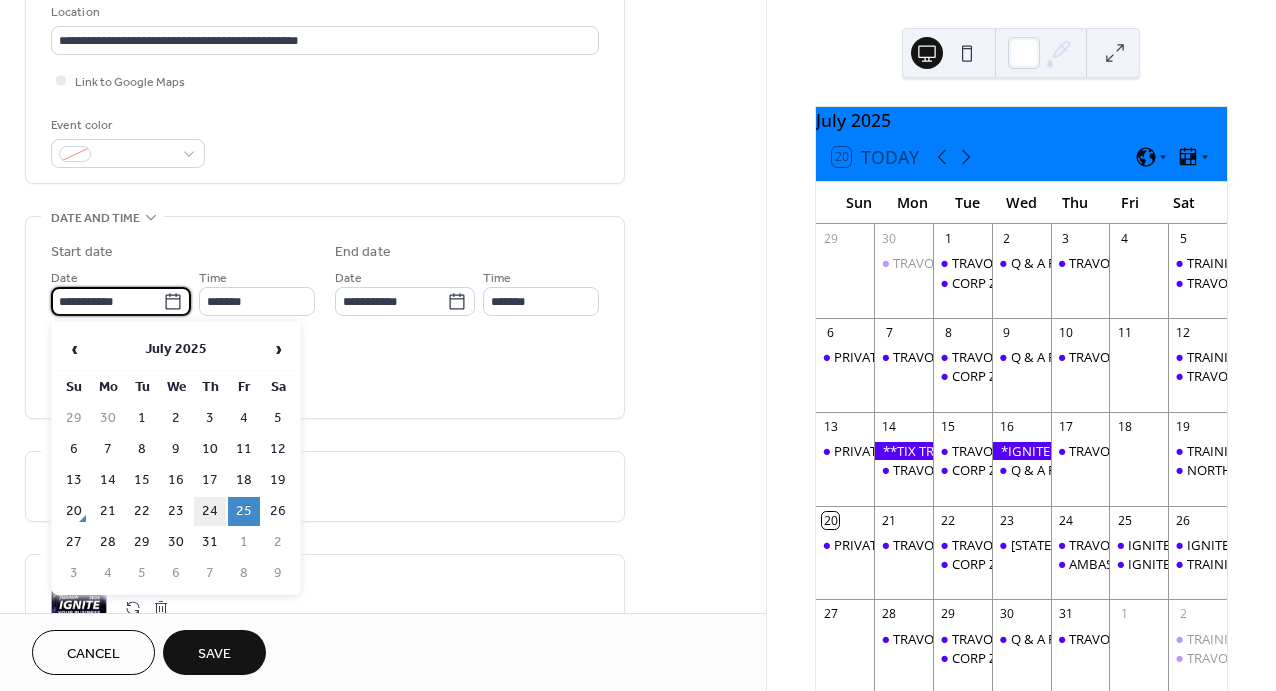 click on "24" at bounding box center [210, 511] 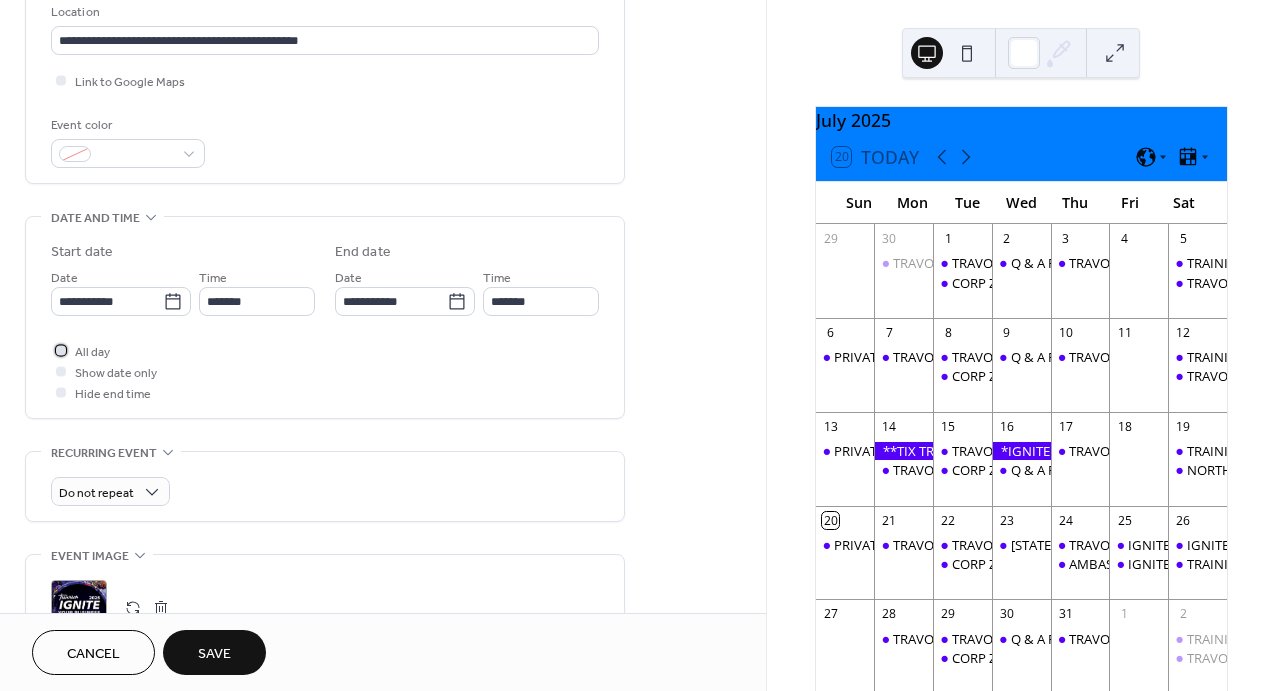 click at bounding box center [61, 350] 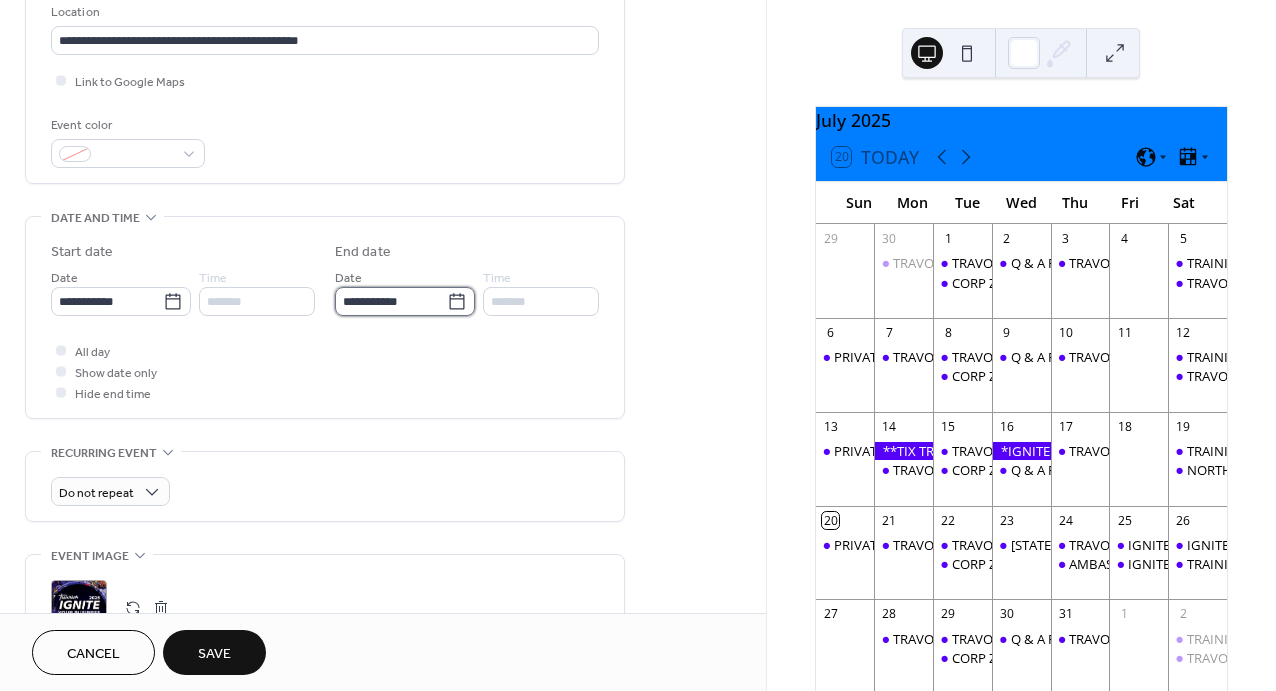click on "**********" at bounding box center (391, 301) 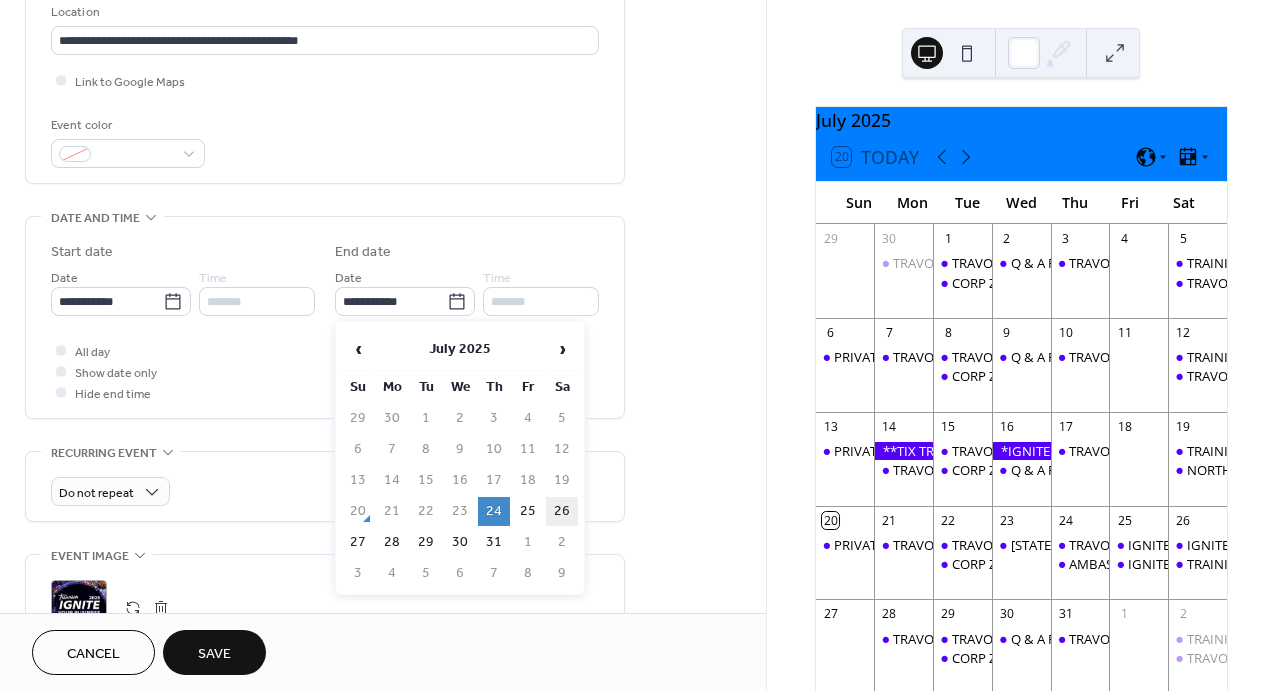 click on "26" at bounding box center (562, 511) 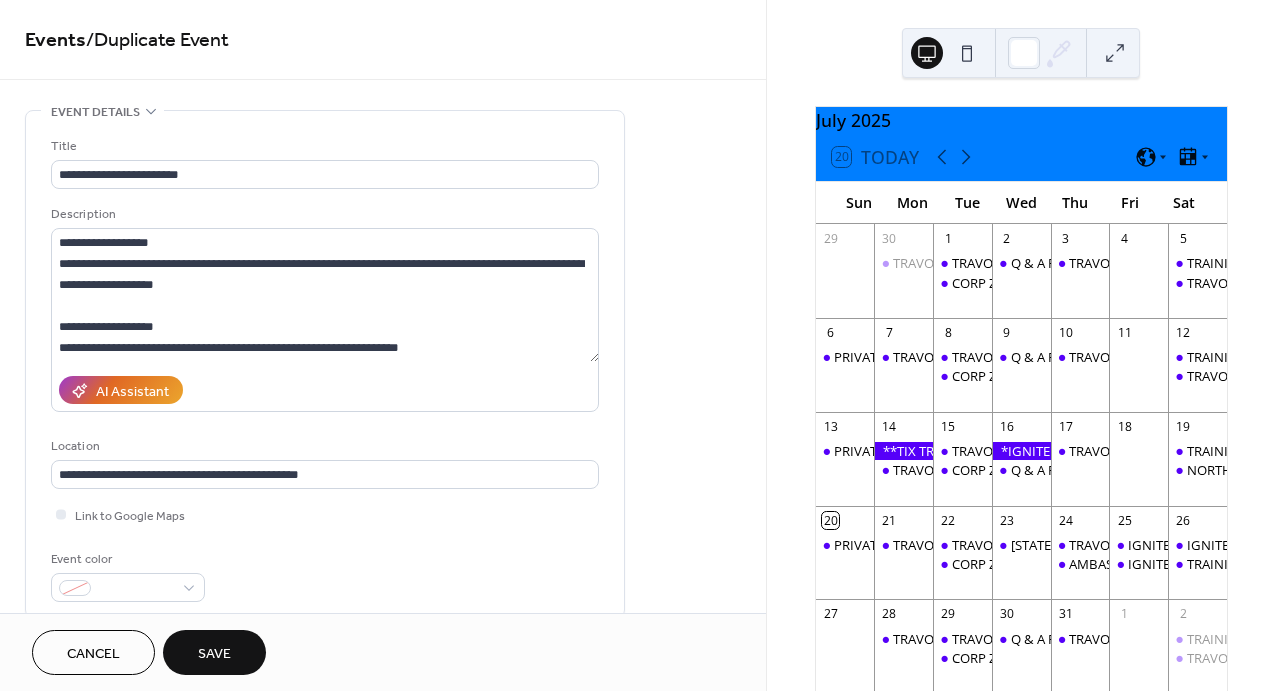 scroll, scrollTop: 0, scrollLeft: 0, axis: both 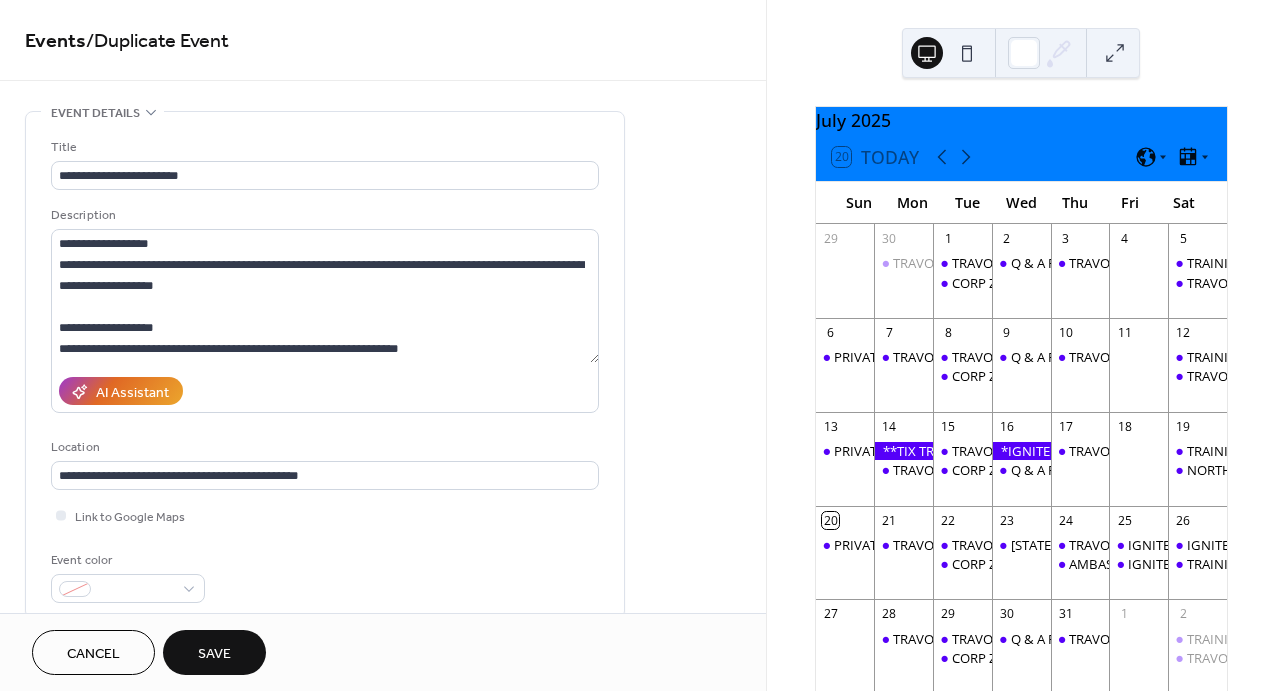 click on "Save" at bounding box center (214, 652) 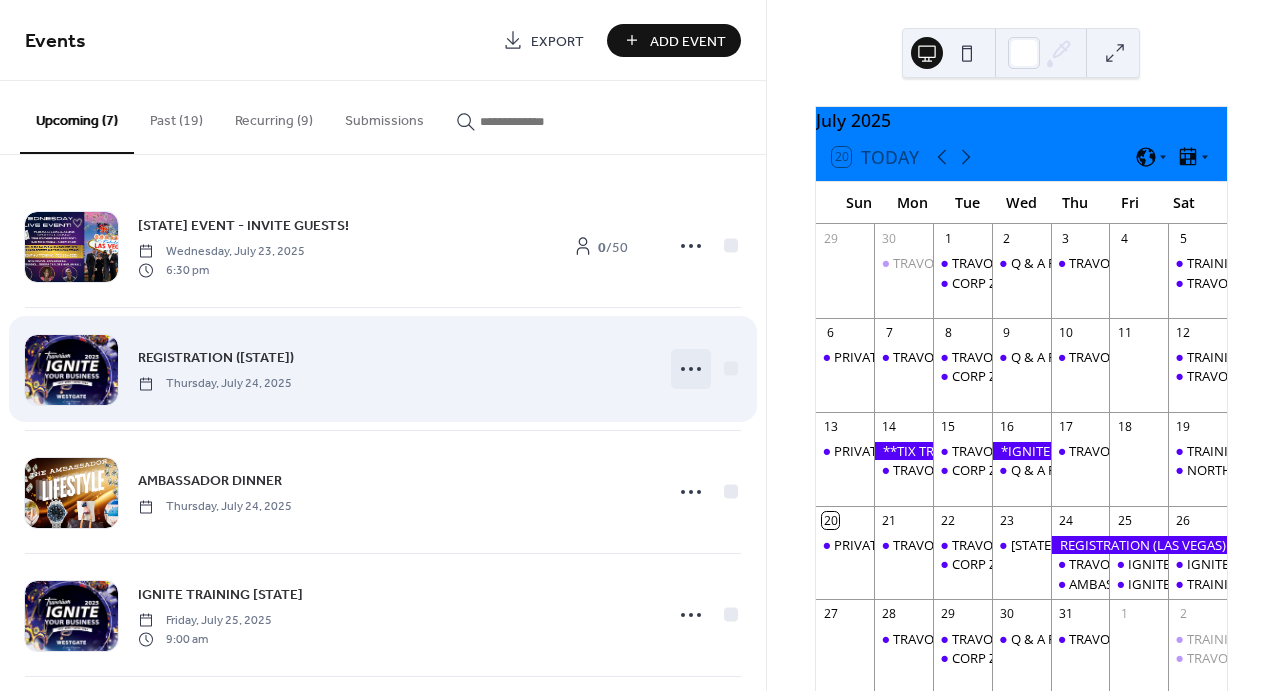 click 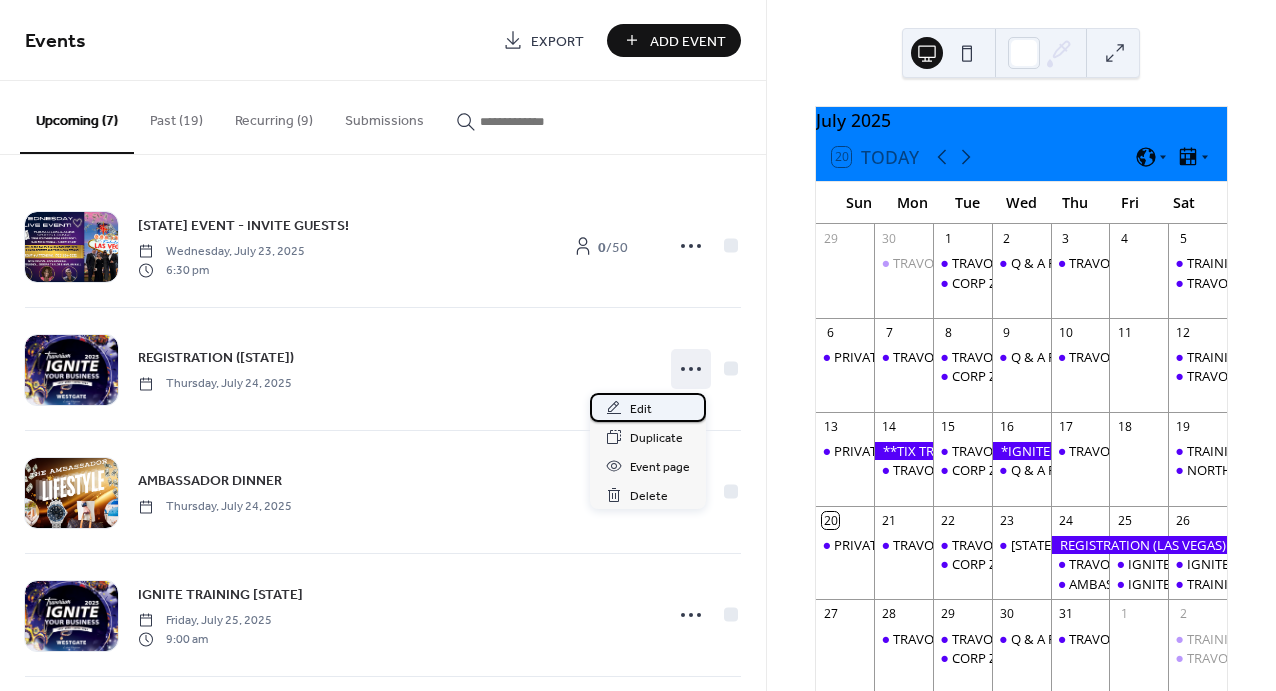 click on "Edit" at bounding box center [641, 409] 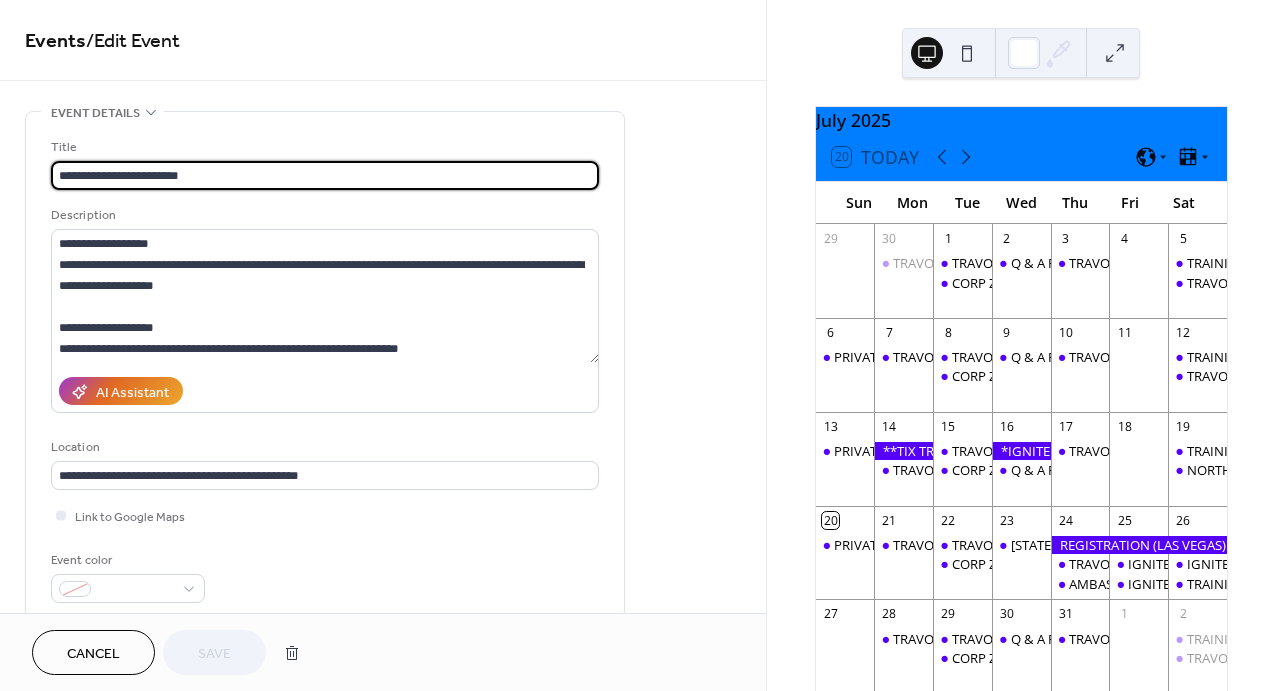 click on "**********" at bounding box center (325, 175) 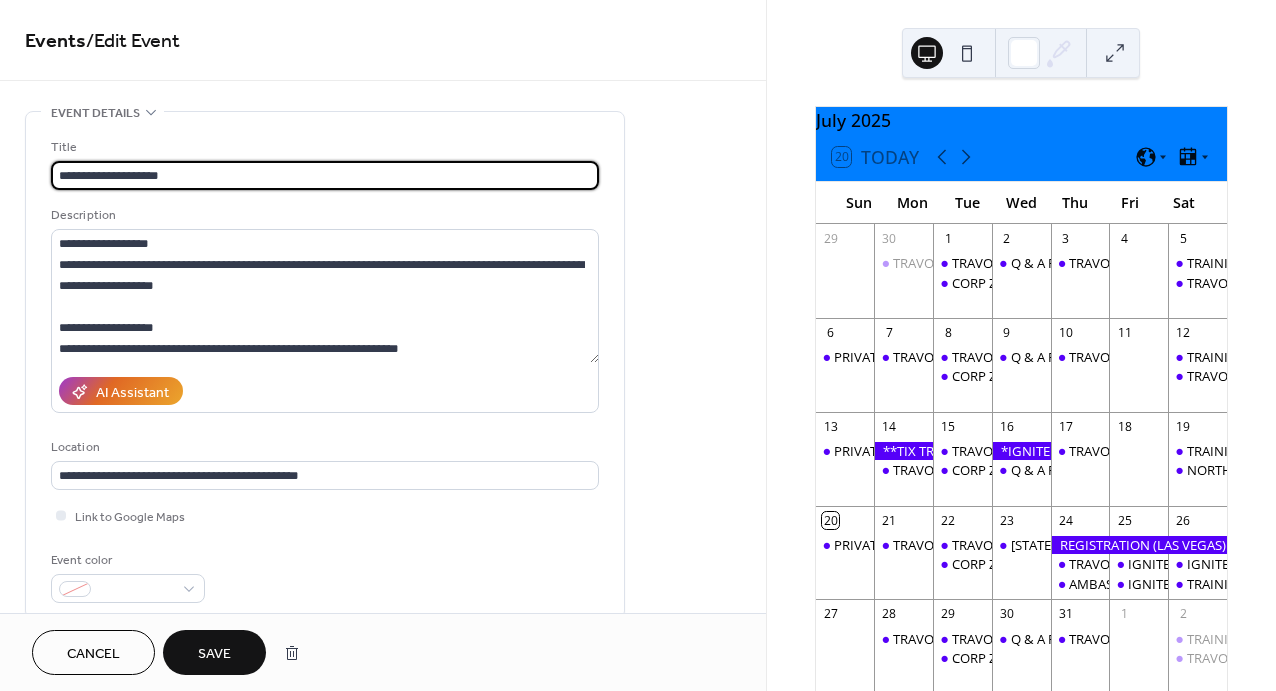type on "**********" 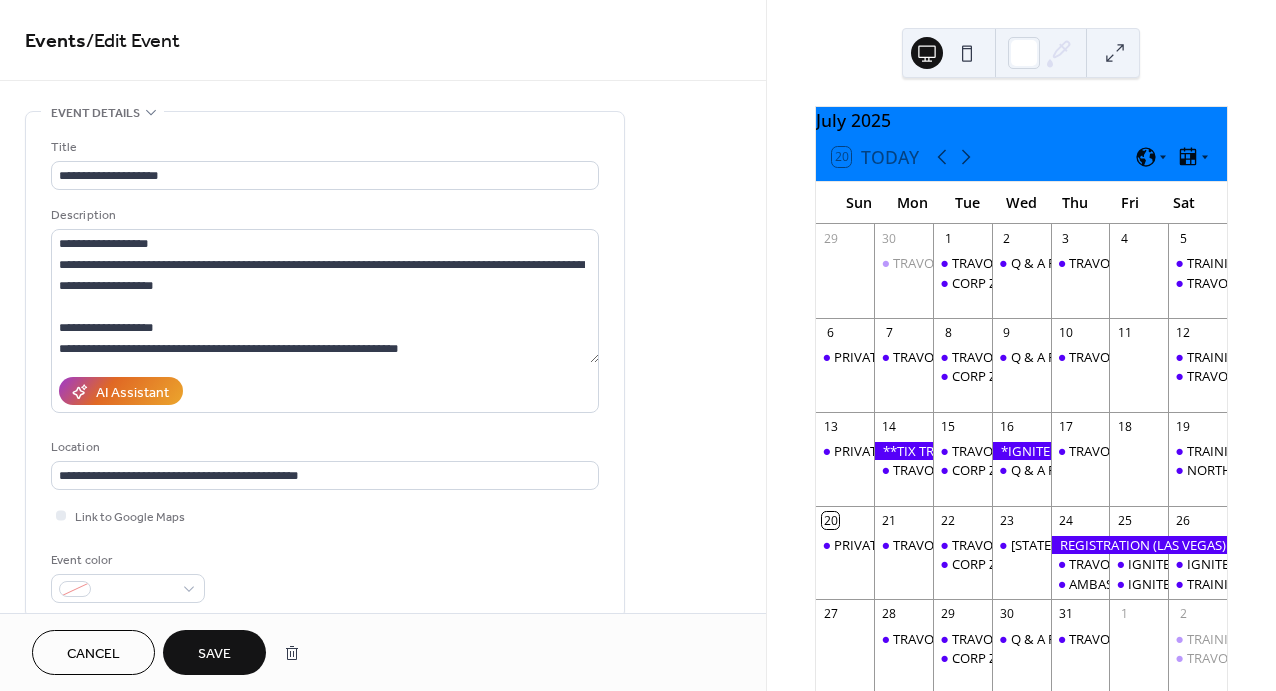 click on "Save" at bounding box center (214, 652) 